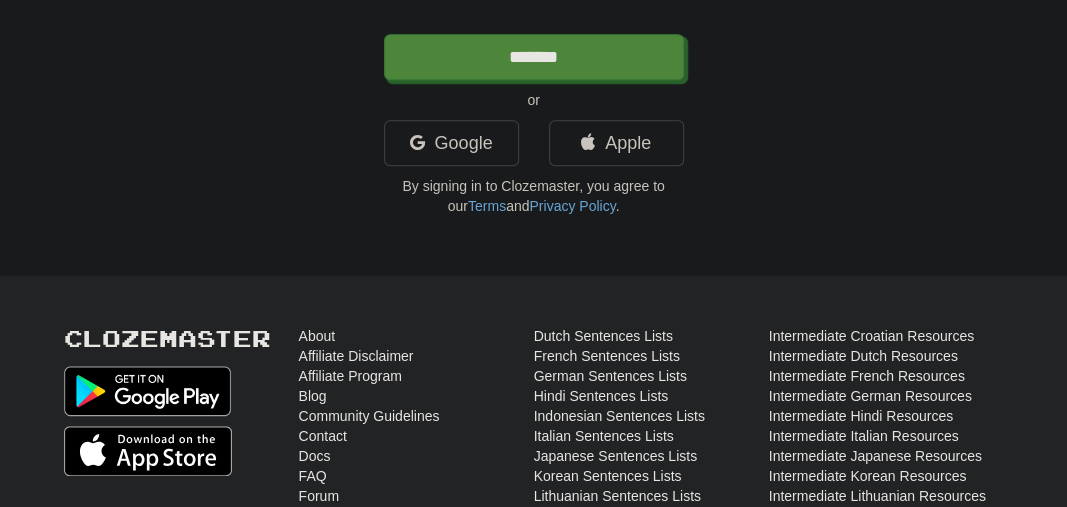 scroll, scrollTop: 460, scrollLeft: 0, axis: vertical 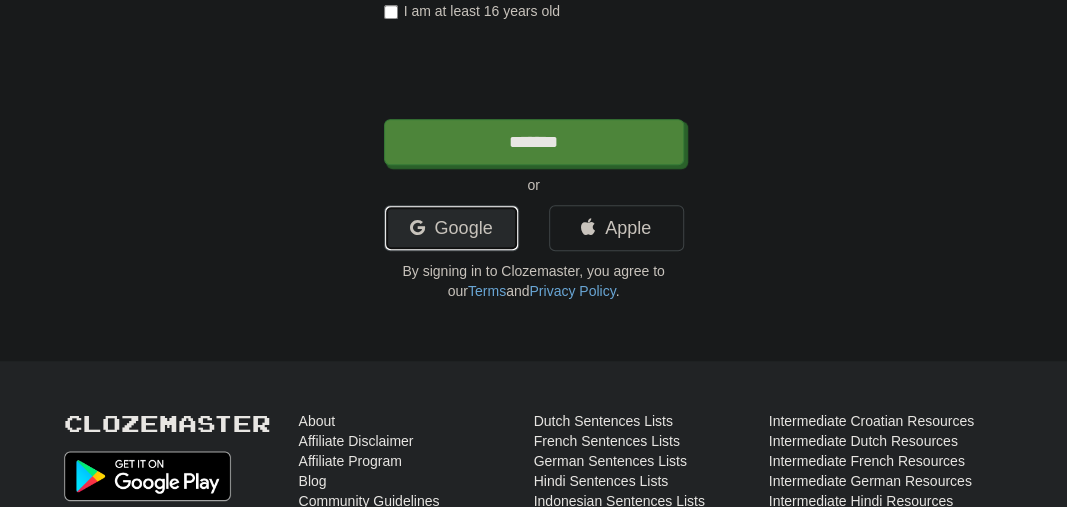 click on "Google" at bounding box center [451, 228] 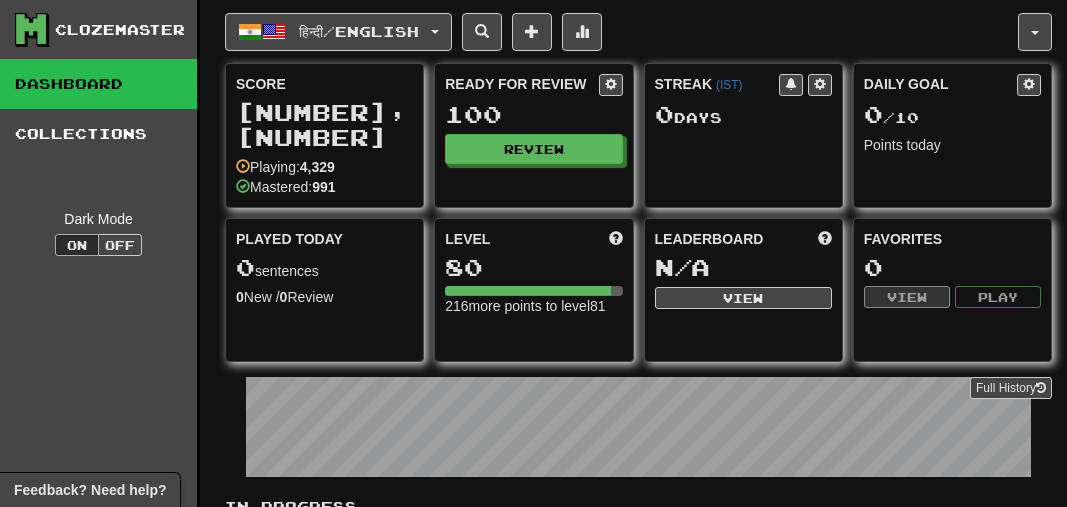 scroll, scrollTop: 0, scrollLeft: 0, axis: both 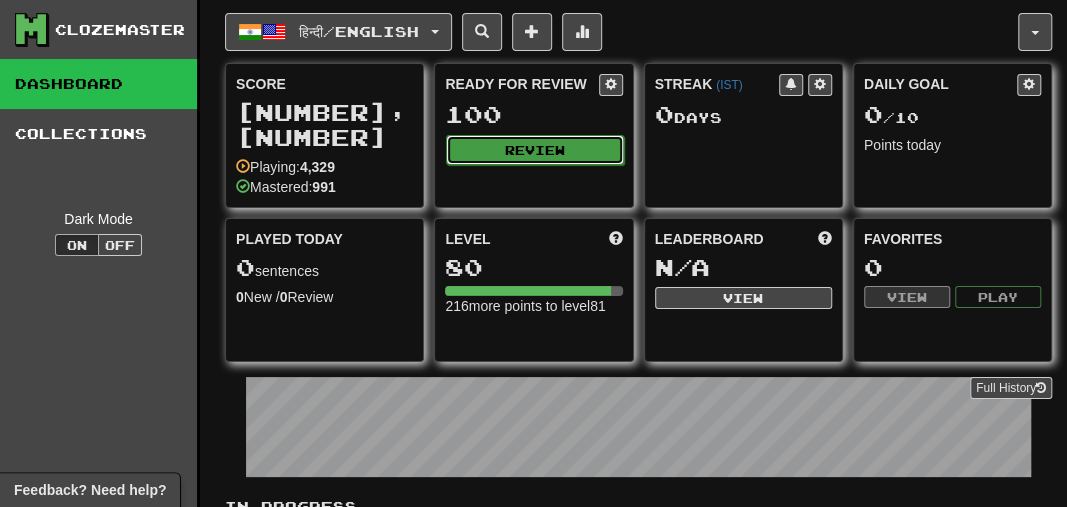 click on "Review" at bounding box center (534, 150) 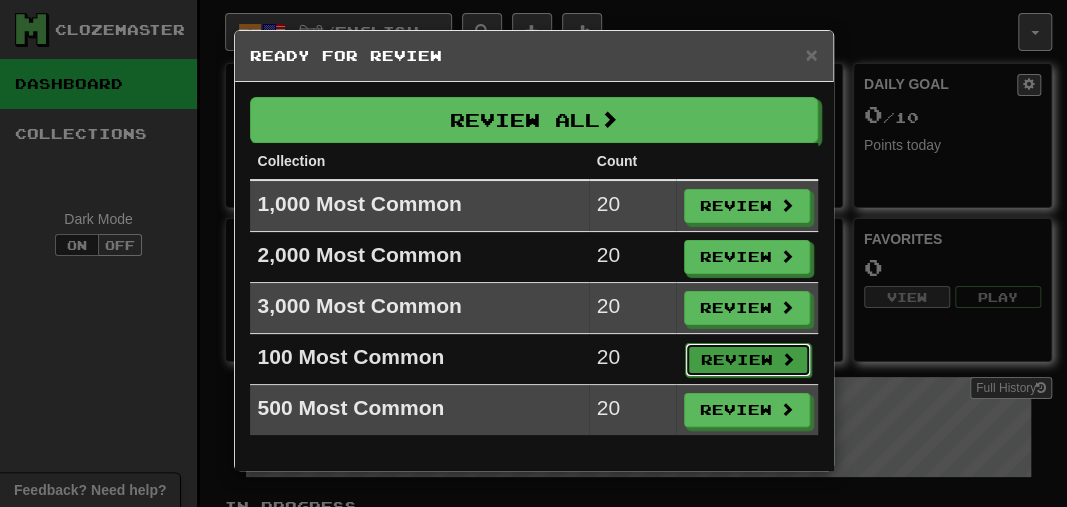 click on "Review" at bounding box center [748, 360] 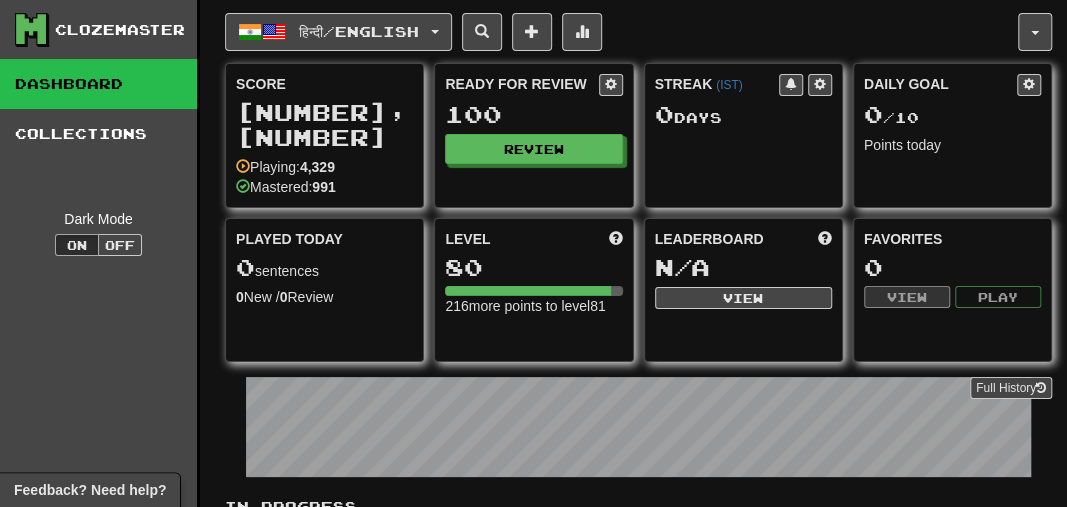select on "**" 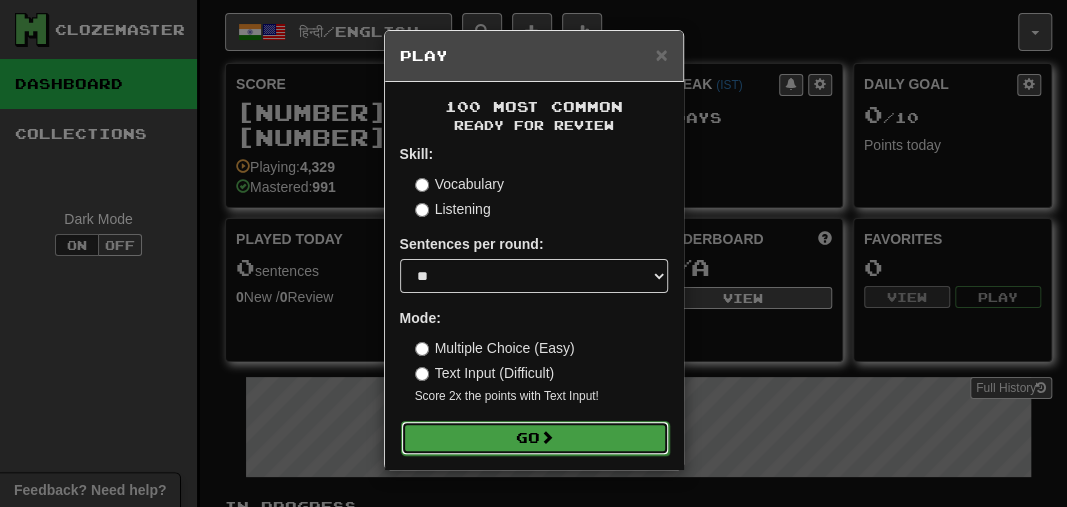 click on "Go" at bounding box center [535, 438] 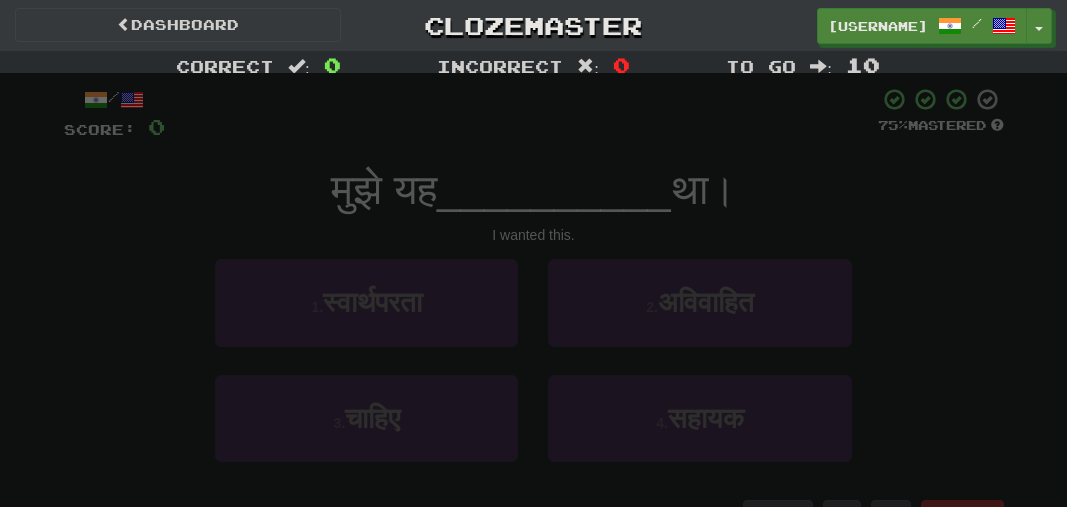 scroll, scrollTop: 0, scrollLeft: 0, axis: both 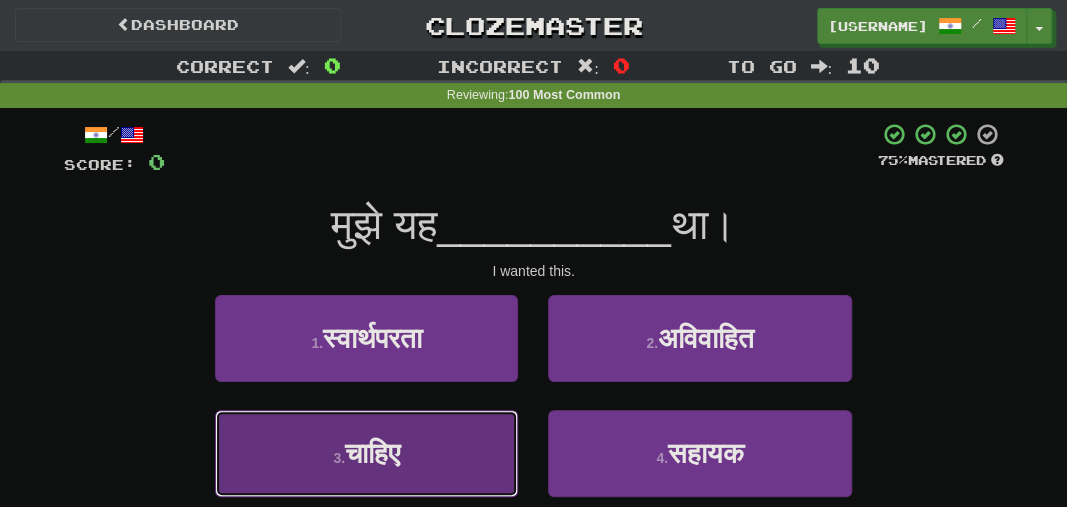 click on "3 .  चाहिए" at bounding box center [366, 453] 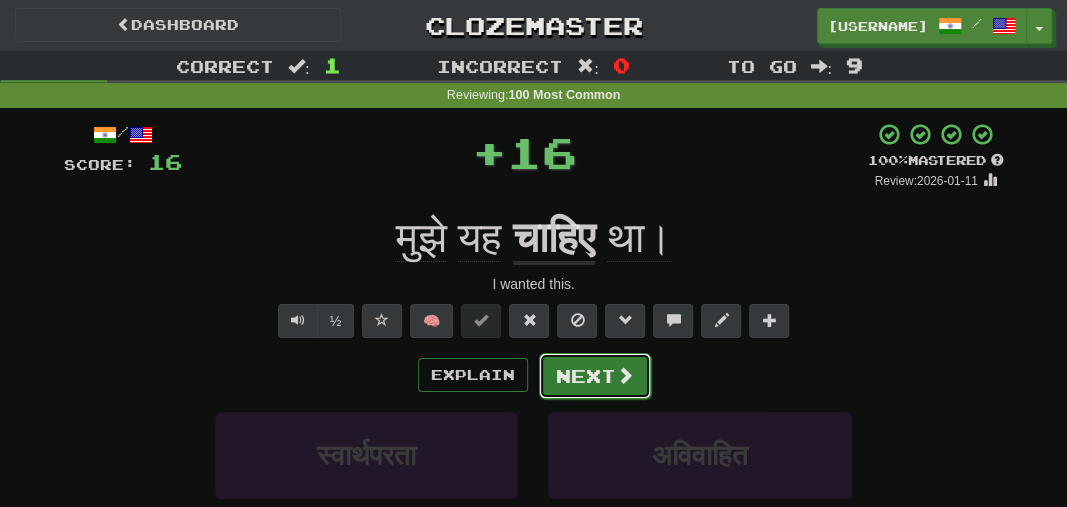 click on "Next" at bounding box center (595, 376) 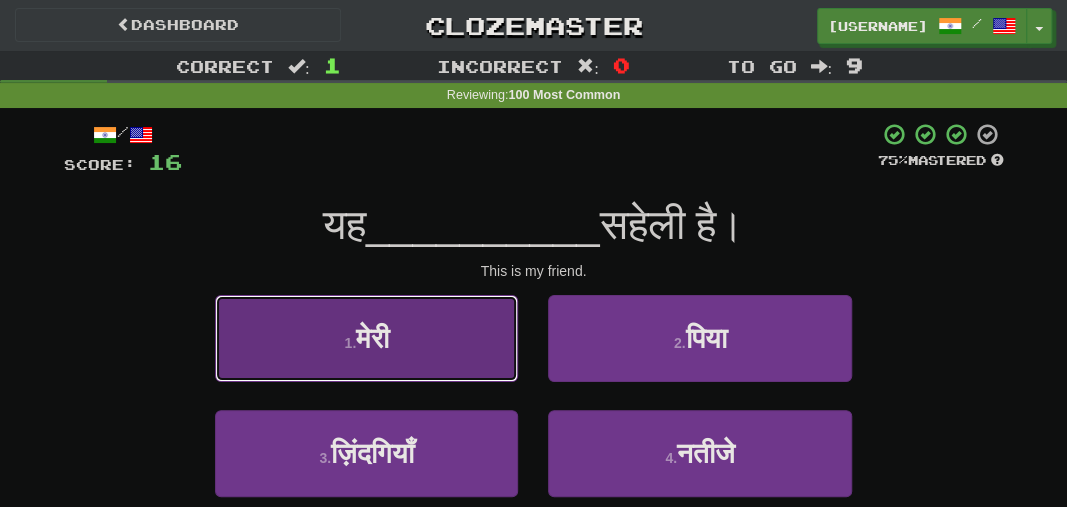 click on "1 .  मेरी" at bounding box center [366, 338] 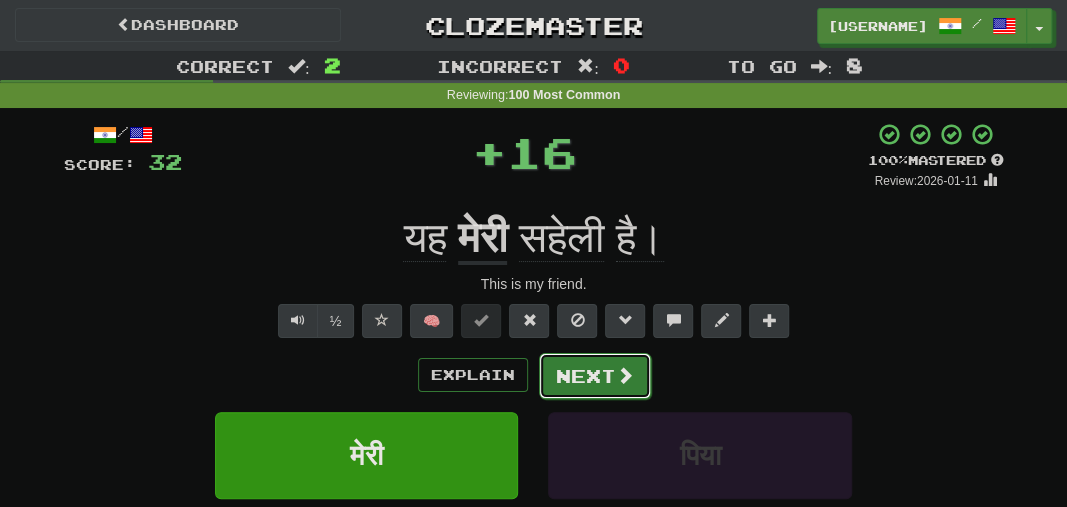 click on "Next" at bounding box center [595, 376] 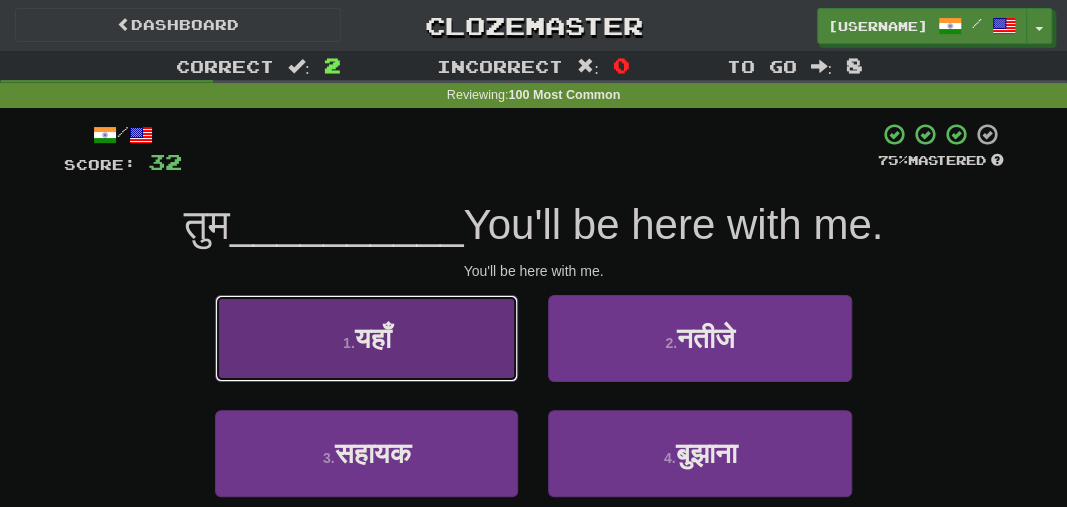 click on "1 .  यहाँ" at bounding box center (366, 338) 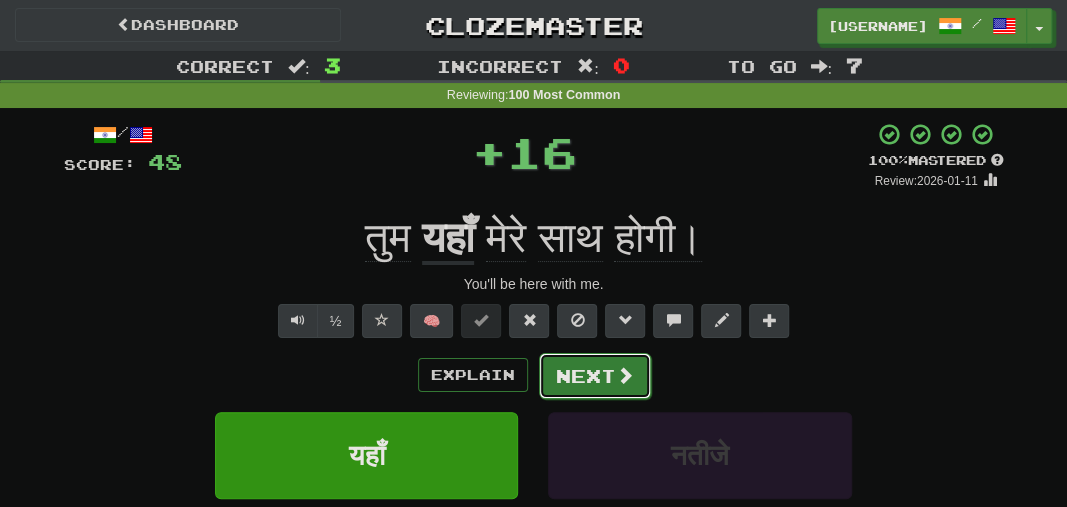 click on "Next" at bounding box center [595, 376] 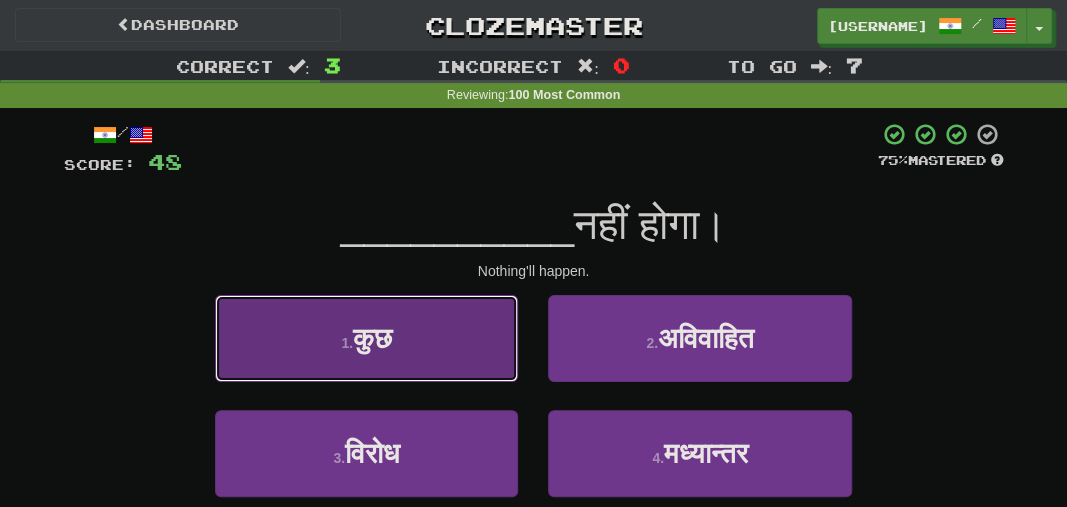 click on "1 .  कुछ" at bounding box center (366, 338) 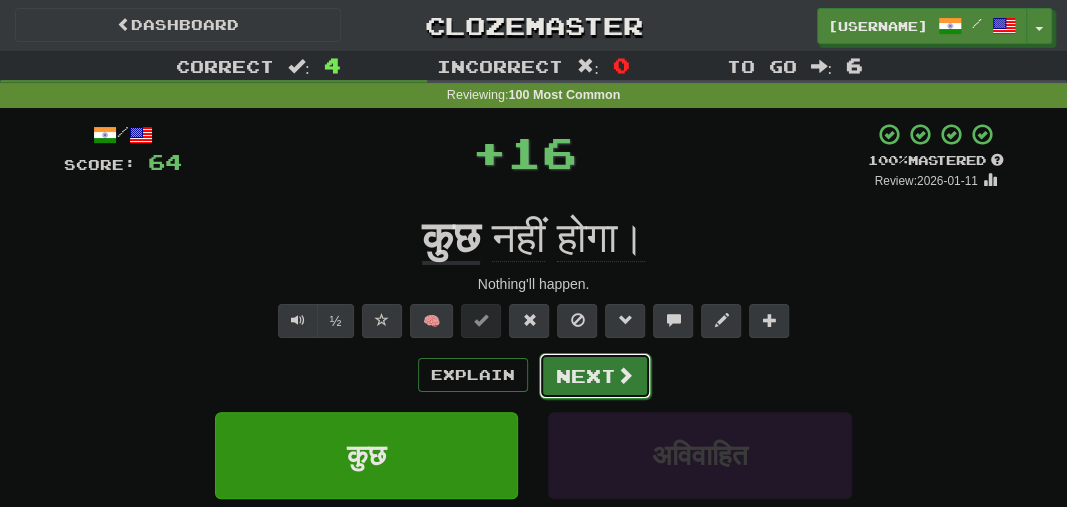 click on "Next" at bounding box center [595, 376] 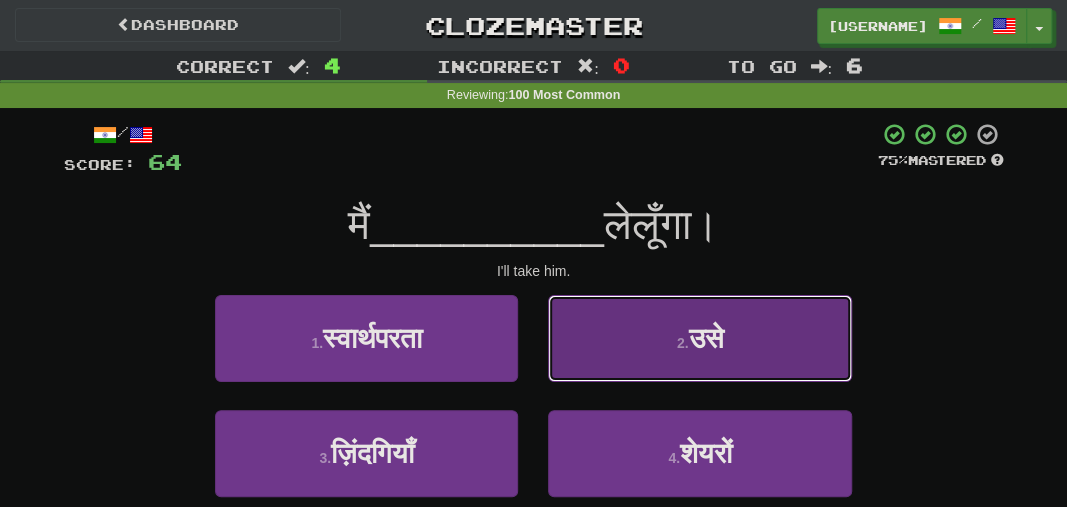 click on "2 .  उसे" at bounding box center [699, 338] 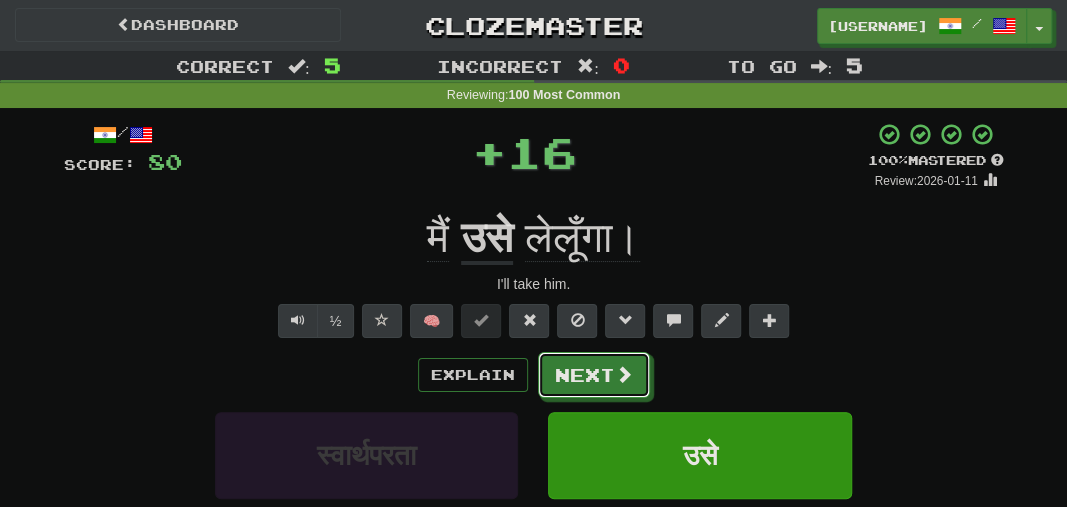 click on "Next" at bounding box center [594, 375] 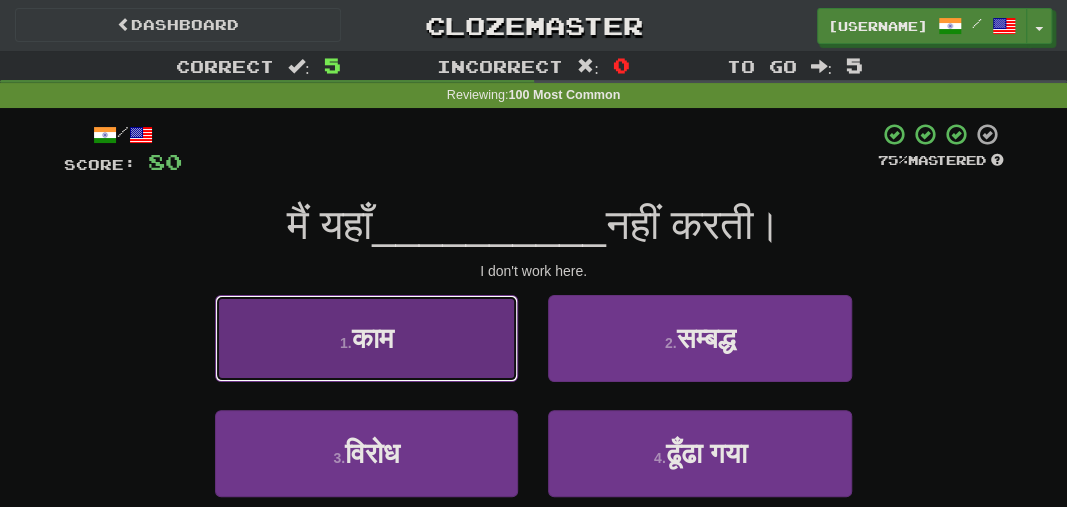 click on "1 .  काम" at bounding box center [366, 338] 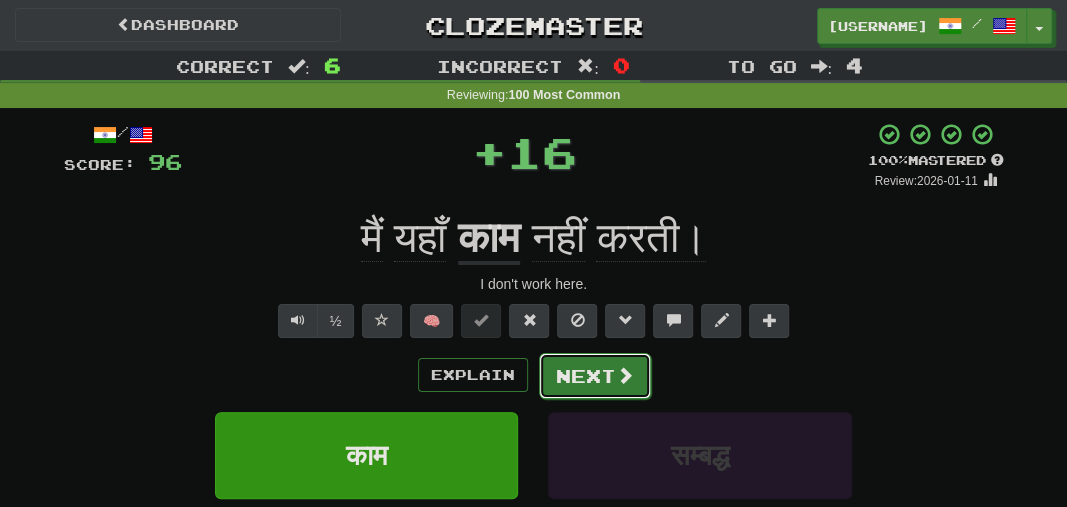 click on "Next" at bounding box center [595, 376] 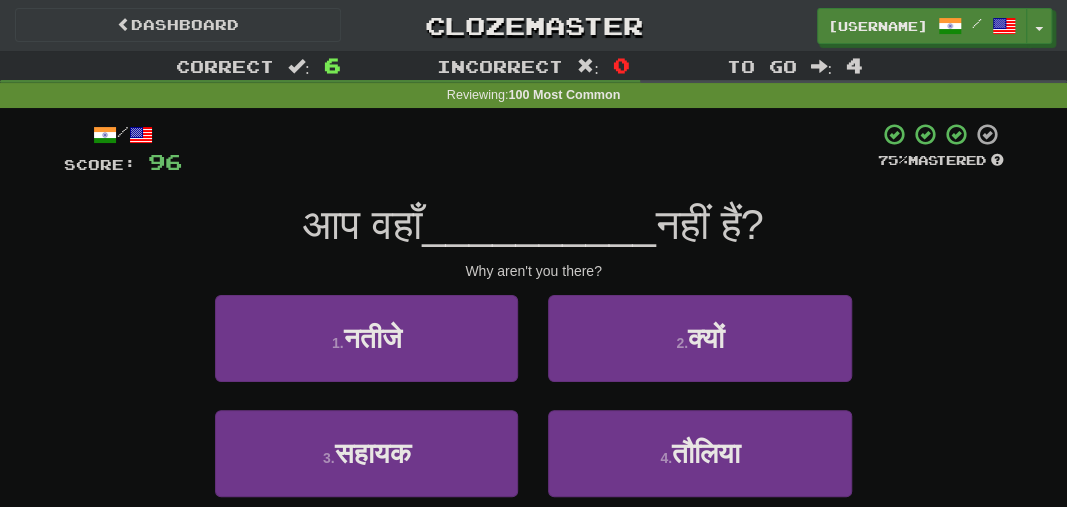click on "2 .  क्यों" at bounding box center (699, 352) 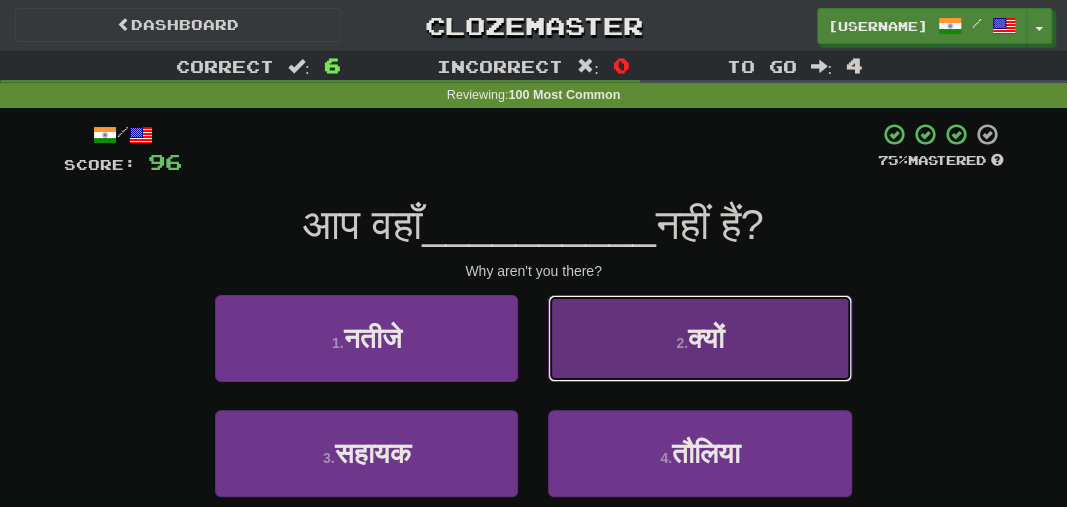 click on "2 .  क्यों" at bounding box center [699, 338] 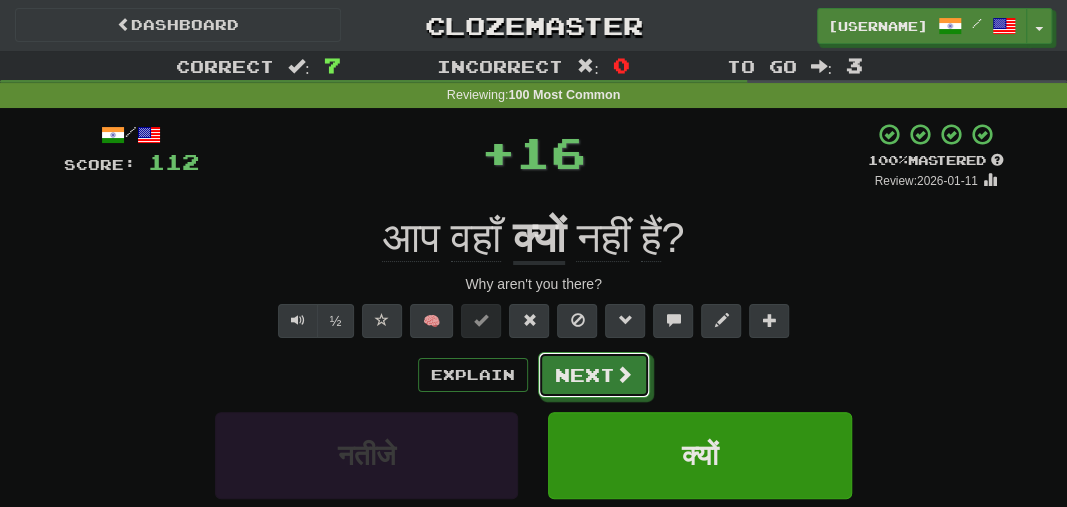 click at bounding box center [624, 374] 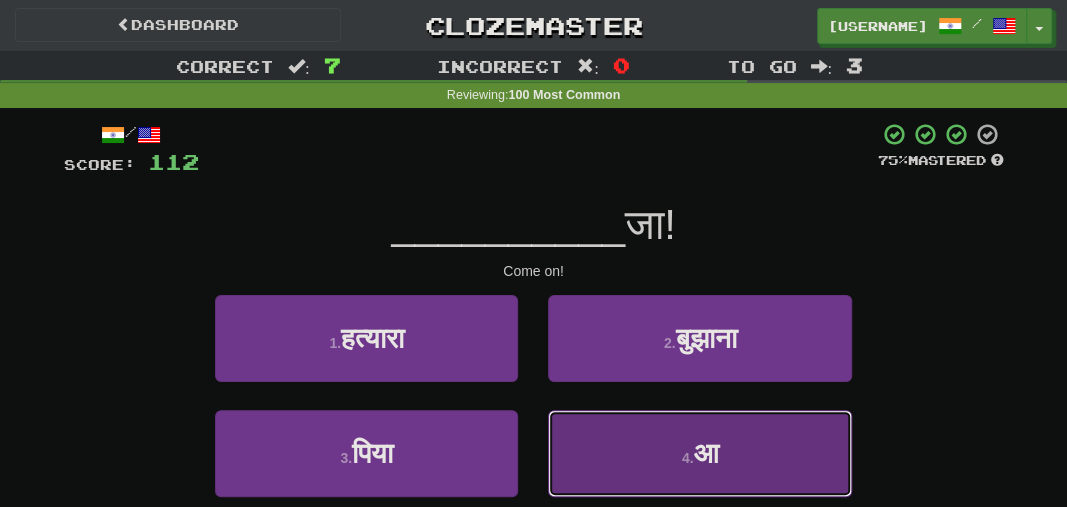 click on "4 .  आ" at bounding box center (699, 453) 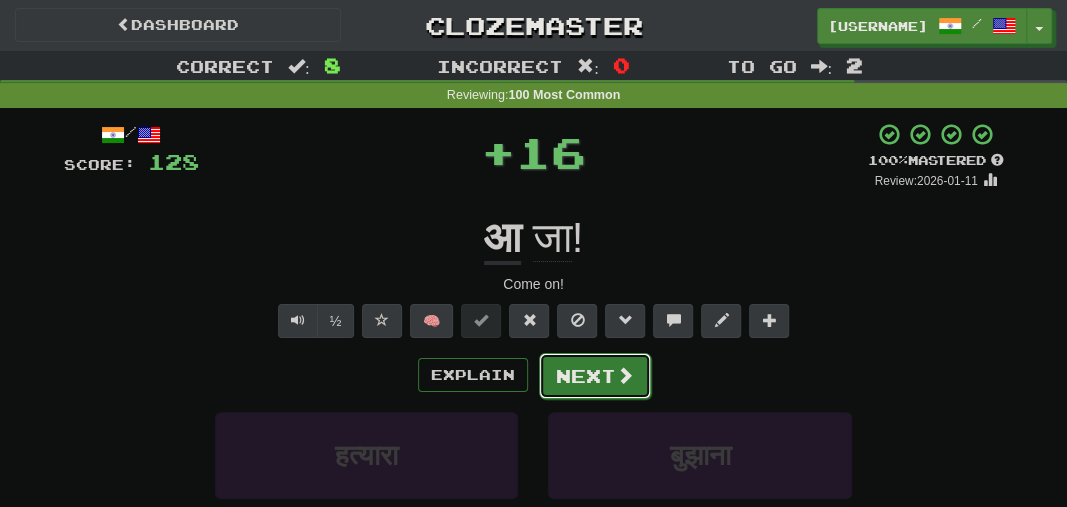 click at bounding box center (625, 375) 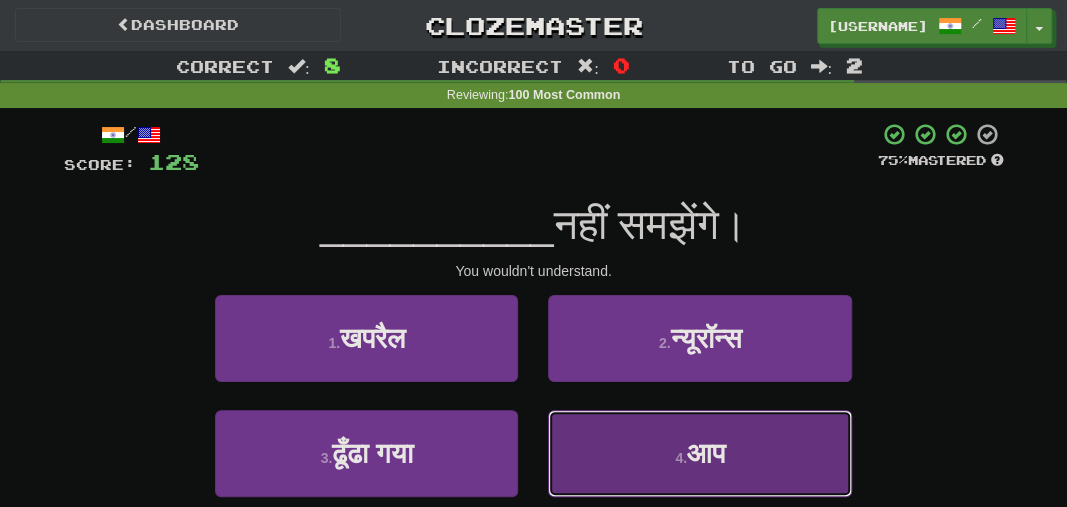 click on "4 .  आप" at bounding box center [699, 453] 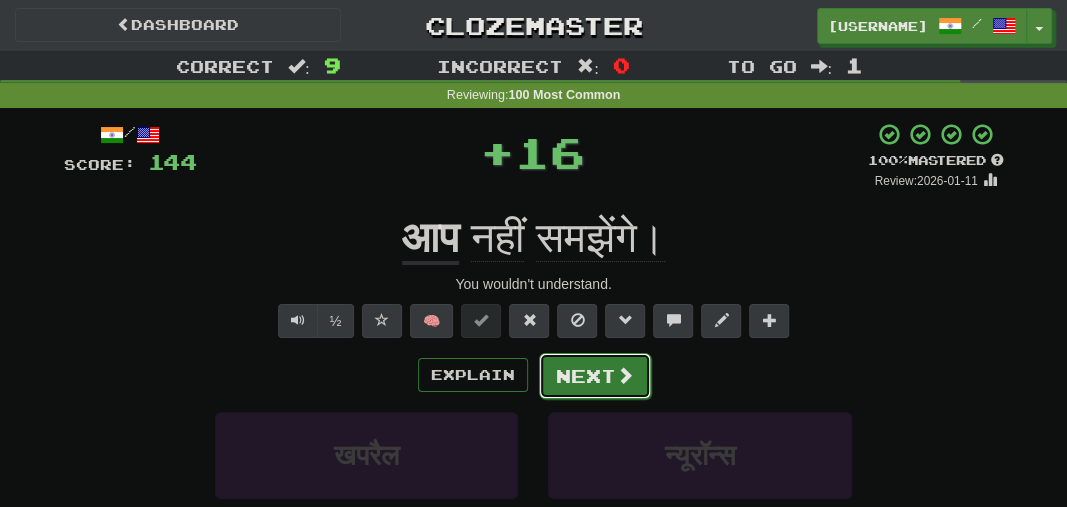 click on "Next" at bounding box center (595, 376) 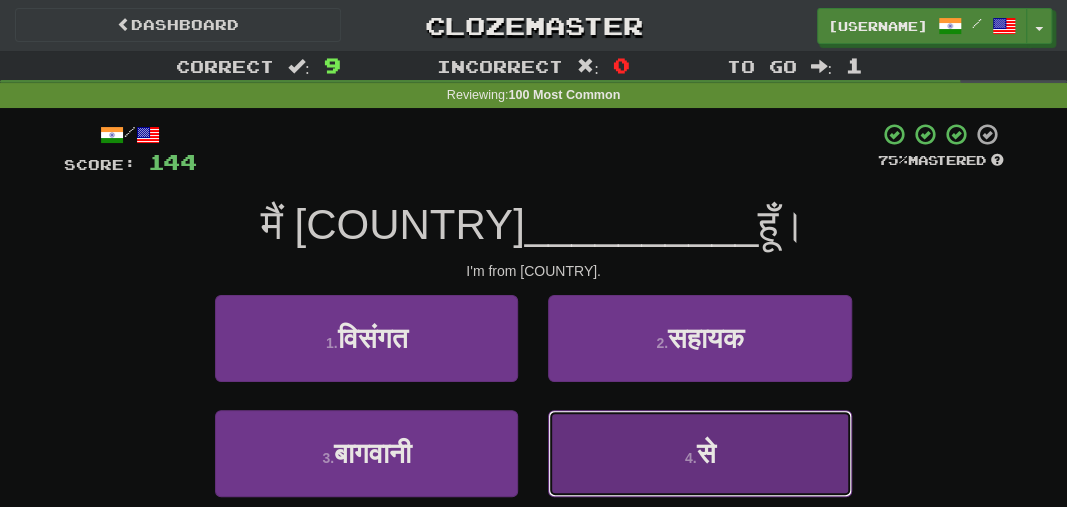 click on "4 .  से" at bounding box center (699, 453) 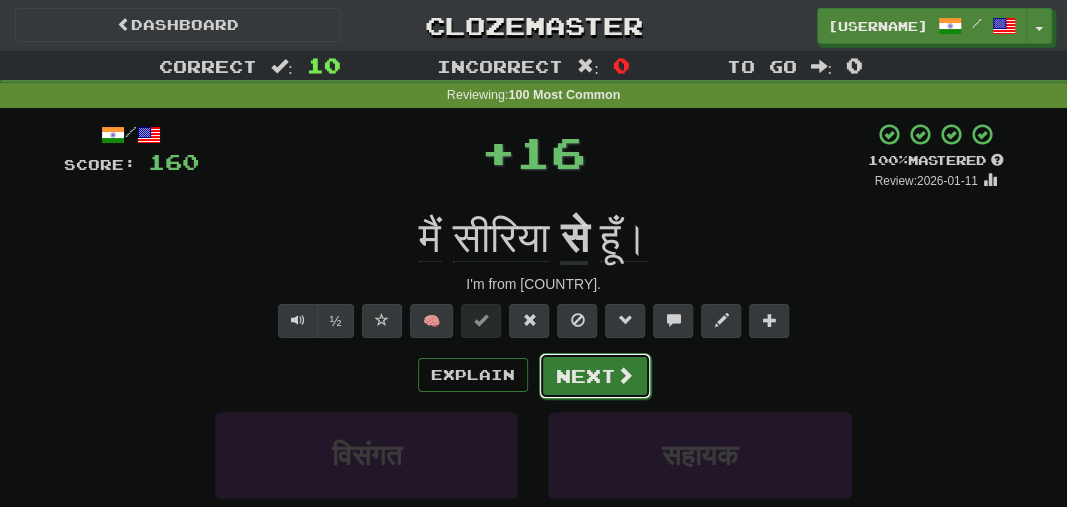 click on "Next" at bounding box center [595, 376] 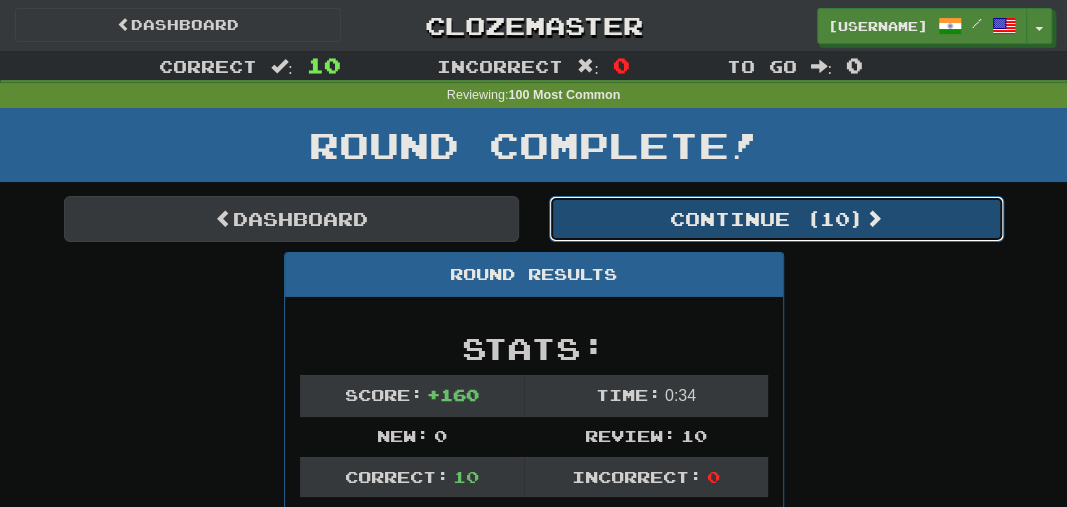 click on "Continue ( 10 )" at bounding box center [776, 219] 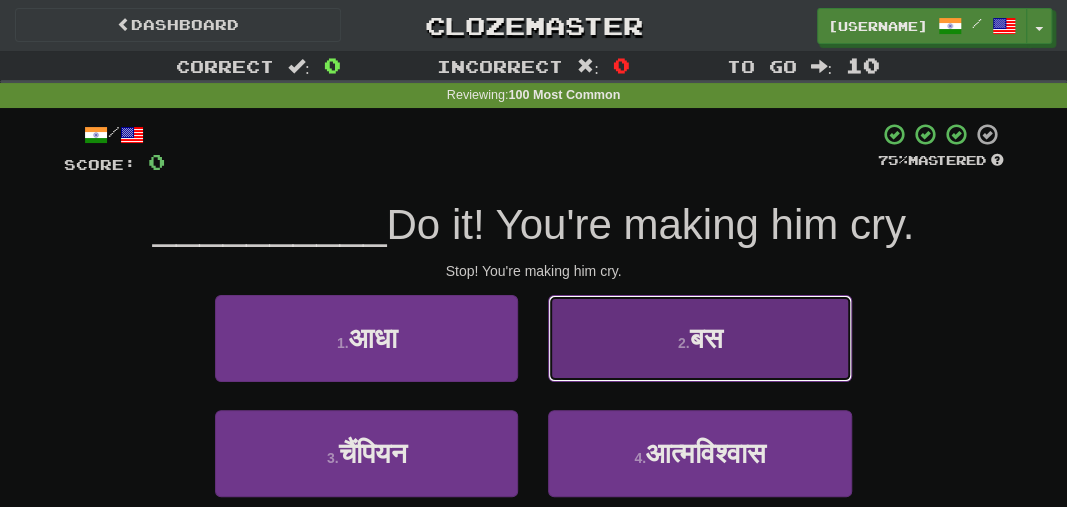 click on "2 .  बस" at bounding box center (699, 338) 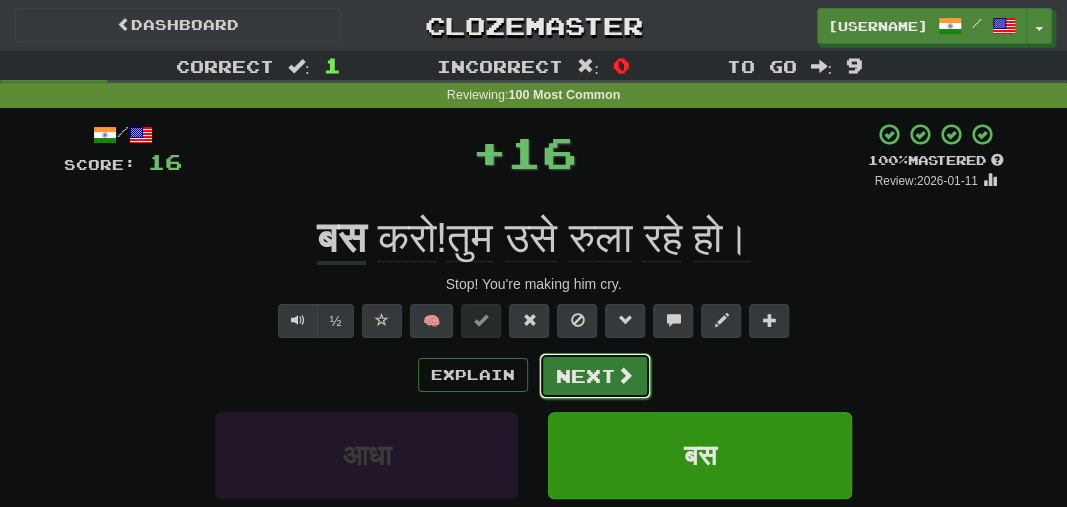 click on "Next" at bounding box center (595, 376) 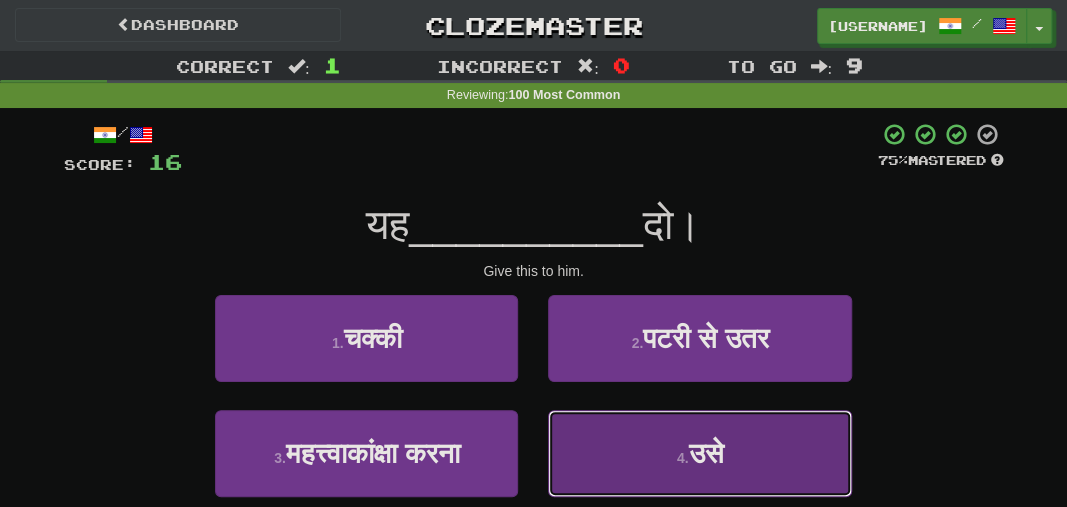 click on "4 .  उसे" at bounding box center (699, 453) 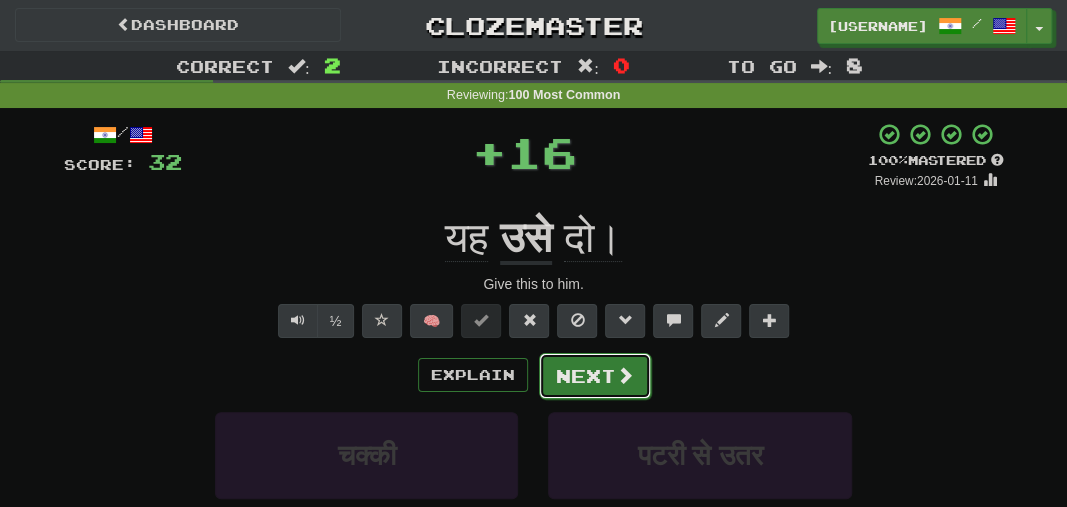 click on "Next" at bounding box center [595, 376] 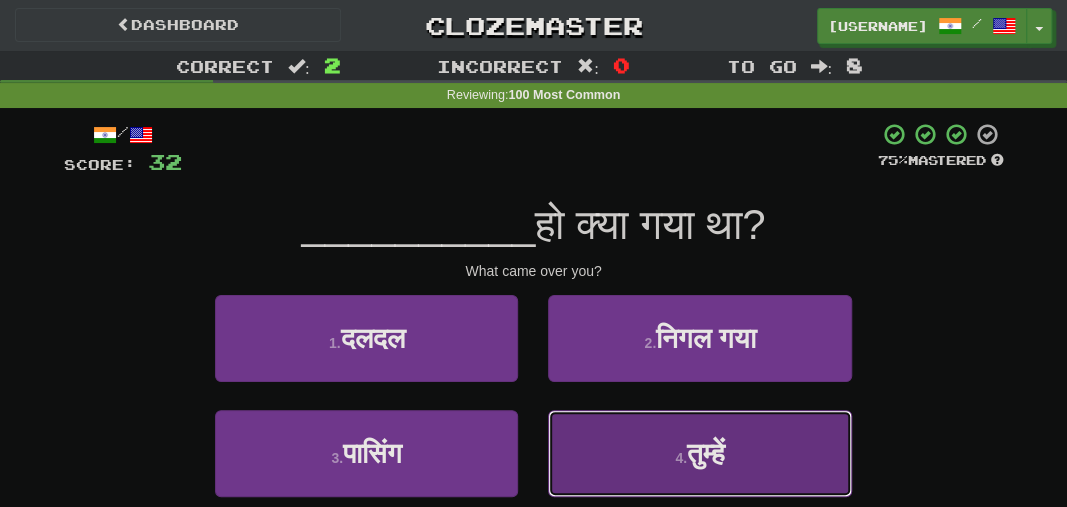 click on "4 .  तुम्हें" at bounding box center (699, 453) 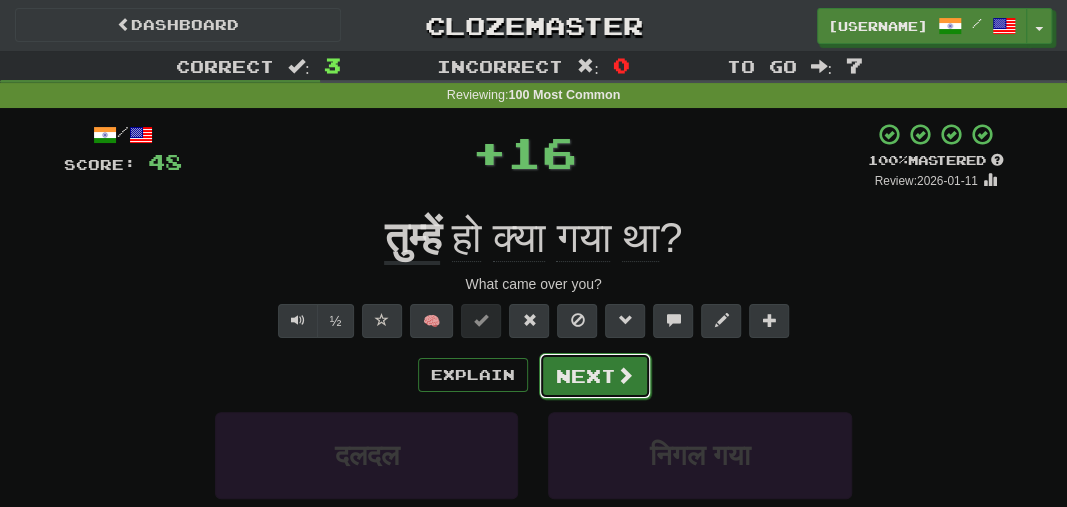 click on "Next" at bounding box center [595, 376] 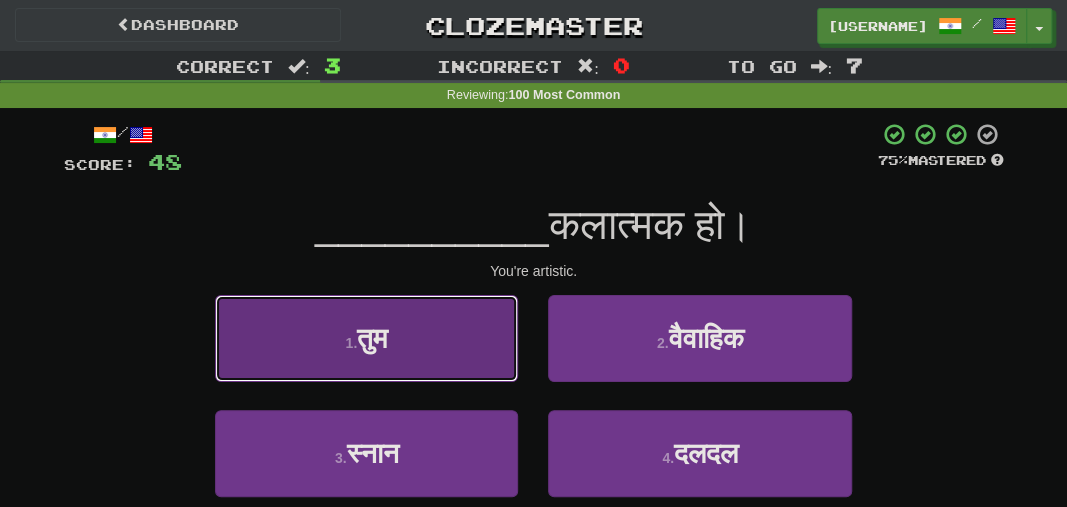 click on "1 .  तुम" at bounding box center (366, 338) 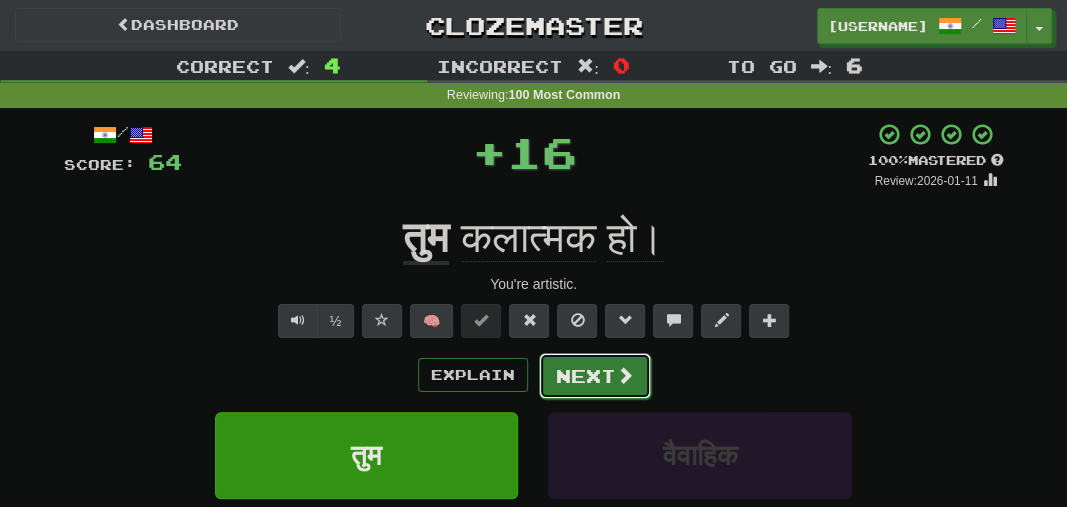 click on "Next" at bounding box center [595, 376] 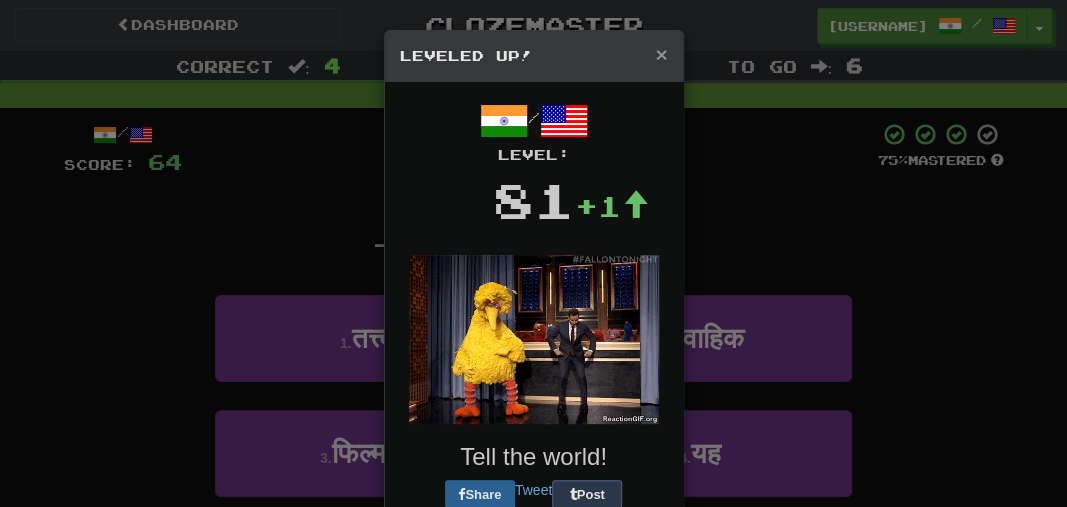 click on "×" at bounding box center [661, 54] 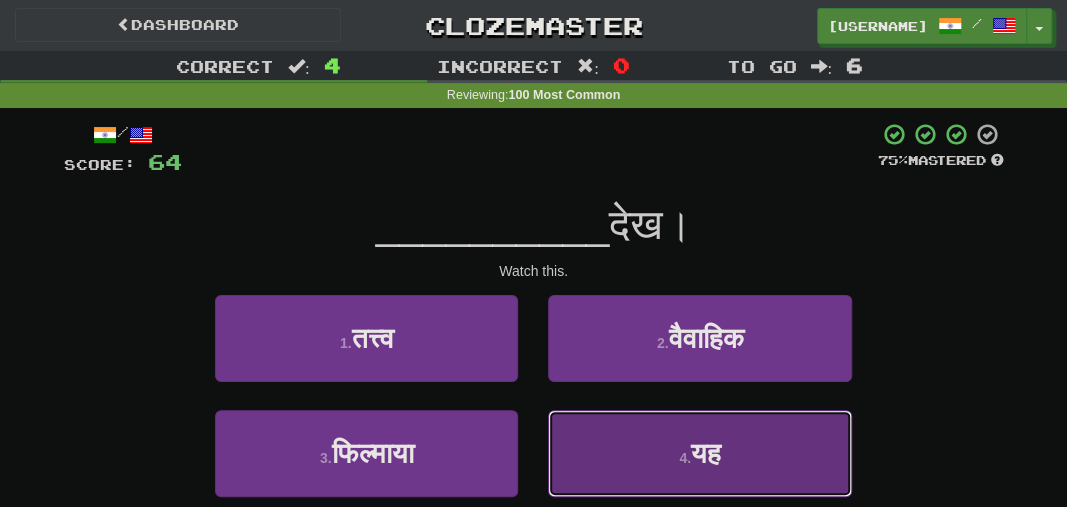 click on "4 .  यह" at bounding box center (699, 453) 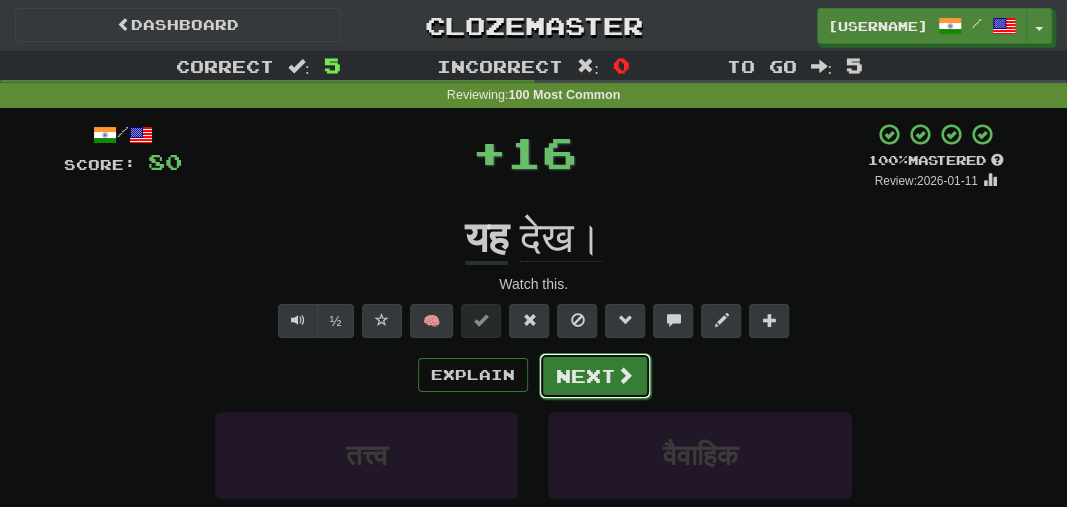 click at bounding box center [625, 375] 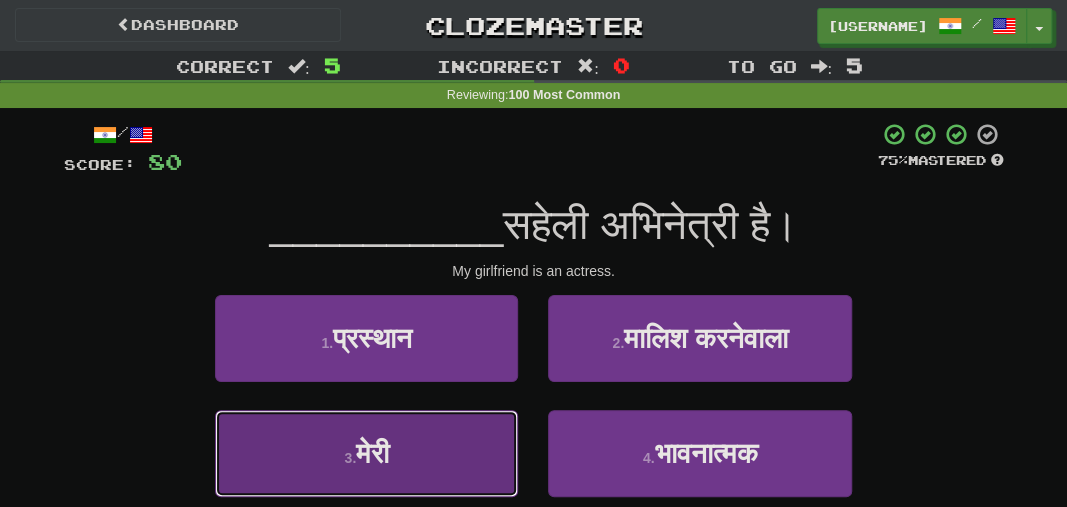 click on "3 .  मेरी" at bounding box center (366, 453) 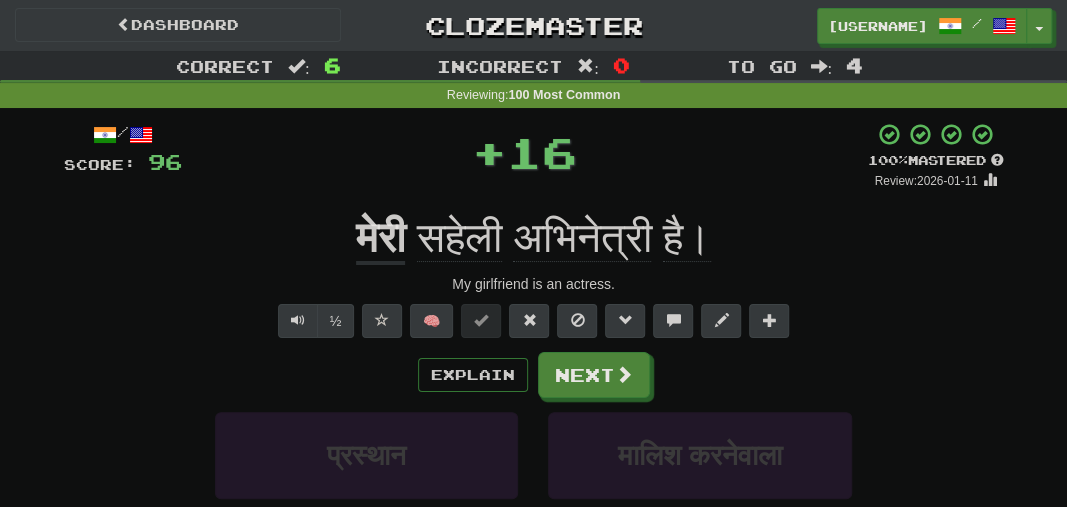 click on "Explain Next प्रस्थान मालिश करनेवाला मेरी भावनात्मक Learn more: प्रस्थान मालिश करनेवाला मेरी भावनात्मक" at bounding box center (534, 512) 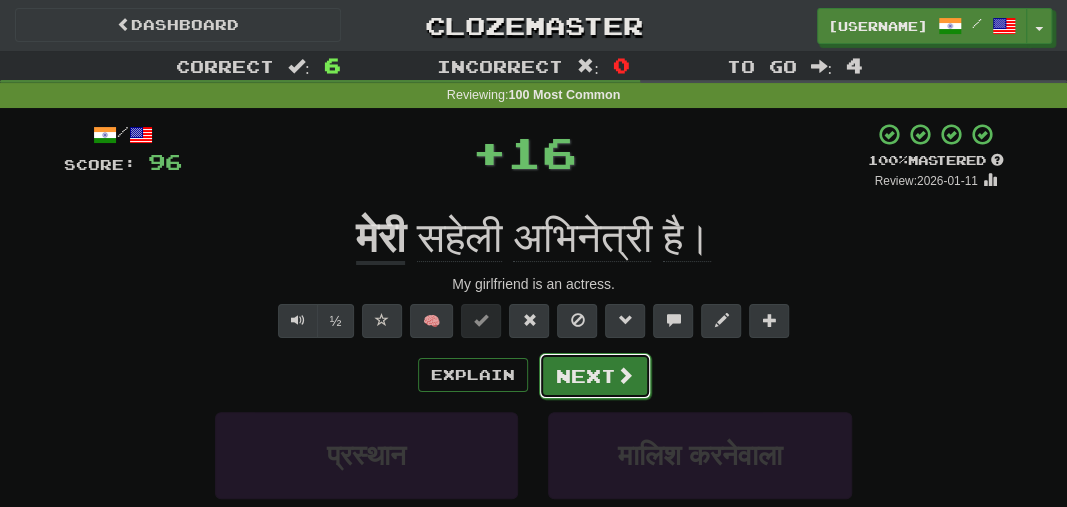 click on "Next" at bounding box center [595, 376] 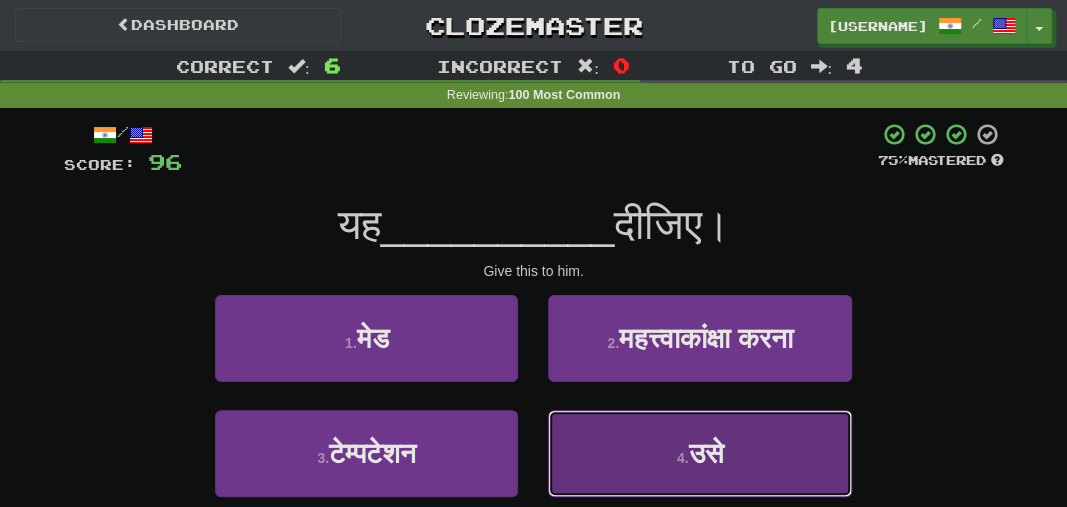click on "4 .  उसे" at bounding box center [699, 453] 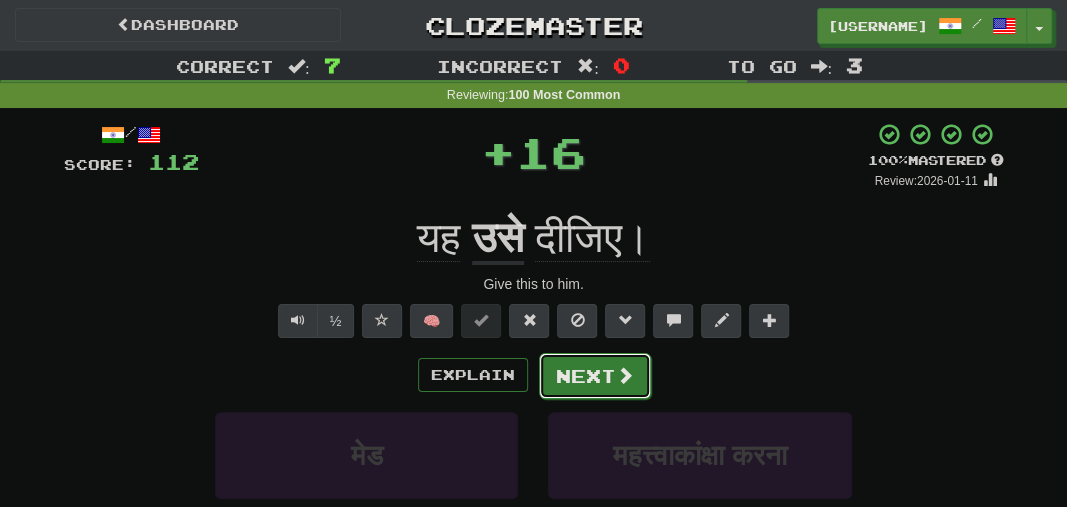 click on "Next" at bounding box center (595, 376) 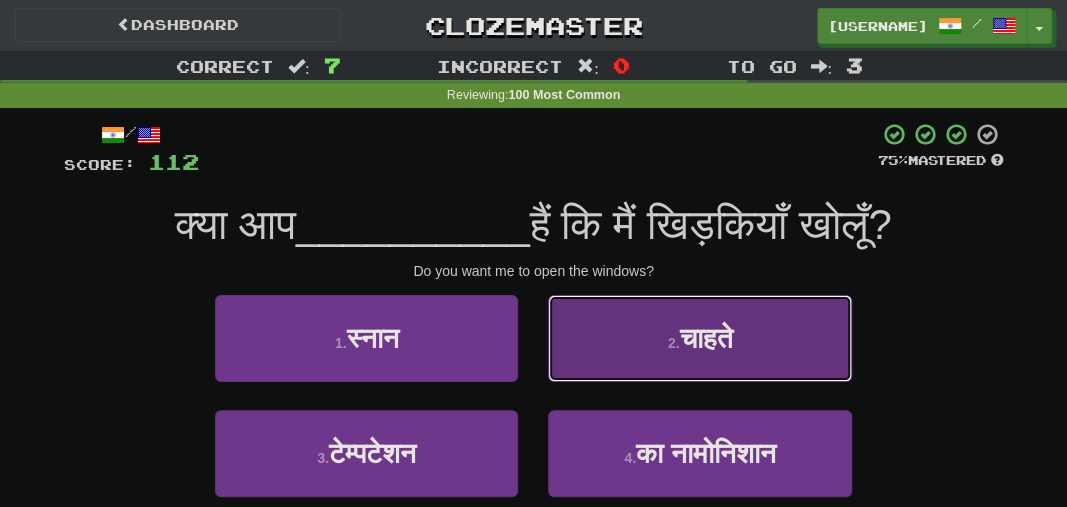 click on "2 .  चाहते" at bounding box center (699, 338) 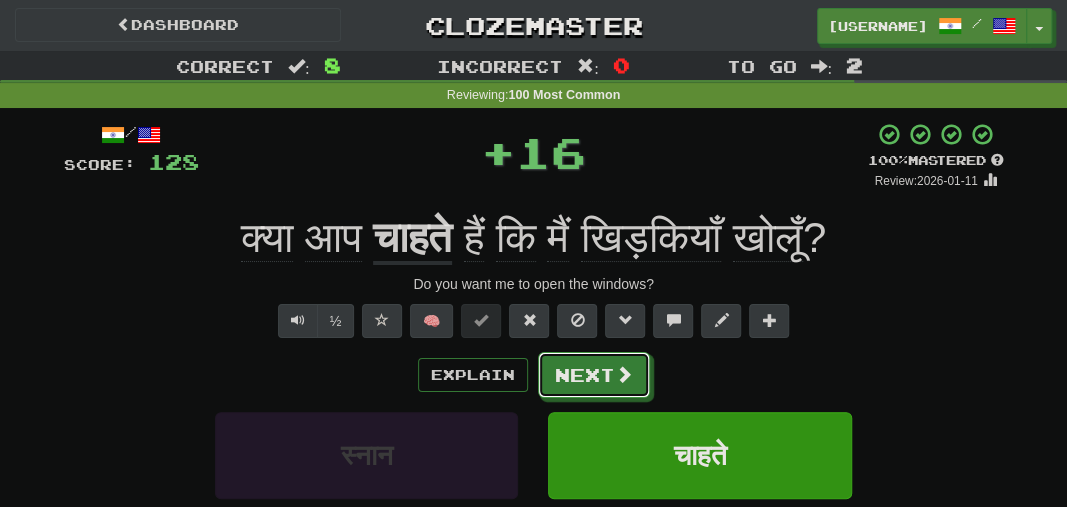 click on "Next" at bounding box center [594, 375] 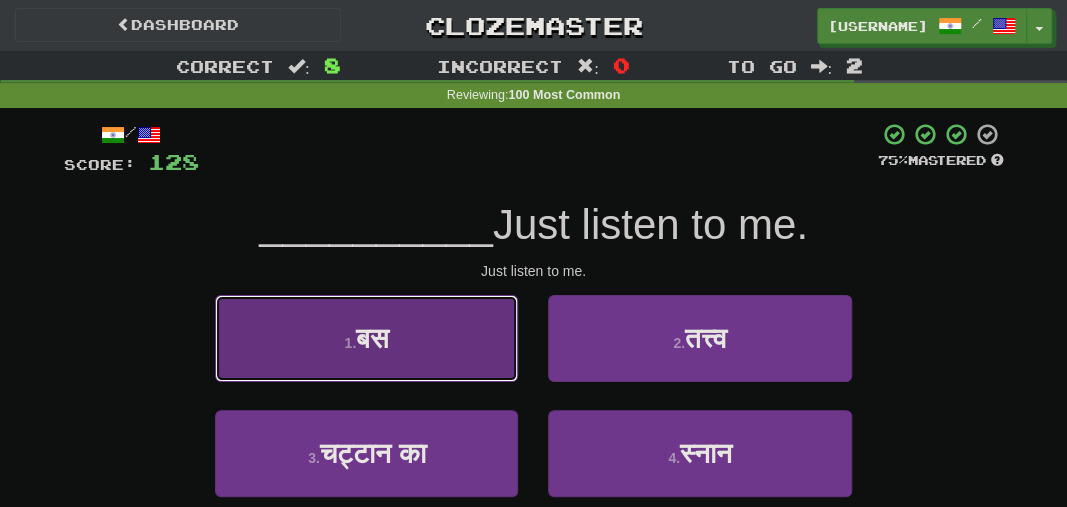 click on "1 .  बस" at bounding box center [366, 338] 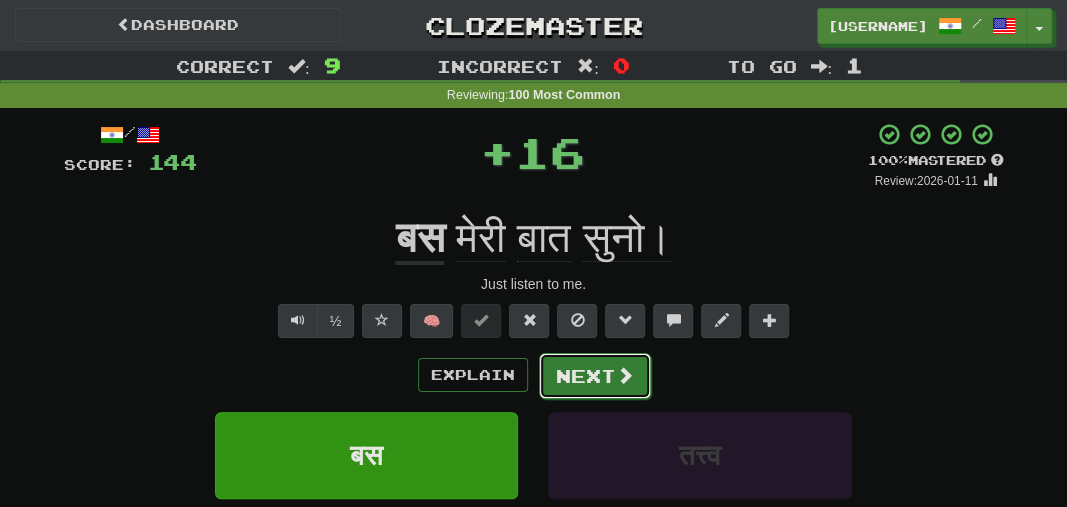 click on "Next" at bounding box center [595, 376] 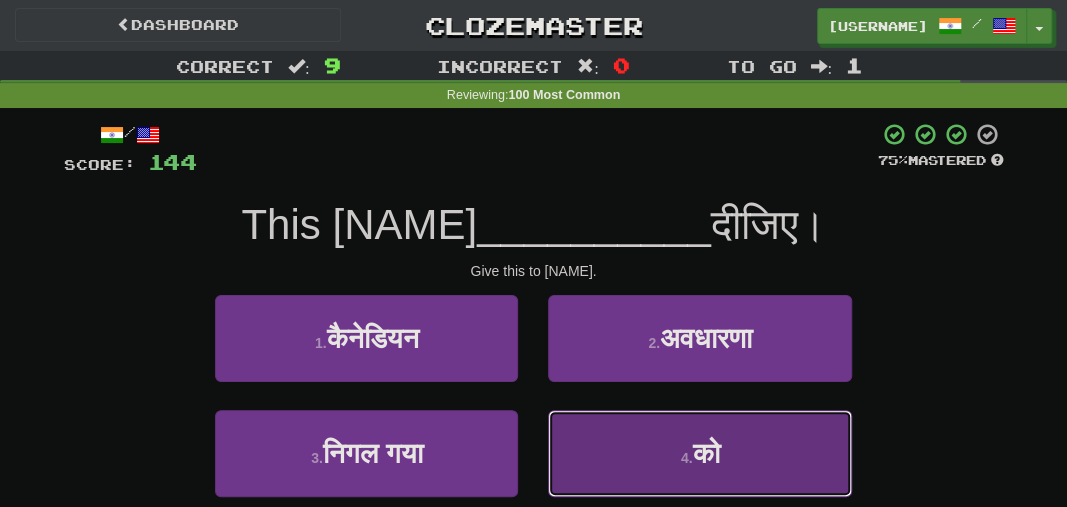 click on "4 .  को" at bounding box center (699, 453) 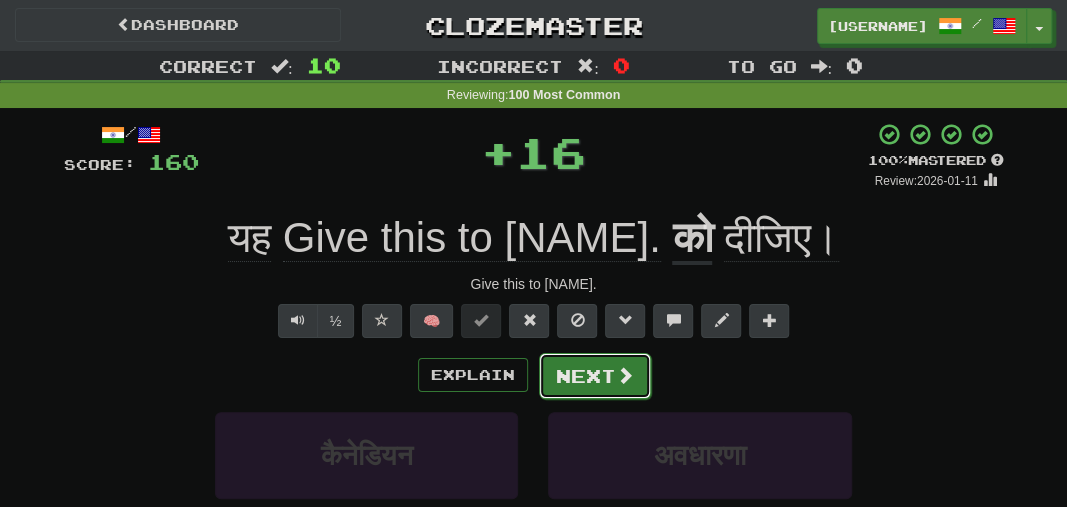 click on "Next" at bounding box center (595, 376) 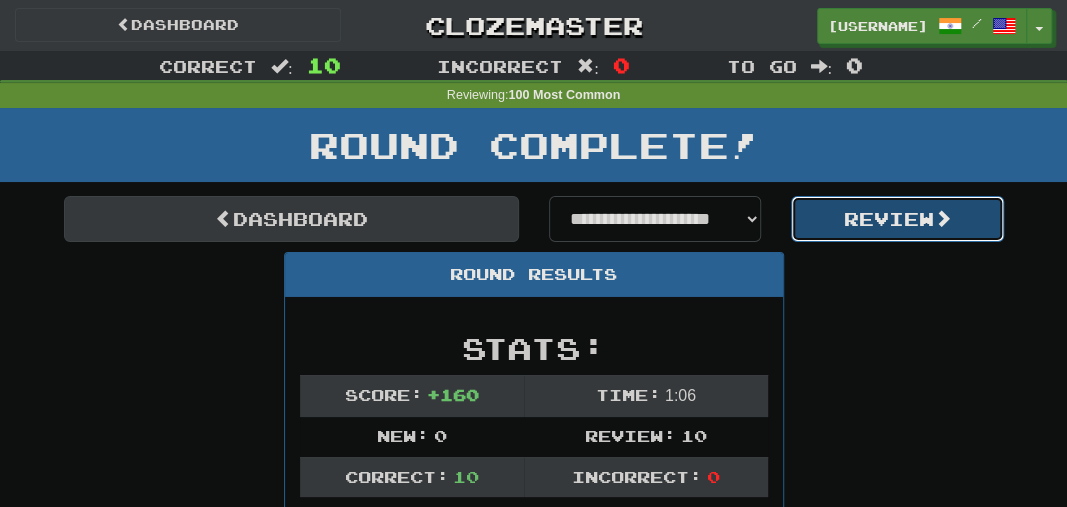 click on "Review" at bounding box center (897, 219) 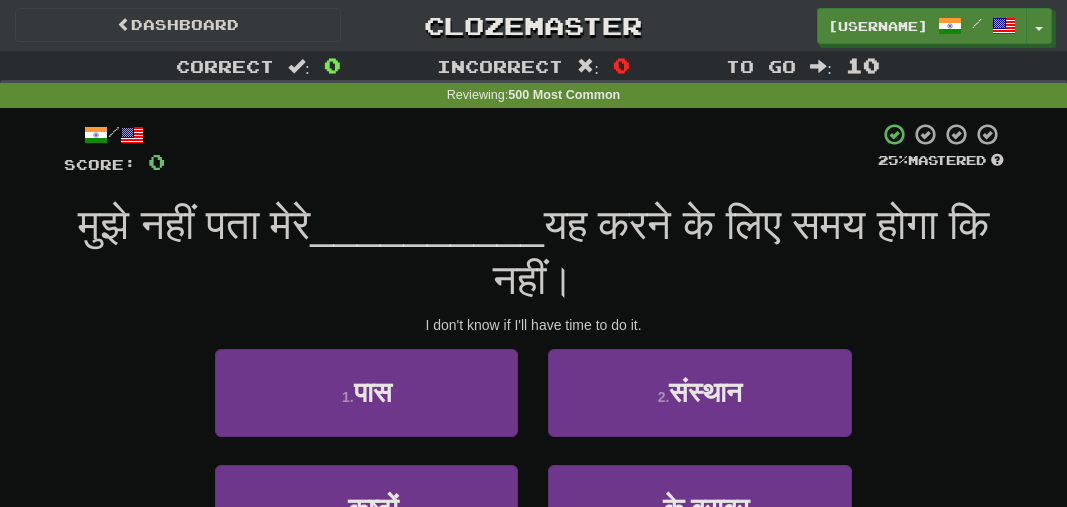 scroll, scrollTop: 0, scrollLeft: 0, axis: both 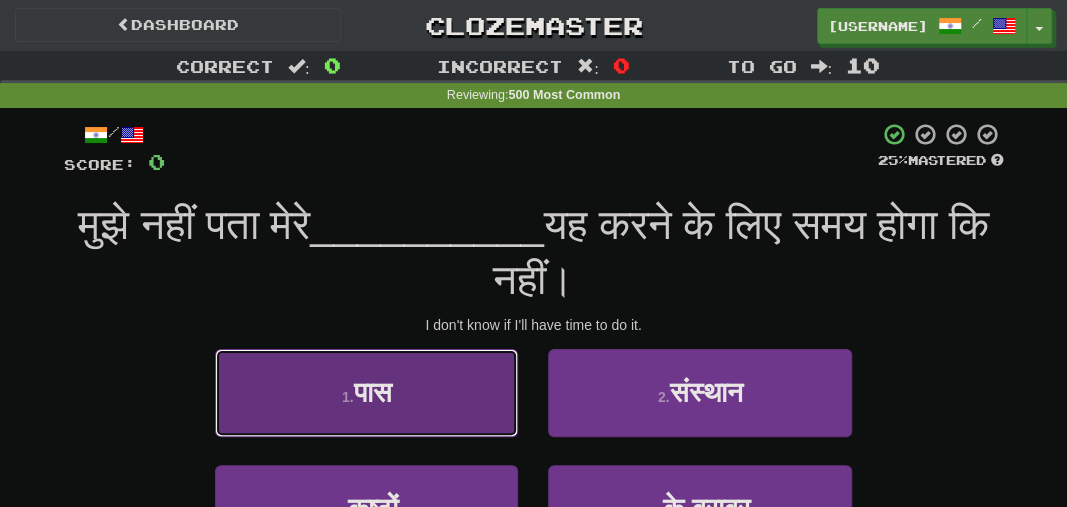click on "1 .  पास" at bounding box center (366, 392) 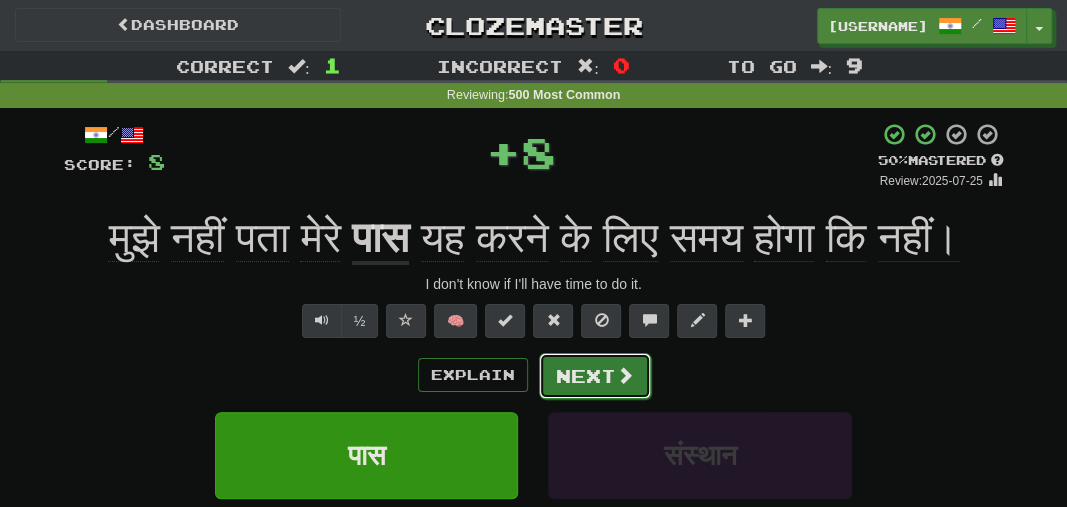 click on "Next" at bounding box center [595, 376] 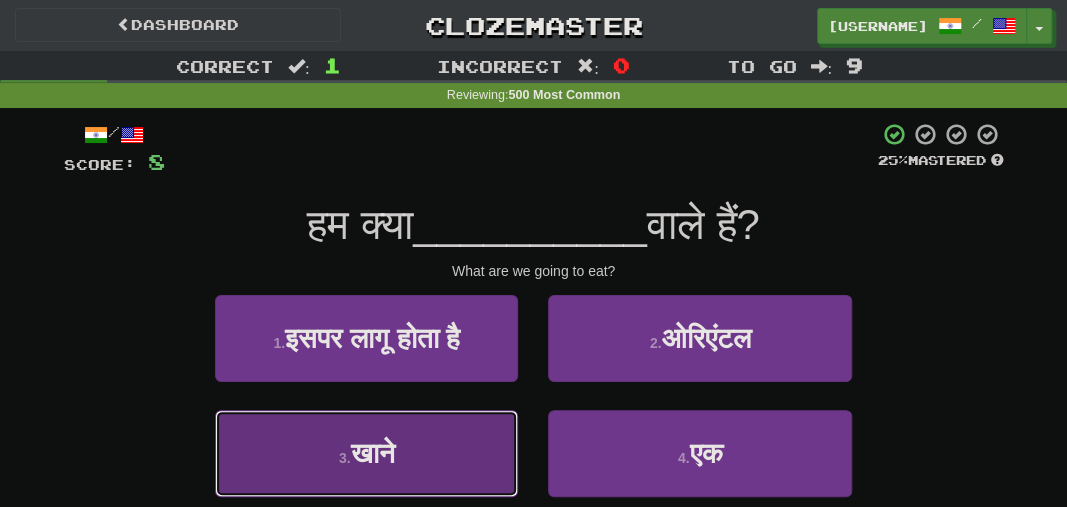 click on "3 .  खाने" at bounding box center [366, 453] 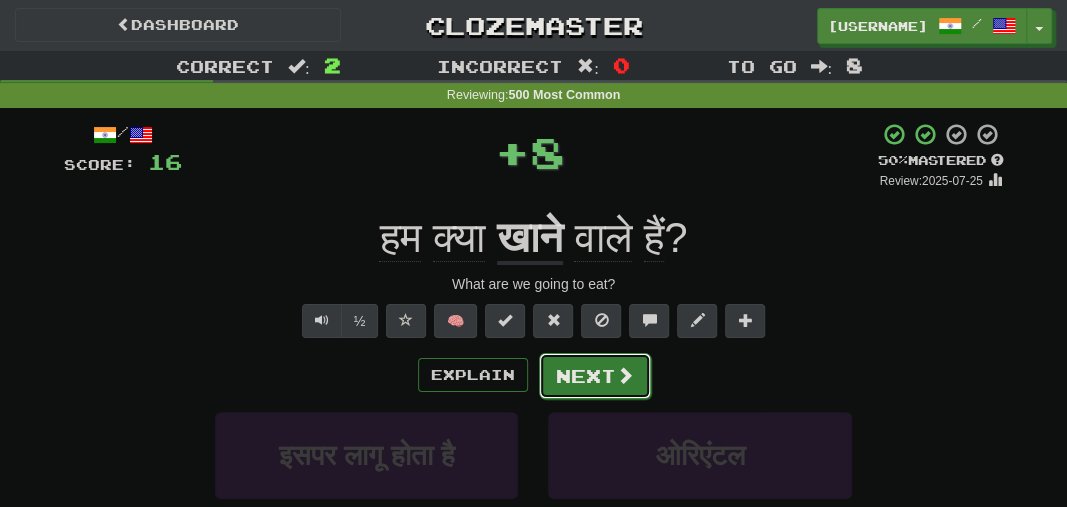 click on "Next" at bounding box center (595, 376) 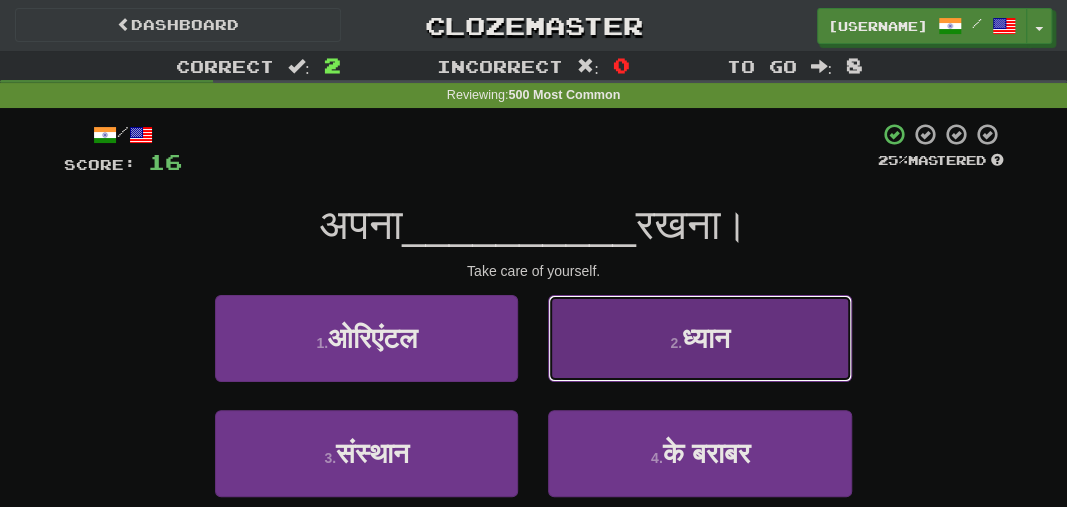 click on "2 .  ध्यान" at bounding box center [699, 338] 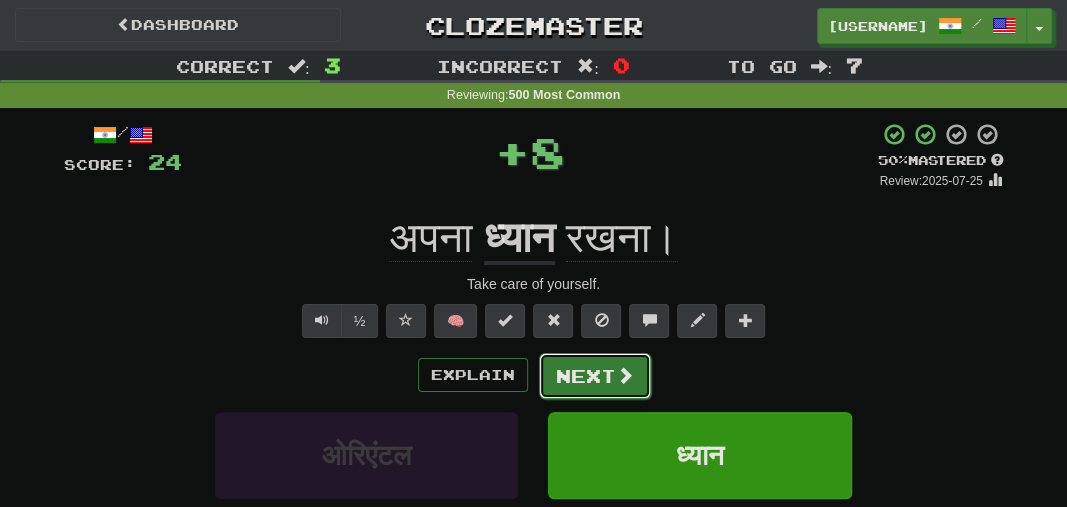 click on "Next" at bounding box center [595, 376] 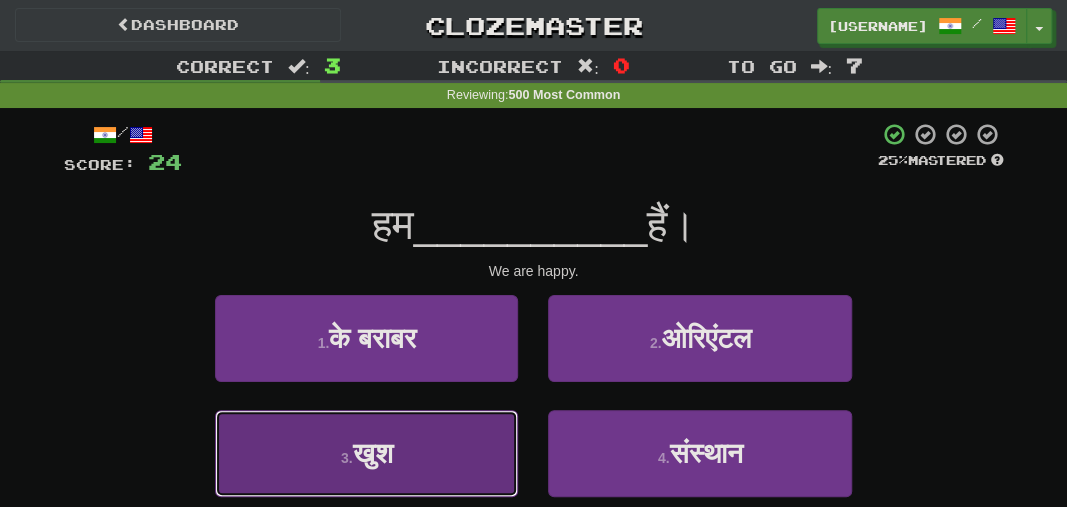 click on "3 .  खुश" at bounding box center [366, 453] 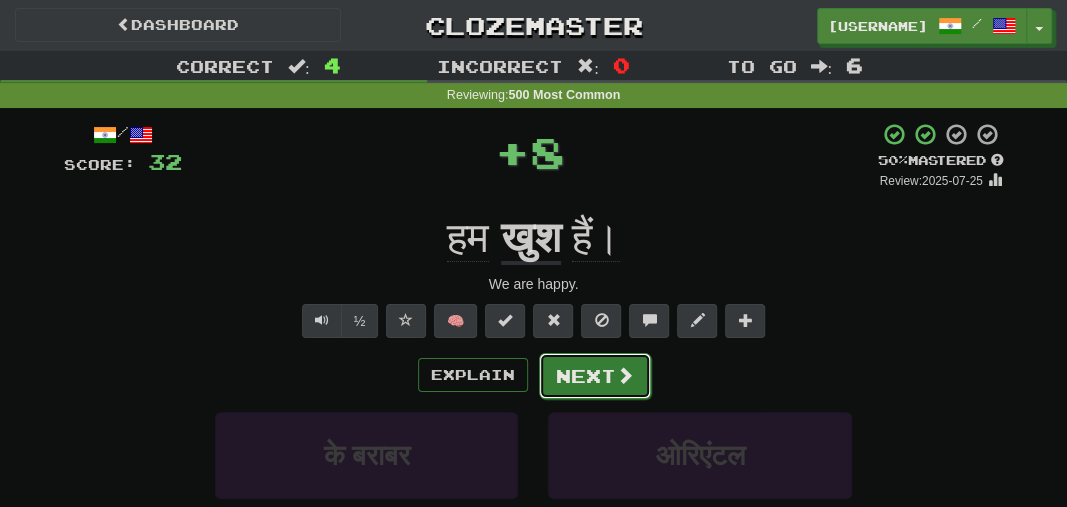 click on "Next" at bounding box center [595, 376] 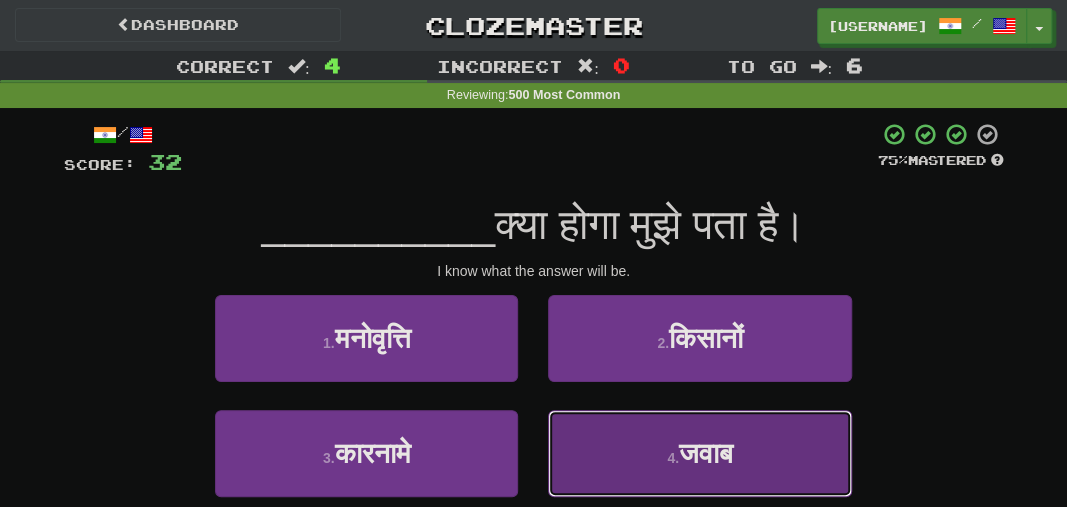 click on "4 .  जवाब" at bounding box center (699, 453) 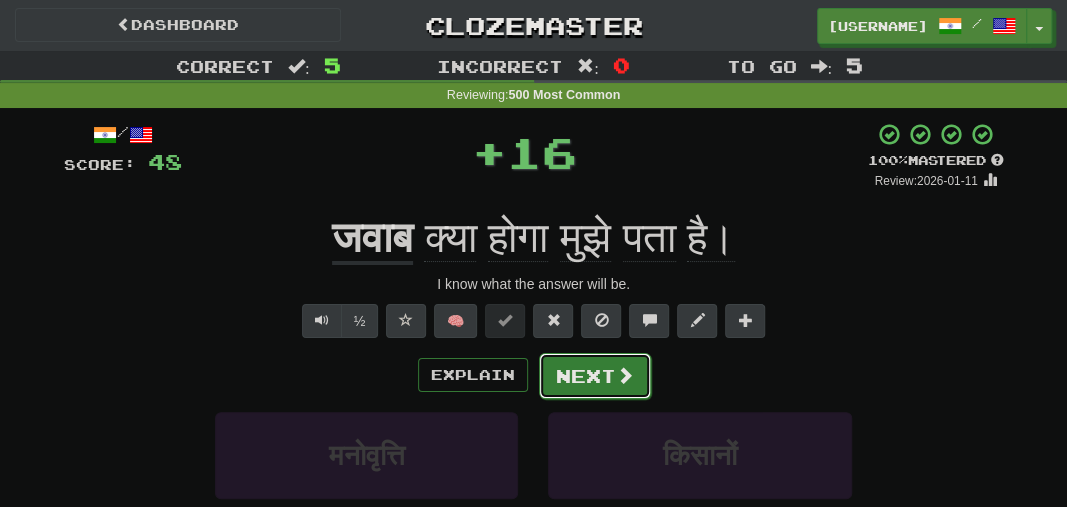 click on "Next" at bounding box center (595, 376) 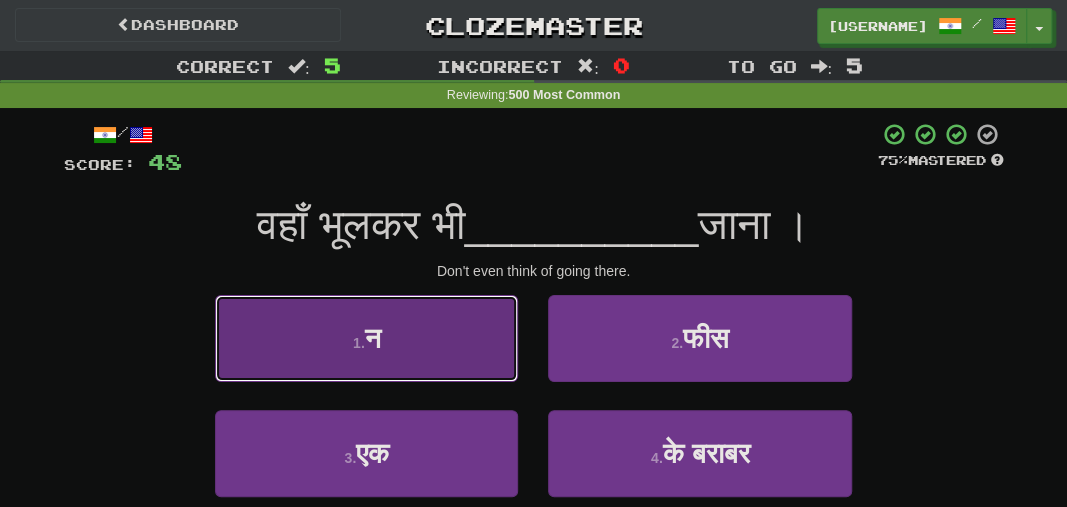 click on "1 .  न" at bounding box center [366, 338] 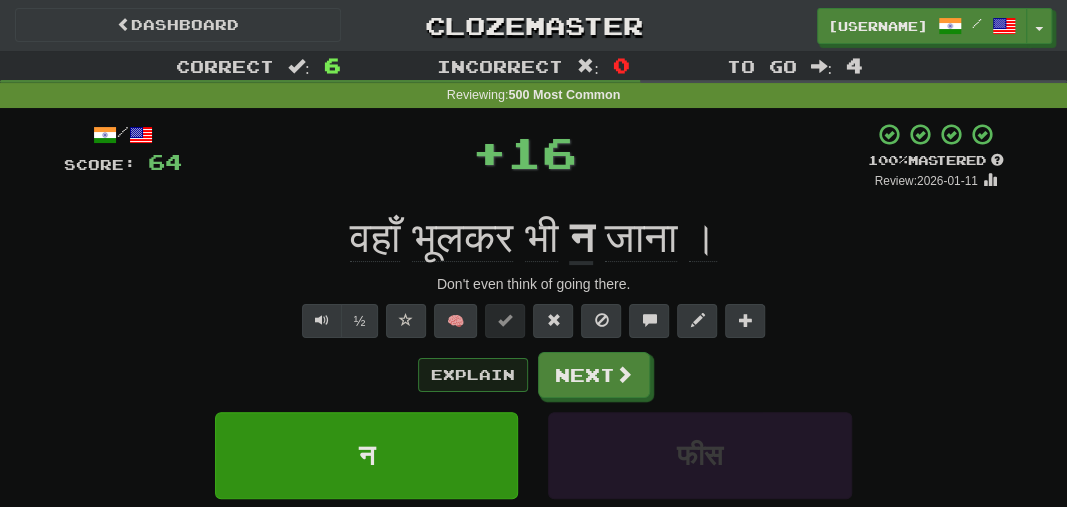 drag, startPoint x: 490, startPoint y: 358, endPoint x: 492, endPoint y: 370, distance: 12.165525 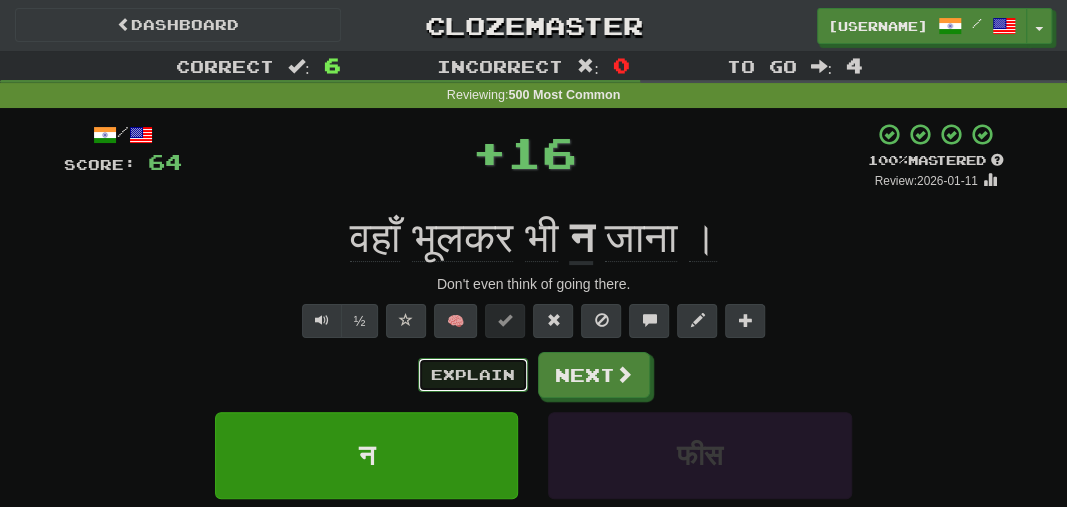 click on "Explain" at bounding box center [473, 375] 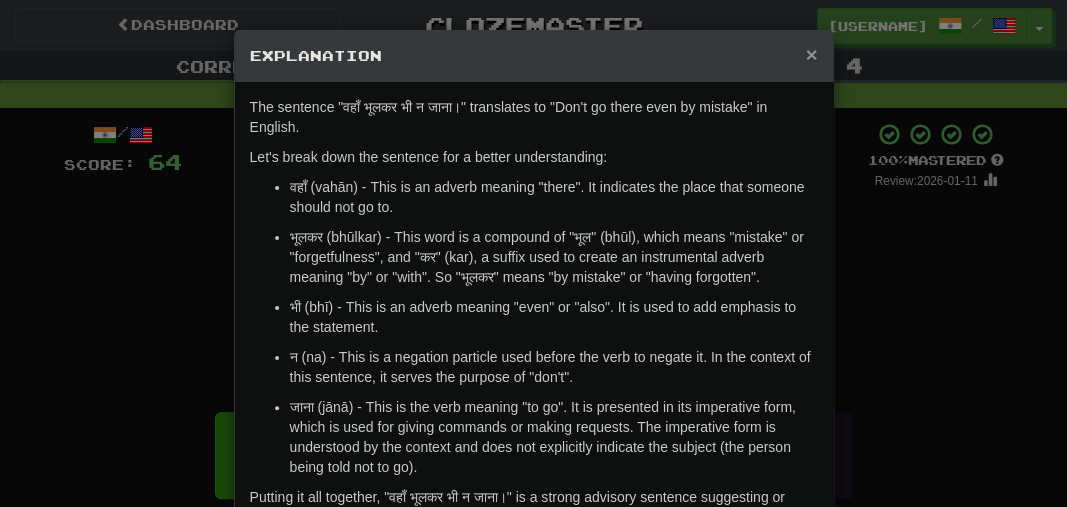 click on "×" at bounding box center (811, 54) 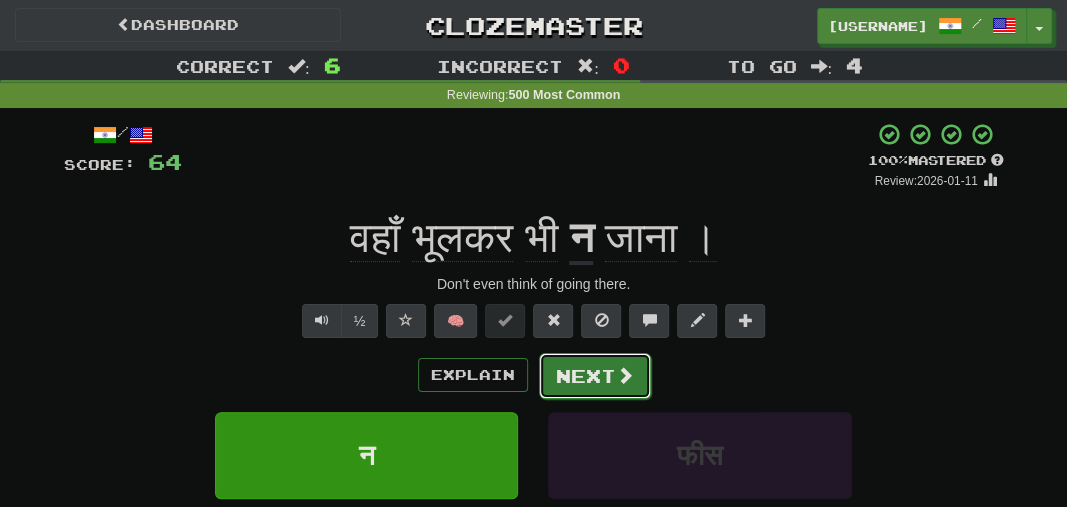 click on "Next" at bounding box center (595, 376) 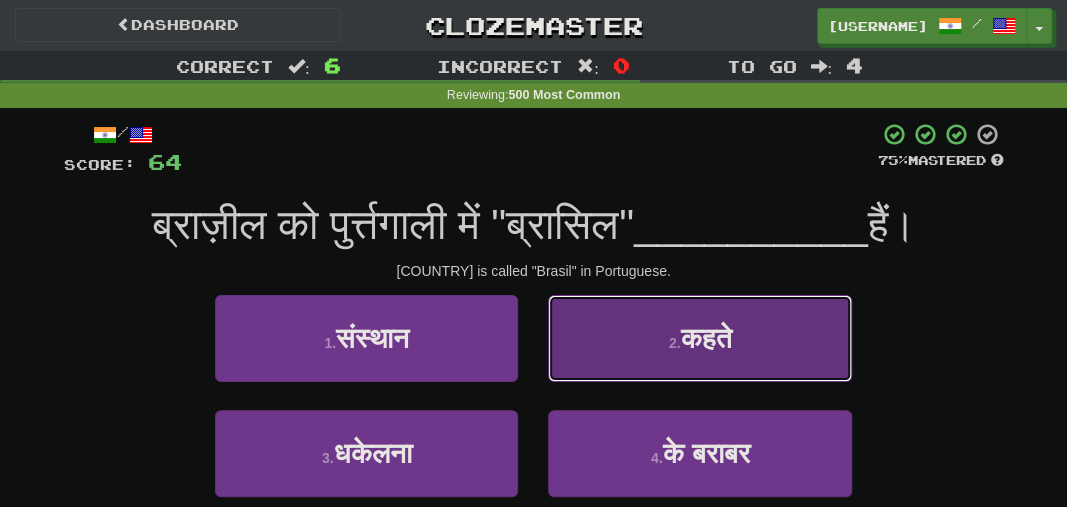 click on "2 .  कहते" at bounding box center (699, 338) 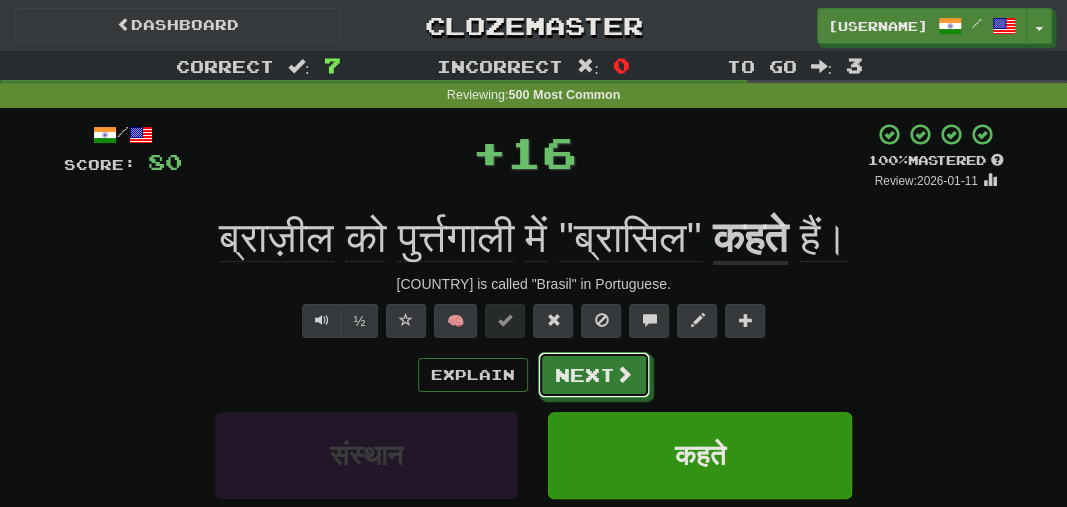 click on "Next" at bounding box center (594, 375) 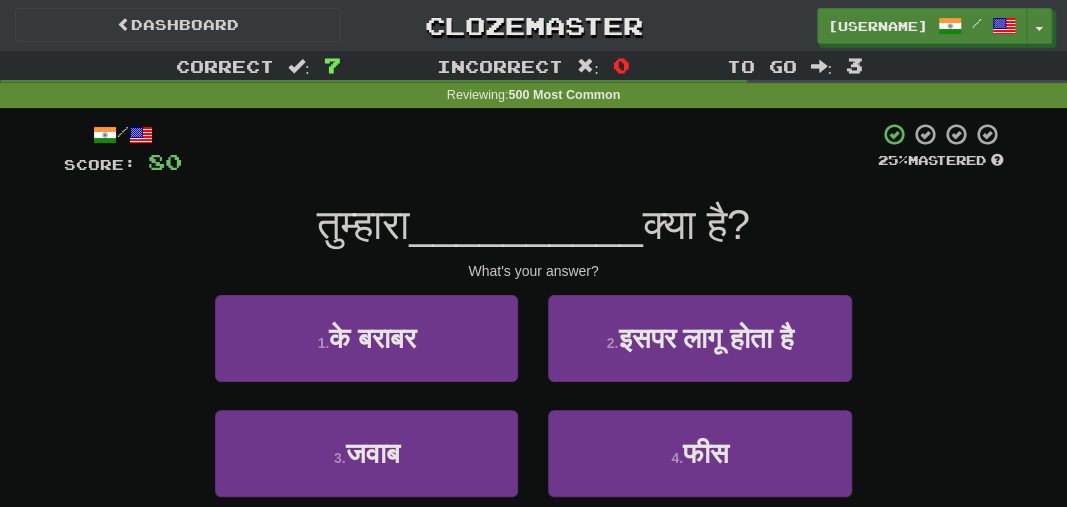 click on "3 .  जवाब" at bounding box center (366, 467) 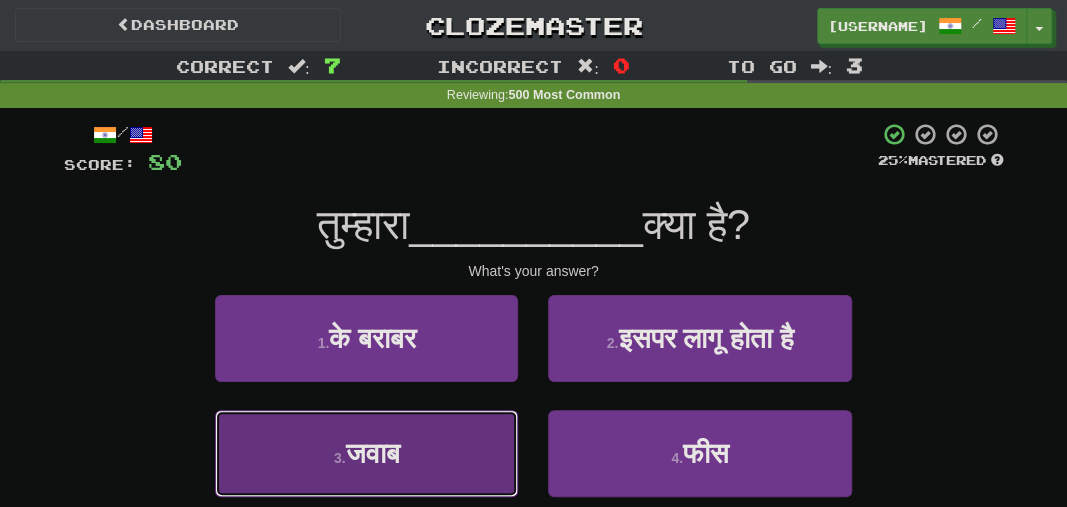click on "3 .  जवाब" at bounding box center [366, 453] 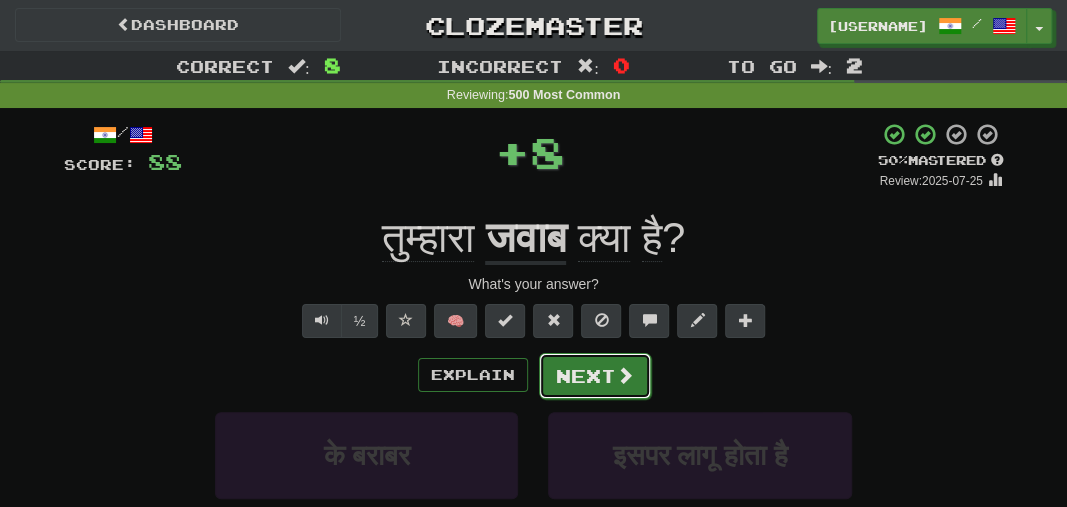 click on "Next" at bounding box center (595, 376) 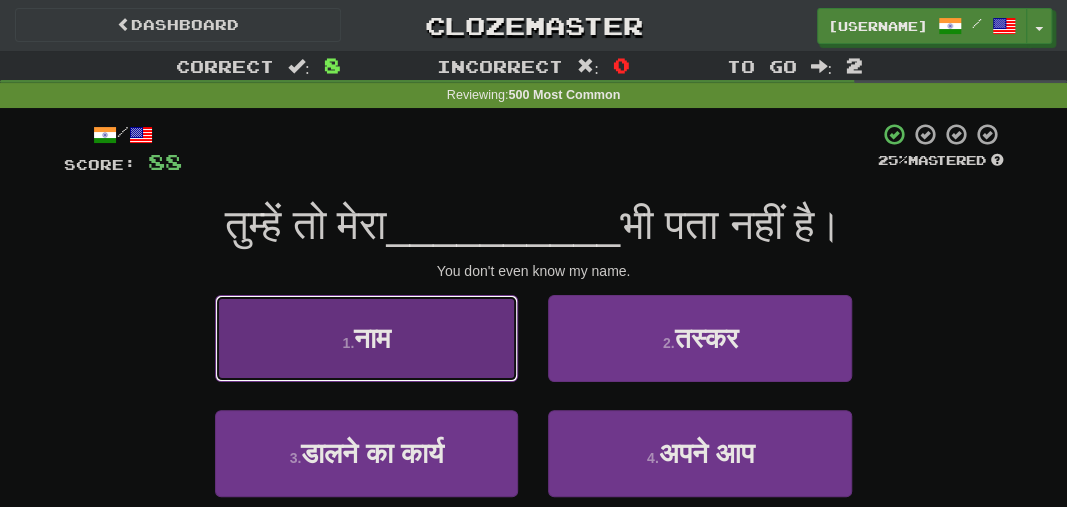 click on "1 .  नाम" at bounding box center [366, 338] 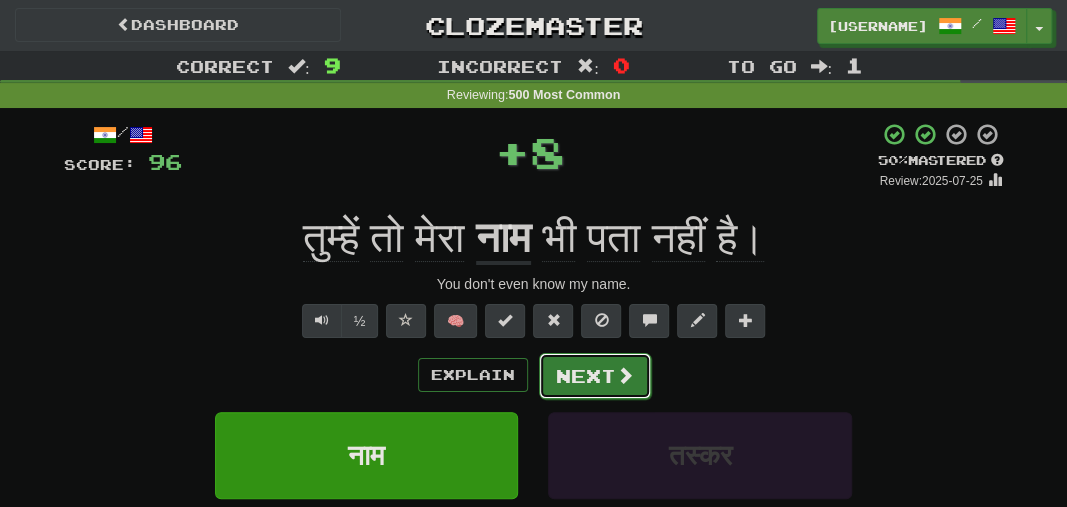 click on "Next" at bounding box center [595, 376] 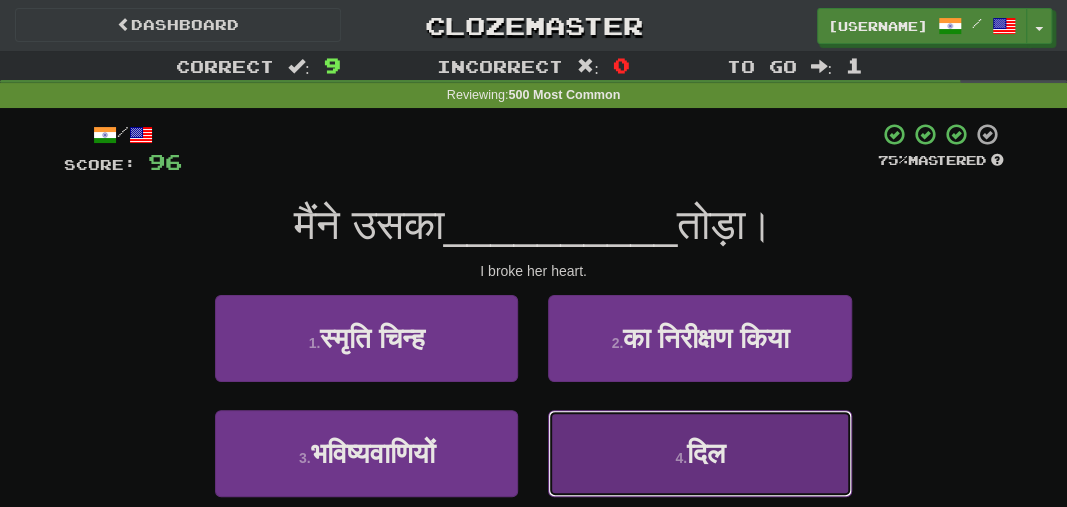 click on "4 .  दिल" at bounding box center [699, 453] 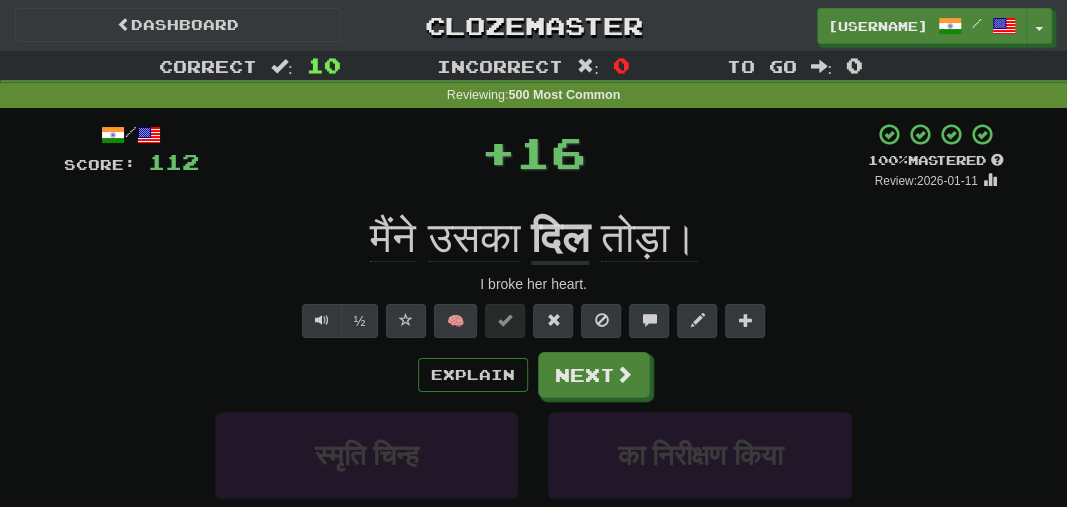 click on "Explain Next स्मृति चिन्ह का निरीक्षण किया भविष्यवाणियों दिल Learn more: स्मृति चिन्ह का निरीक्षण किया भविष्यवाणियों दिल" at bounding box center (534, 512) 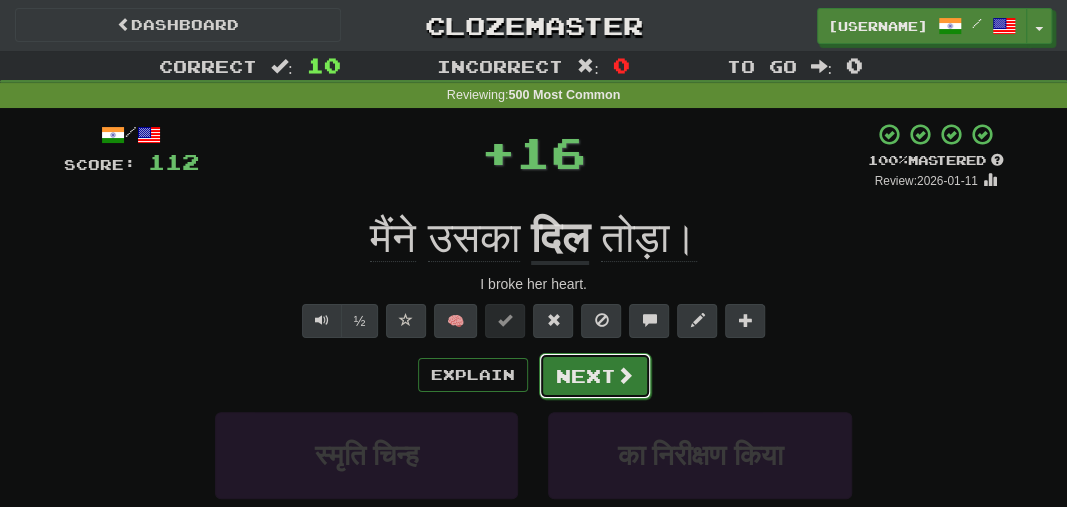 click on "Next" at bounding box center (595, 376) 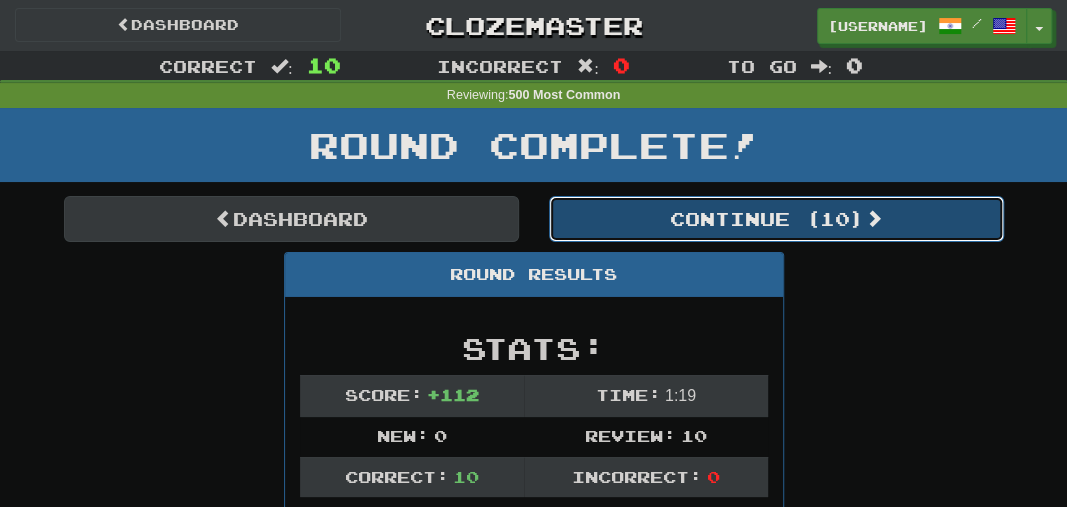 click on "Continue ( 10 )" at bounding box center (776, 219) 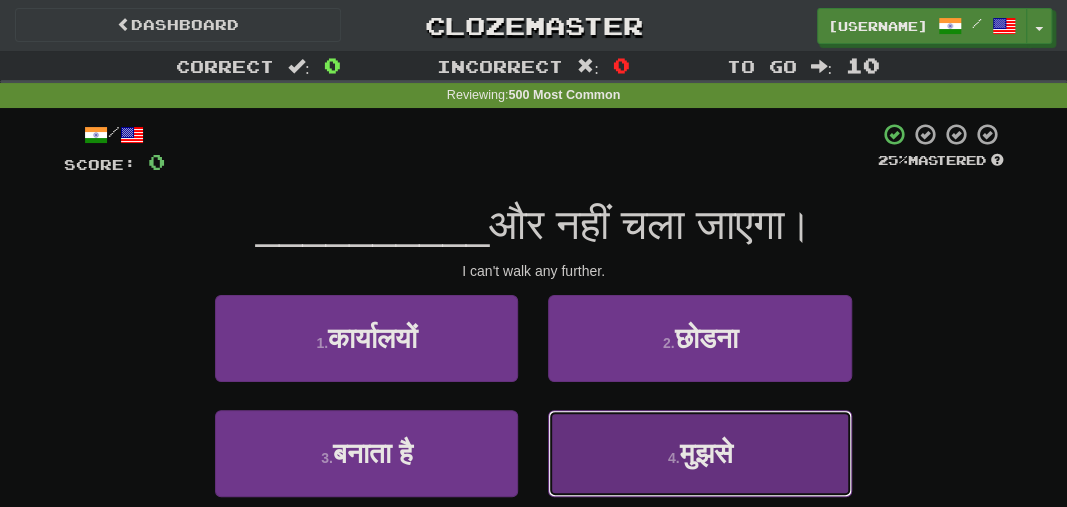 click on "4 .  मुझसे" at bounding box center (699, 453) 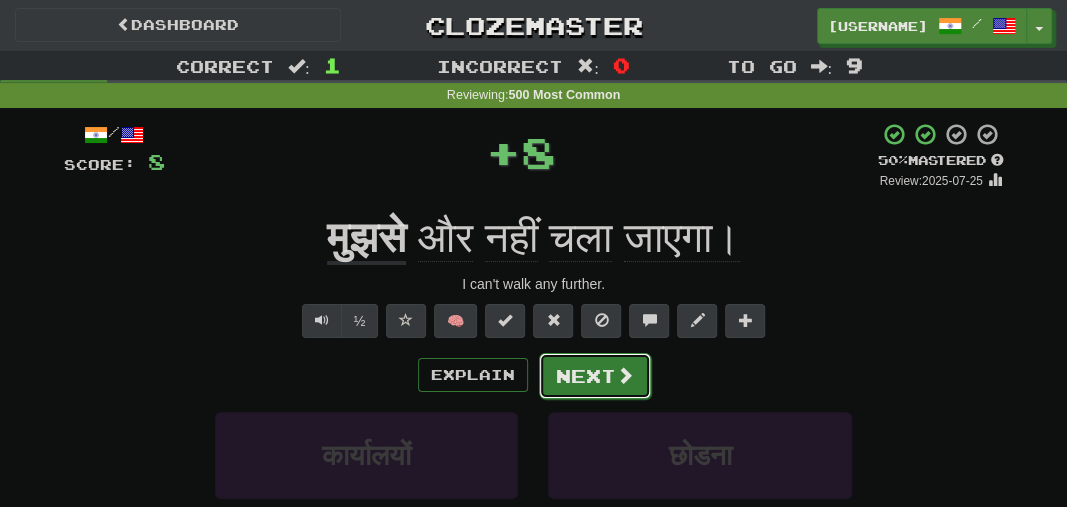 click on "Next" at bounding box center (595, 376) 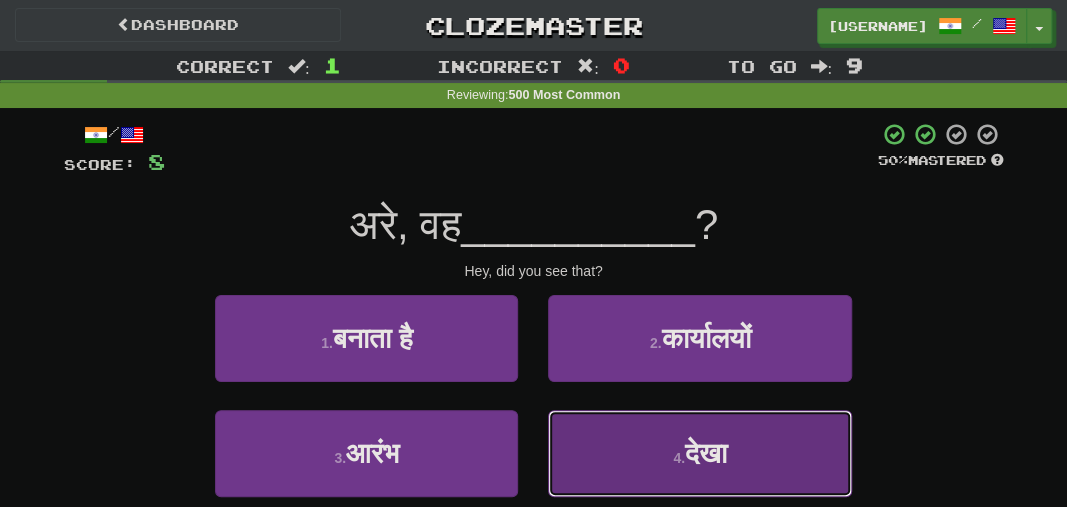 click on "4 .  देखा" at bounding box center [699, 453] 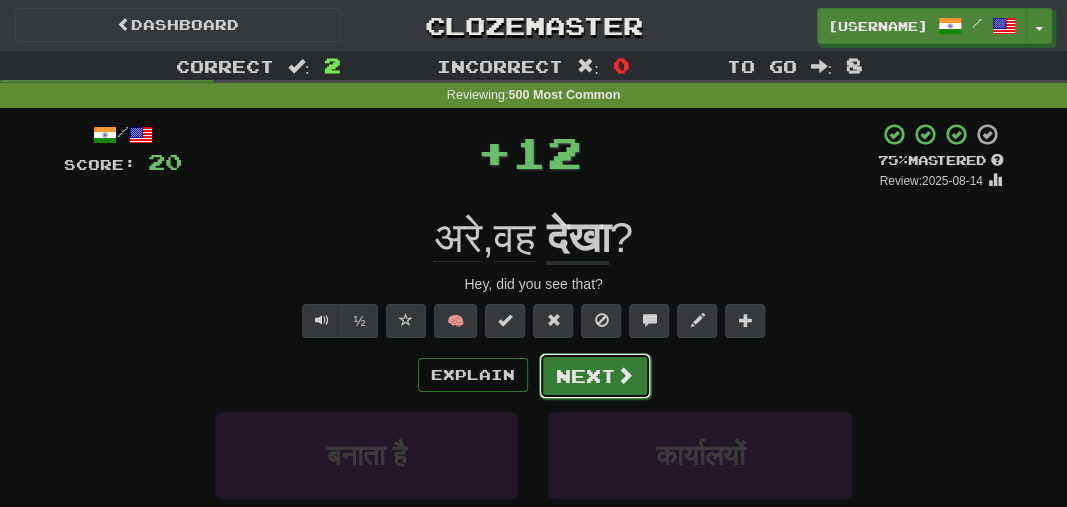 click on "Next" at bounding box center (595, 376) 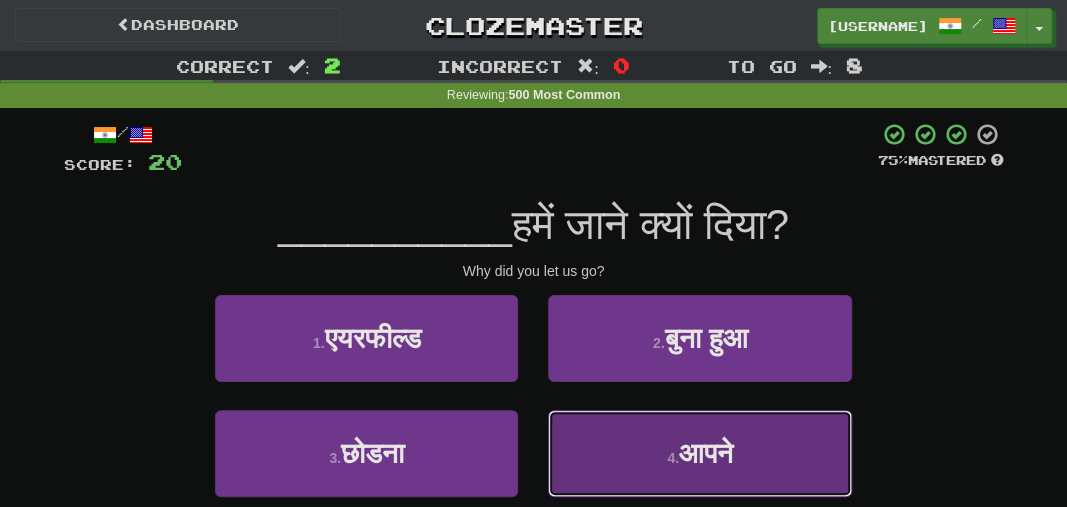 click on "4 .  आपने" at bounding box center [699, 453] 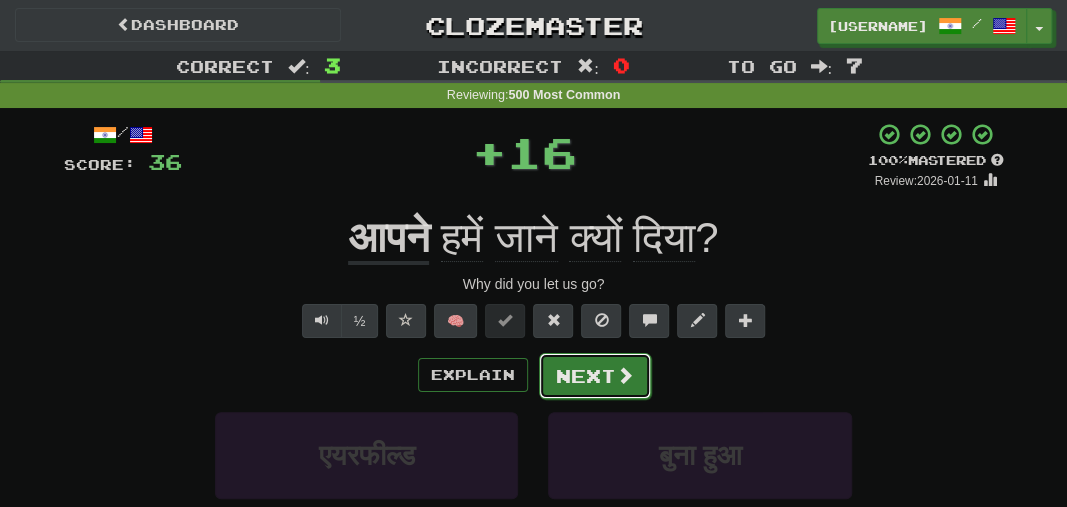 click on "Next" at bounding box center (595, 376) 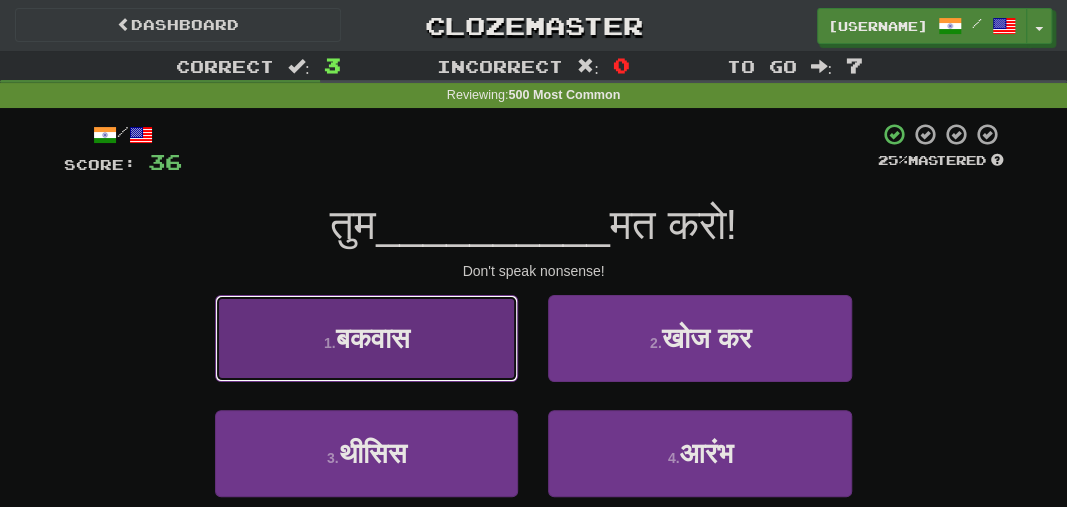click on "1 .  बकवास" at bounding box center [366, 338] 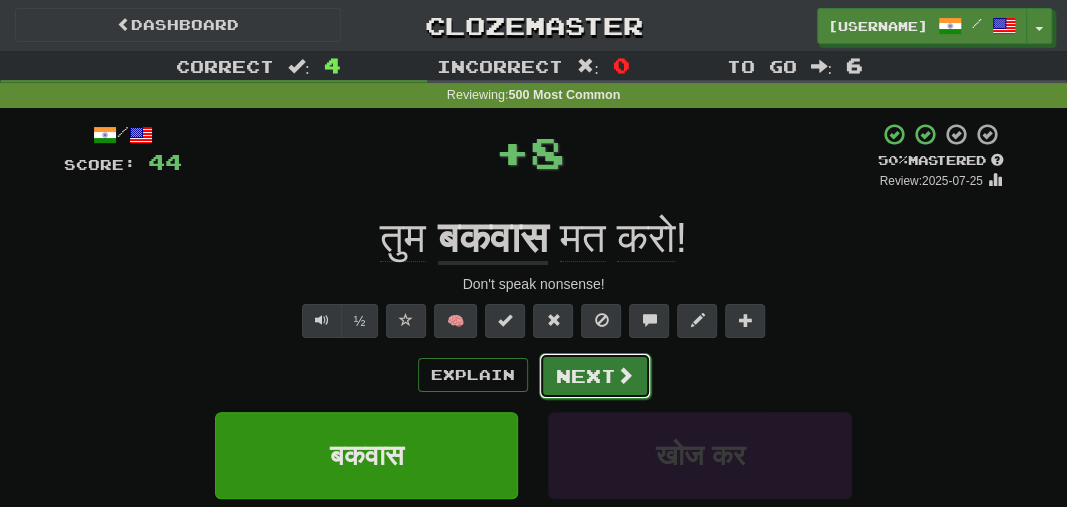 click on "Next" at bounding box center (595, 376) 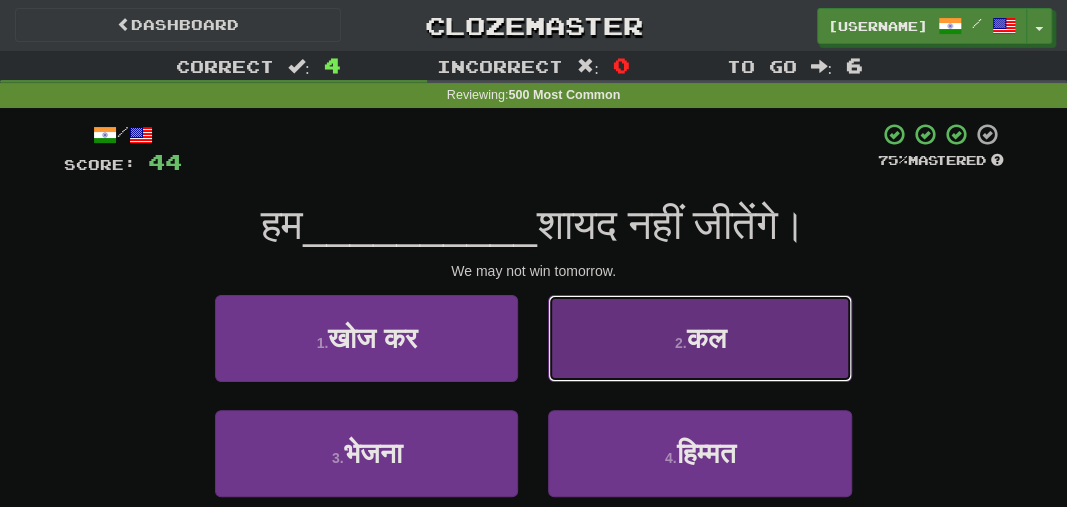 click on "2 .  कल" at bounding box center [699, 338] 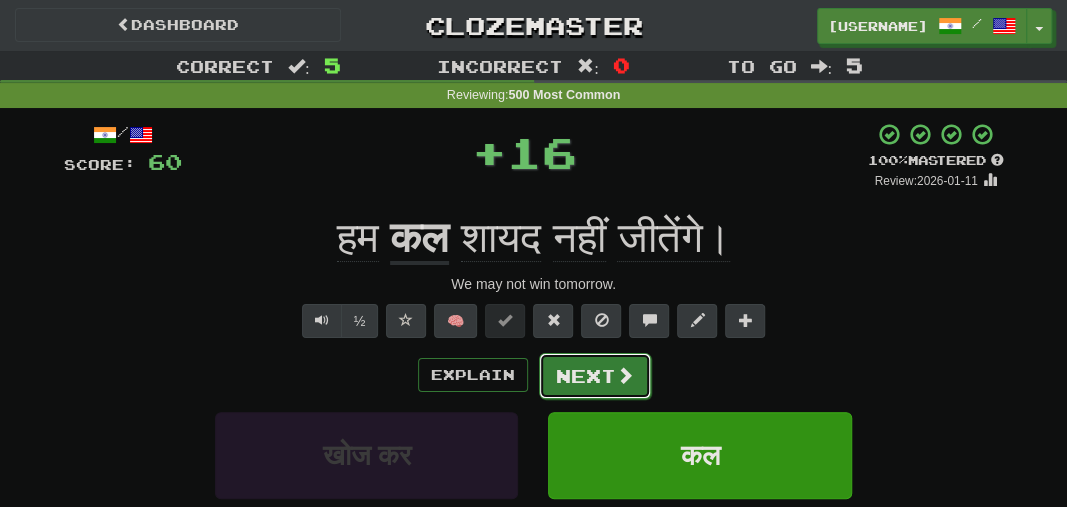 click on "Next" at bounding box center (595, 376) 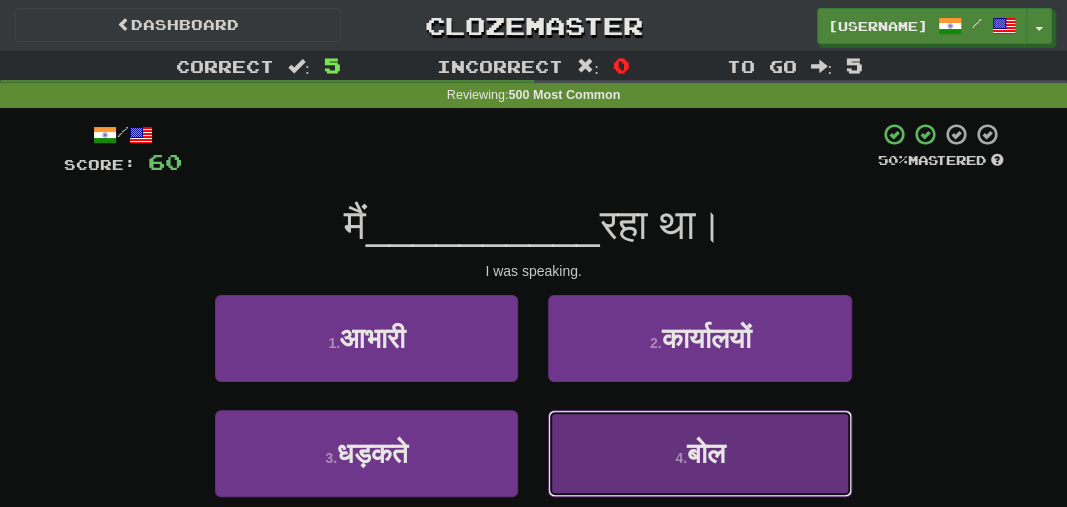 click on "4 .  बोल" at bounding box center [699, 453] 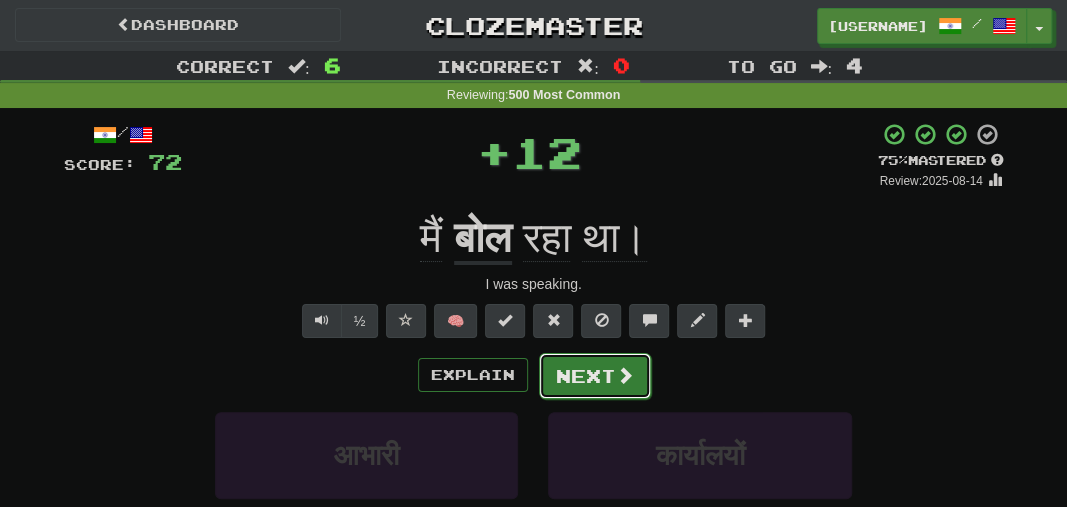 click at bounding box center (625, 375) 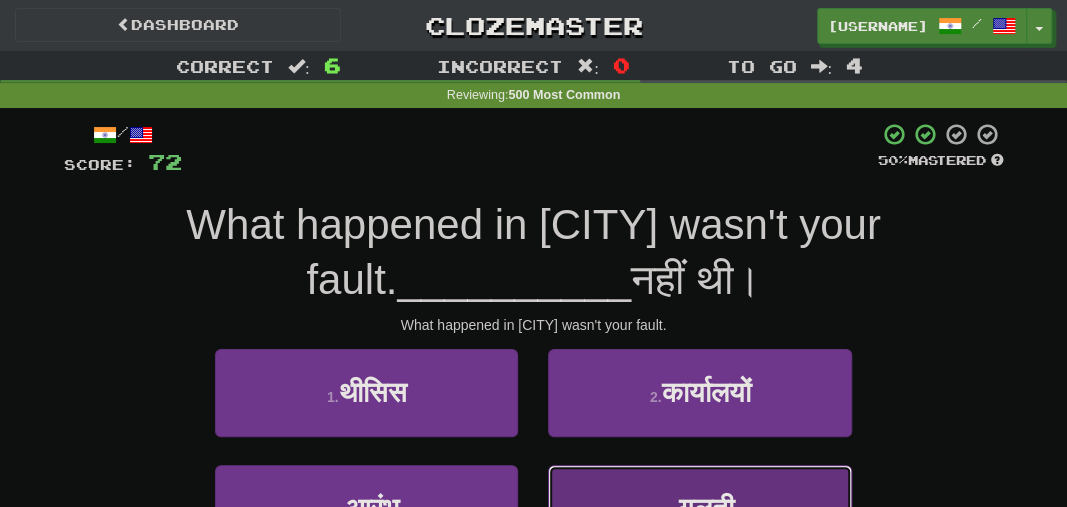 click on "4 ." at bounding box center (673, 513) 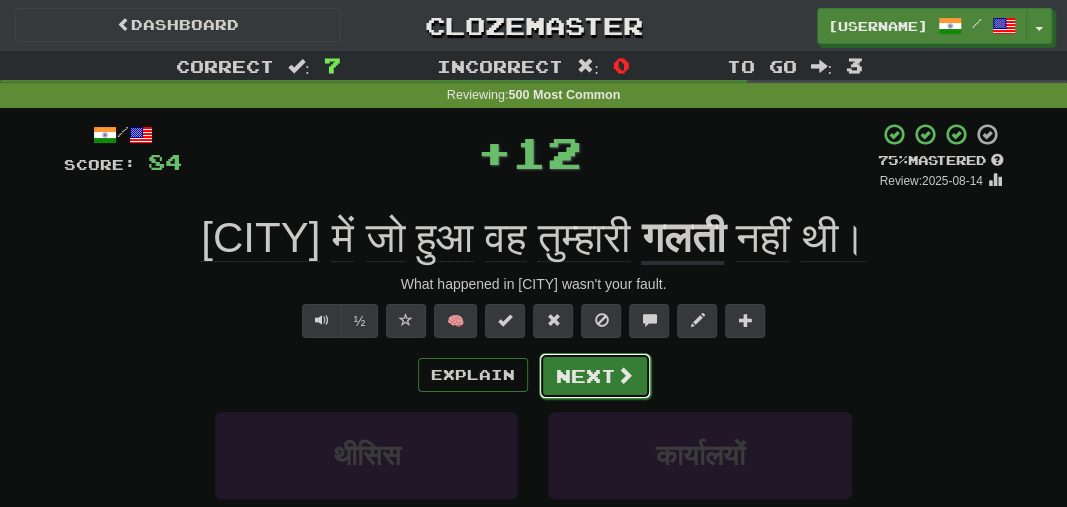 click on "Next" at bounding box center (595, 376) 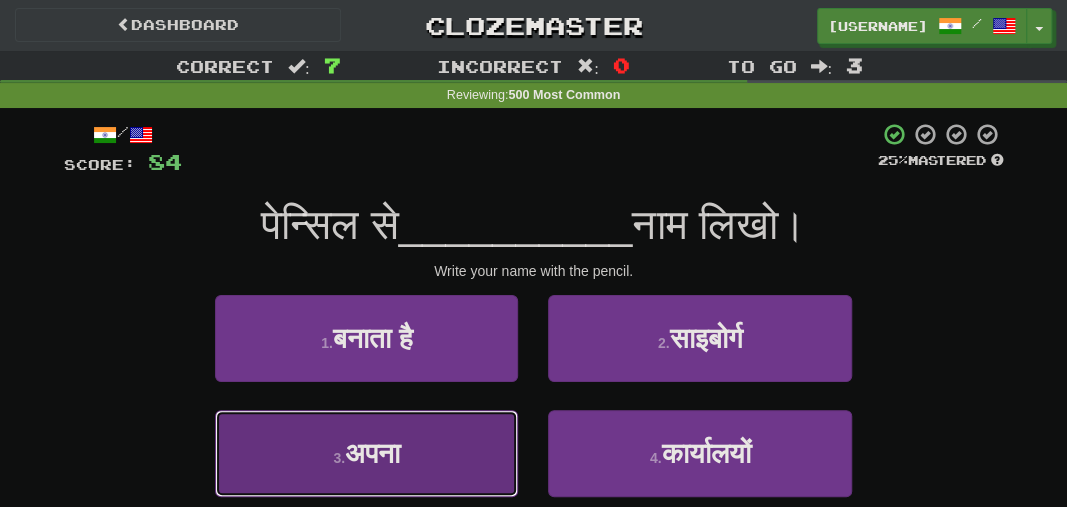 click on "3 .  अपना" at bounding box center [366, 453] 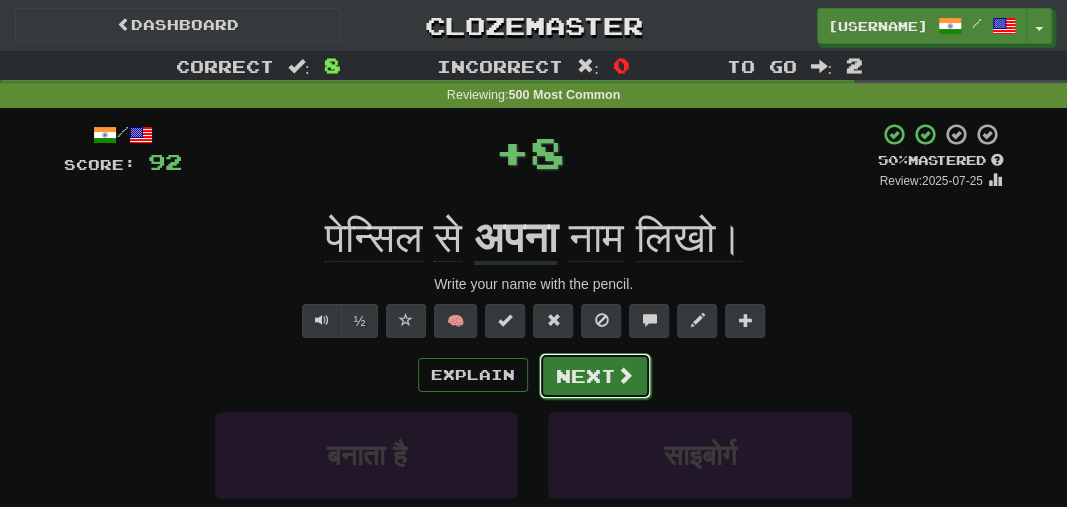 click at bounding box center (625, 375) 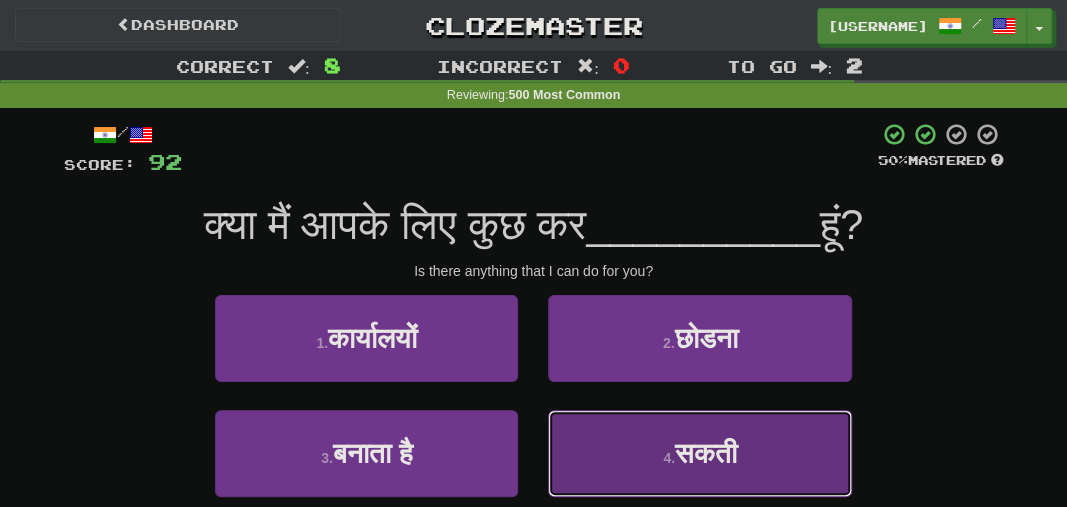 click on "4 .  सकती" at bounding box center (699, 453) 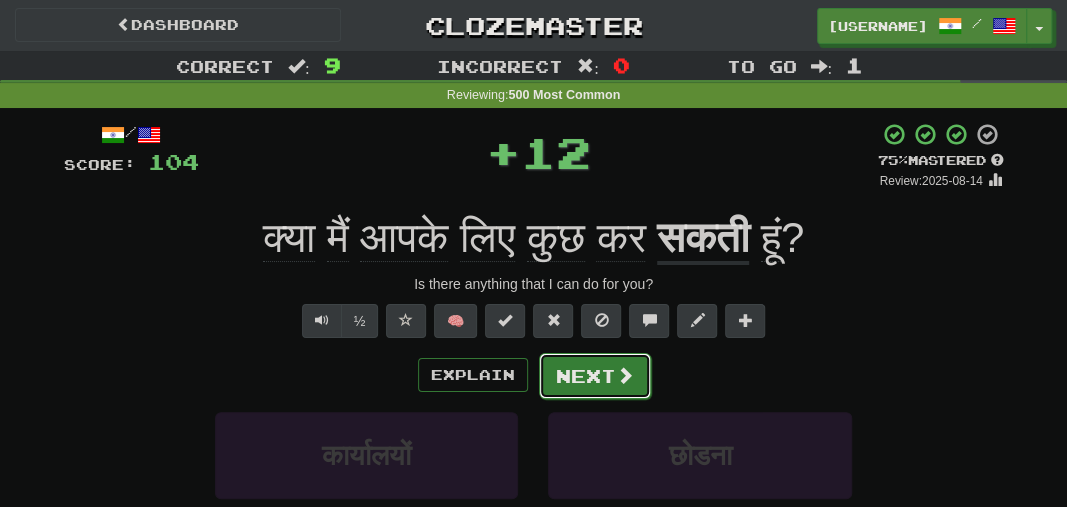click on "Next" at bounding box center (595, 376) 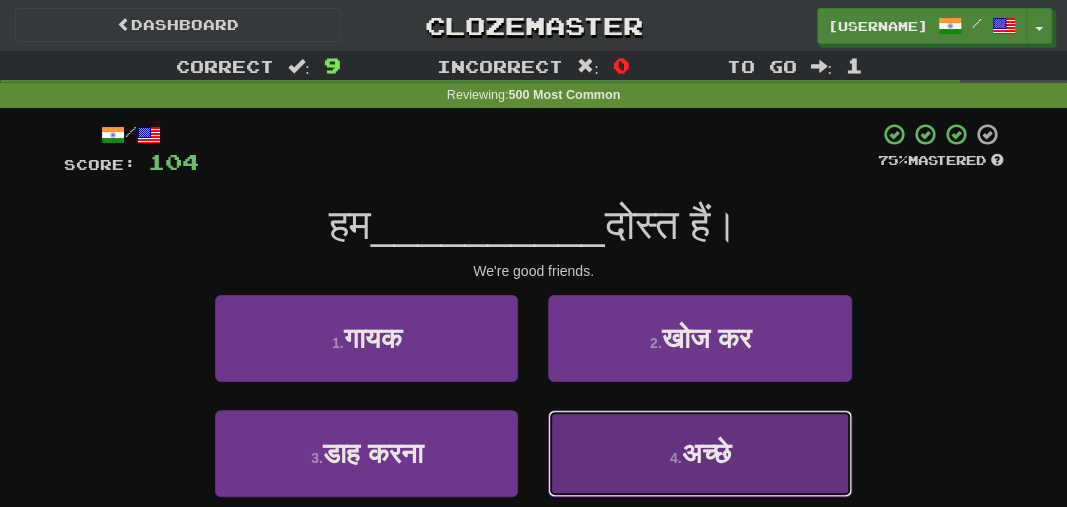 click on "4 .  अच्छे" at bounding box center (699, 453) 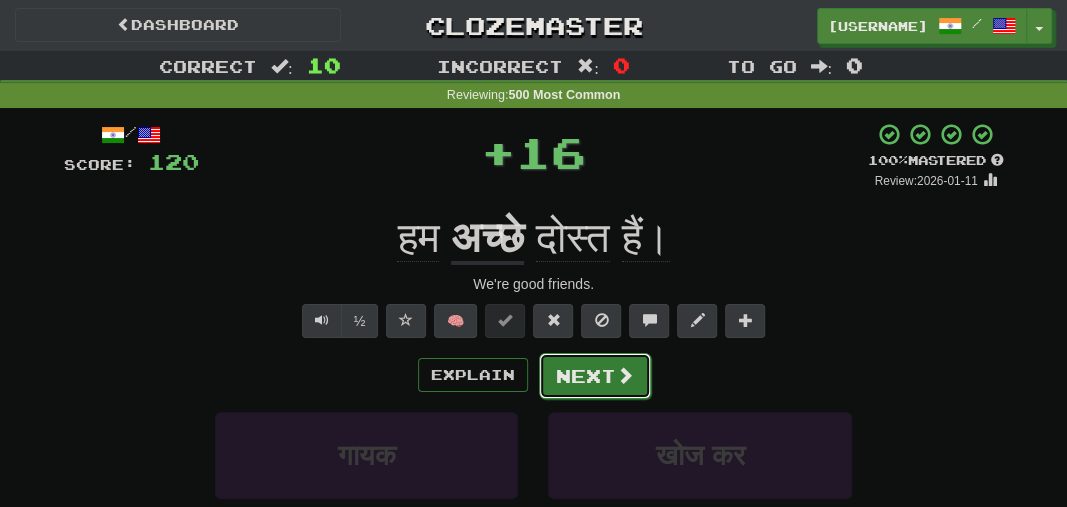 click on "Next" at bounding box center [595, 376] 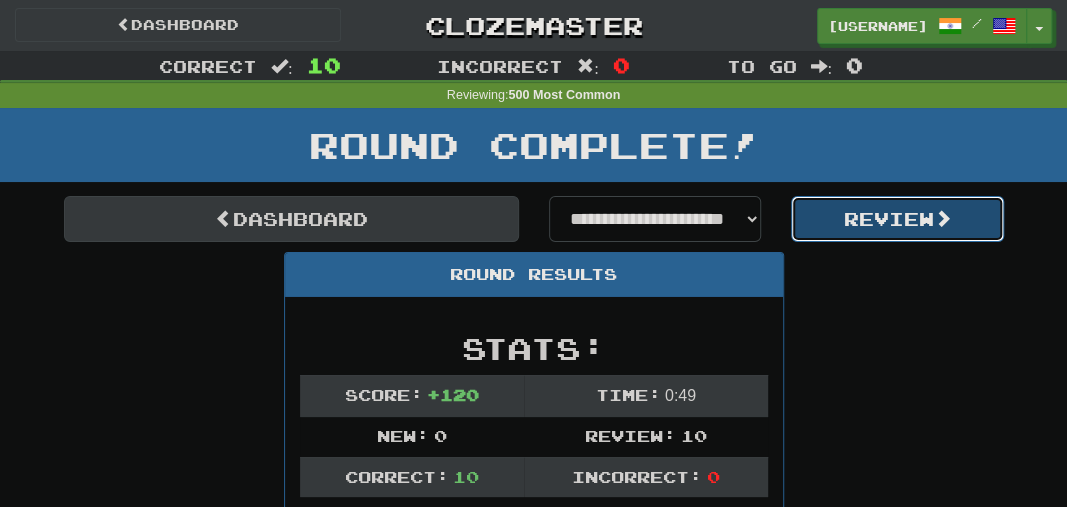 click on "Review" at bounding box center (897, 219) 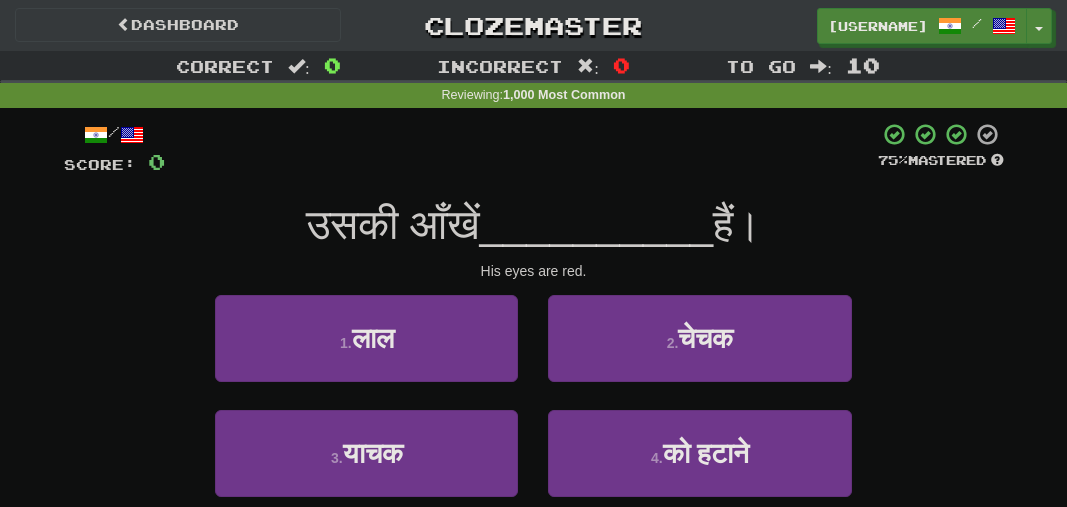scroll, scrollTop: 0, scrollLeft: 0, axis: both 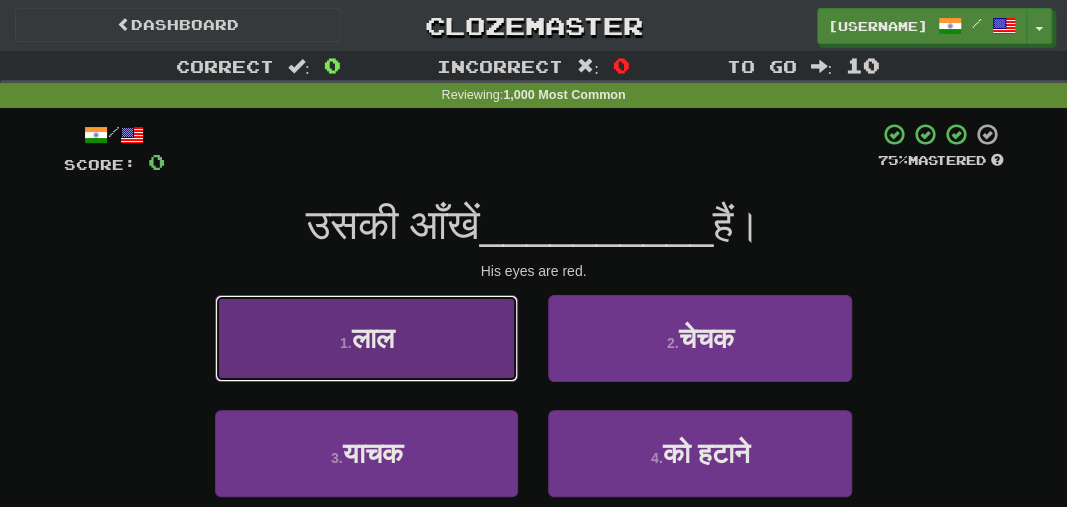 click on "1 .  लाल" at bounding box center [366, 338] 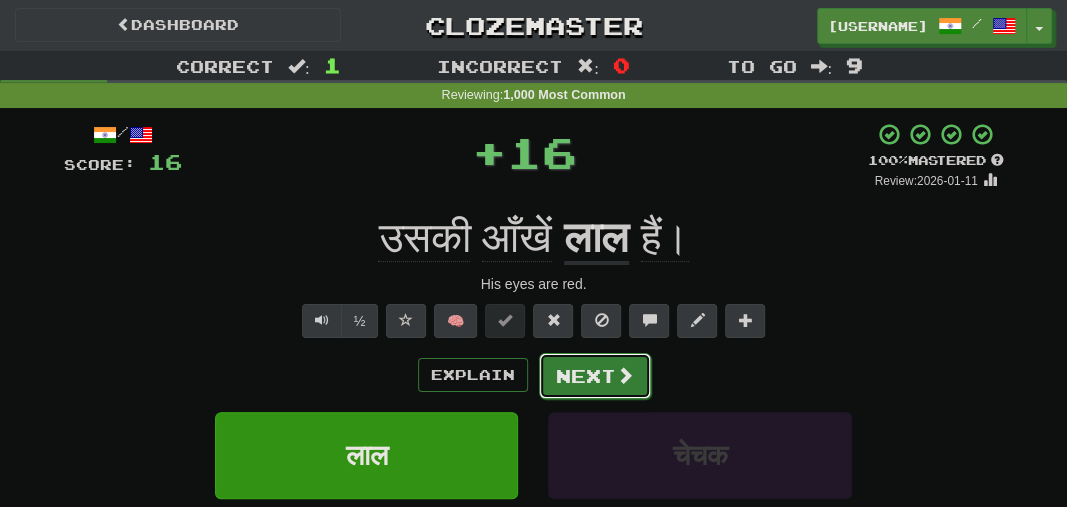 click at bounding box center [625, 375] 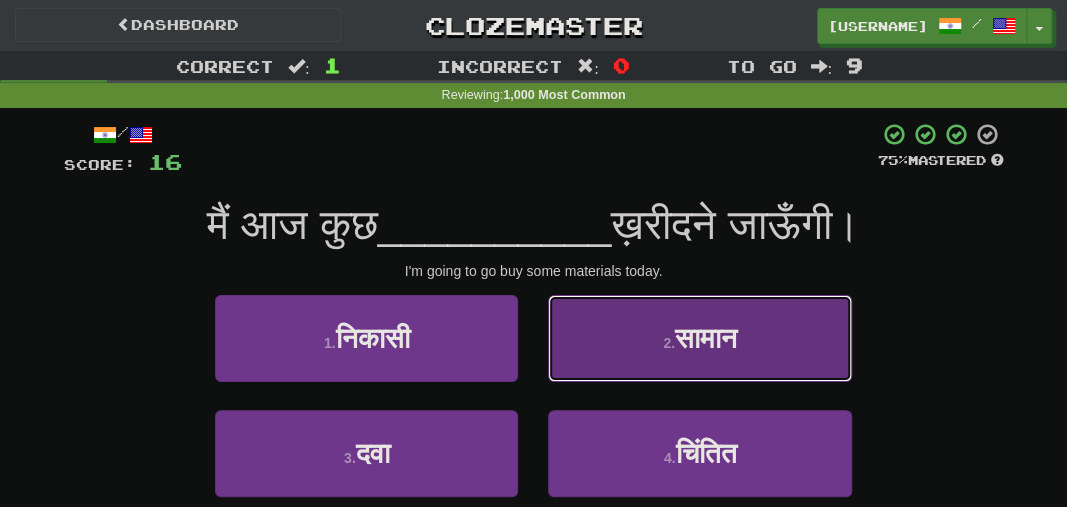 click on "2 .  सामान" at bounding box center (699, 338) 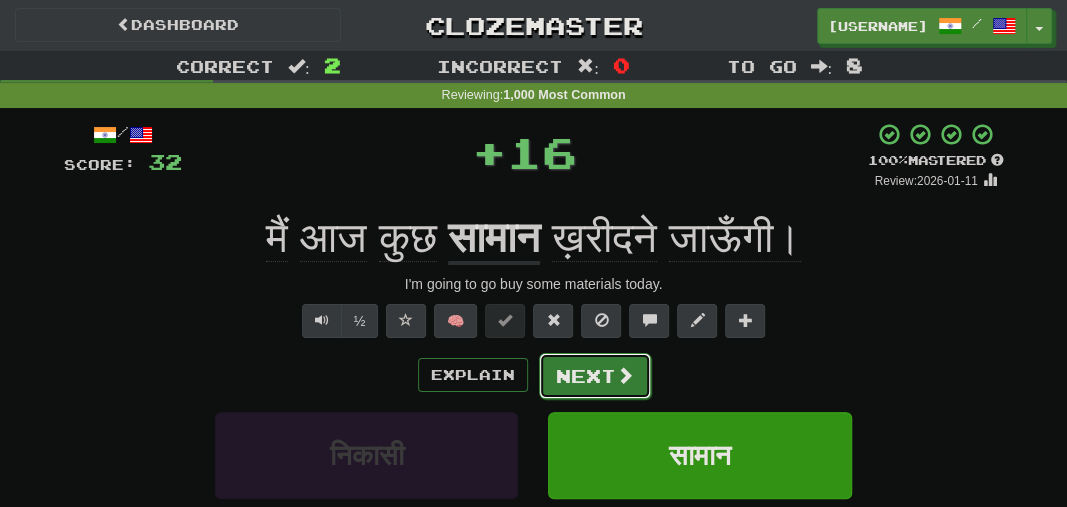 click at bounding box center [625, 375] 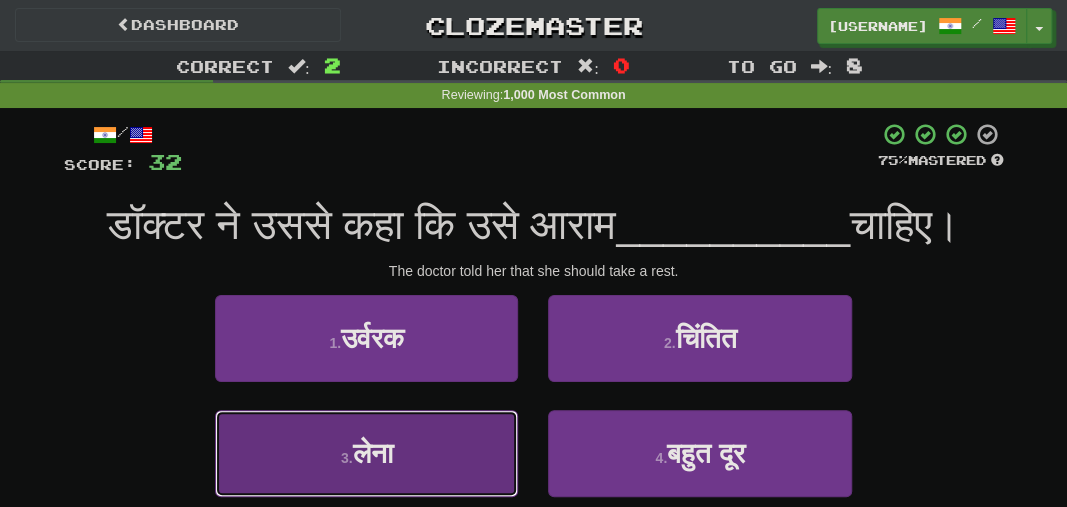 click on "3 .  लेना" at bounding box center (366, 453) 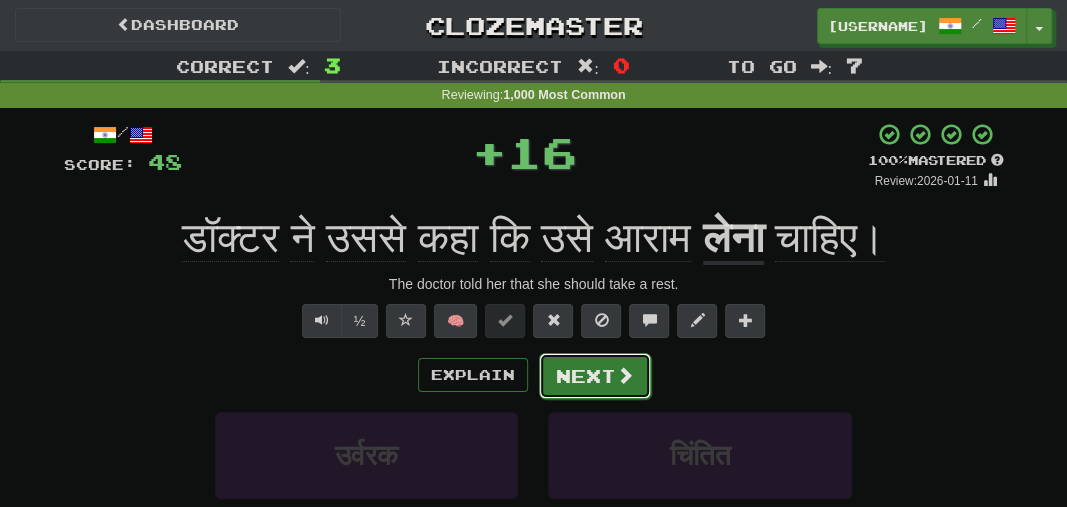 click at bounding box center [625, 375] 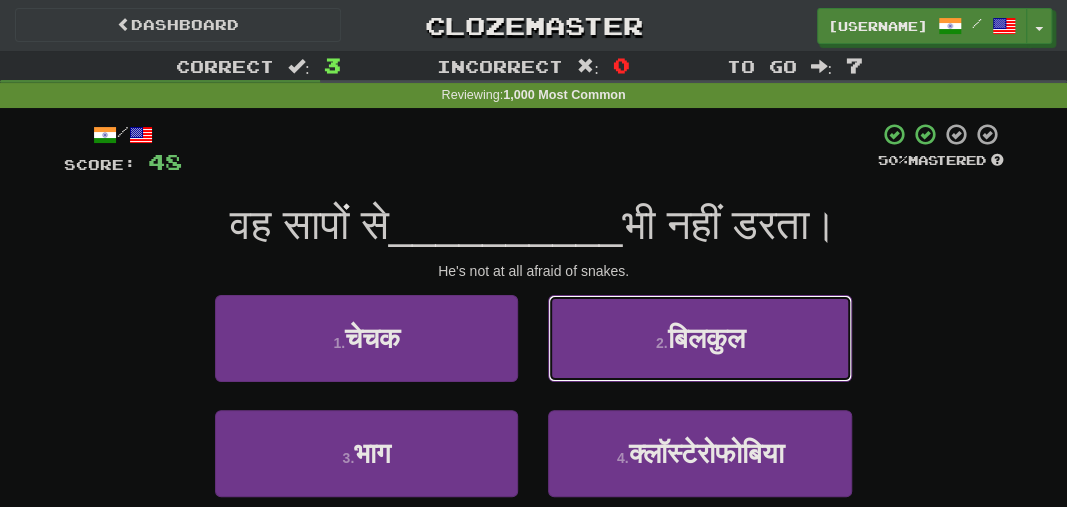 click on "2 .  बिलकुल" at bounding box center (699, 338) 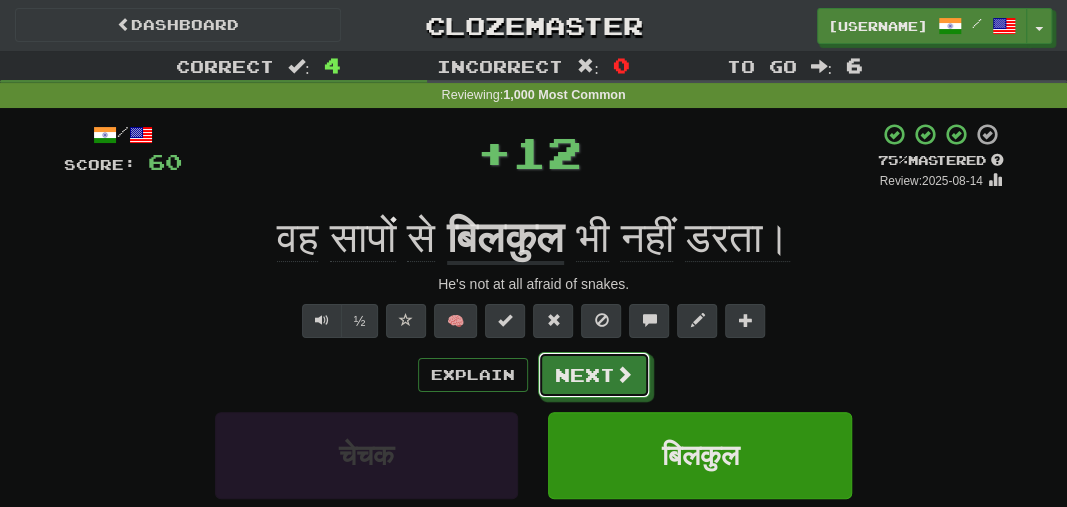click at bounding box center (624, 374) 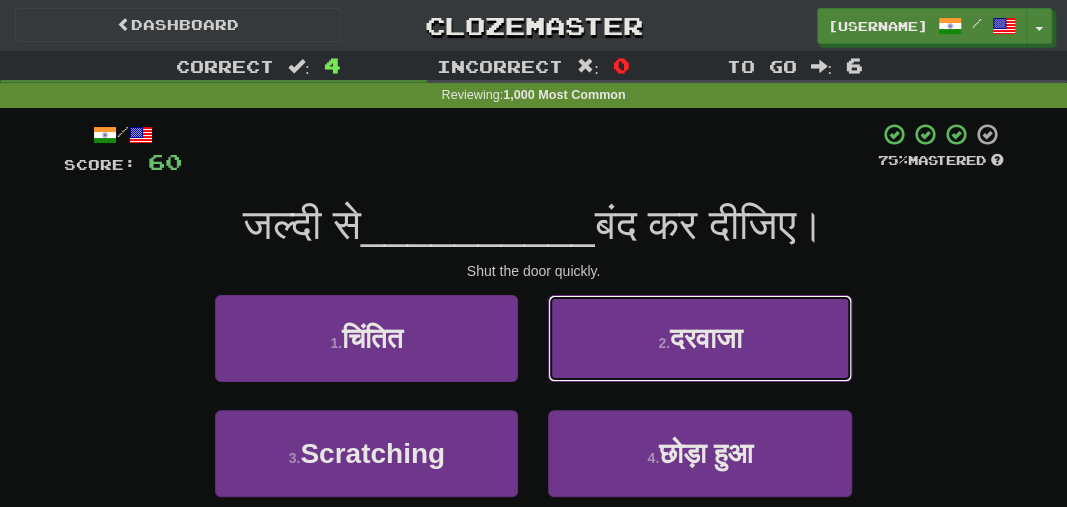 click on "2 .  दरवाजा" at bounding box center (699, 338) 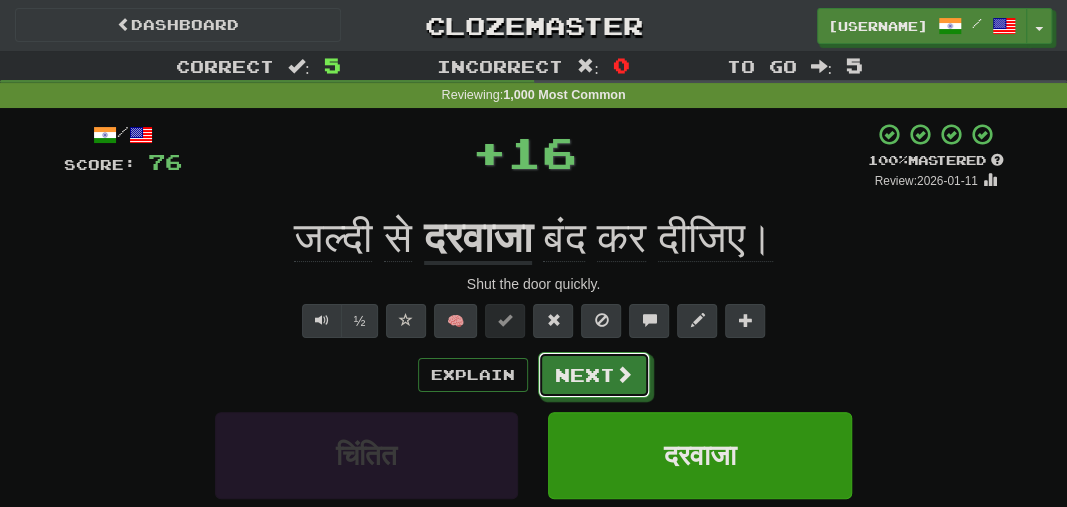 click at bounding box center [624, 374] 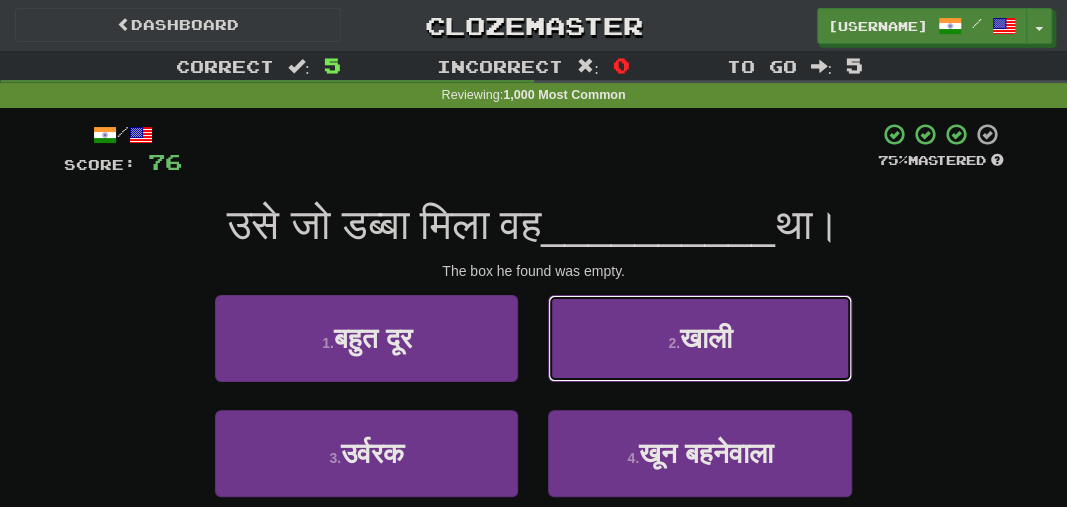 click on "2 .  खाली" at bounding box center (699, 338) 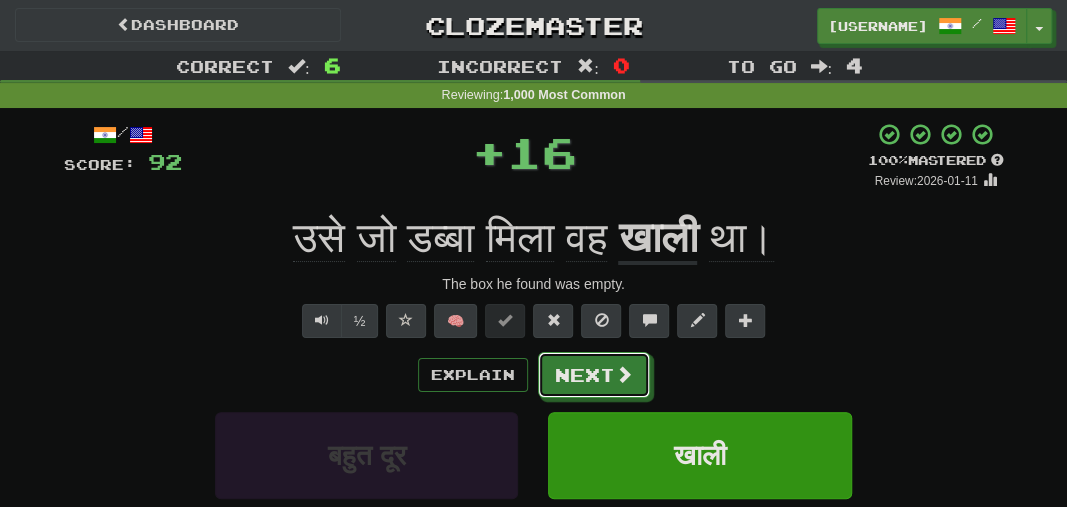 click at bounding box center [624, 374] 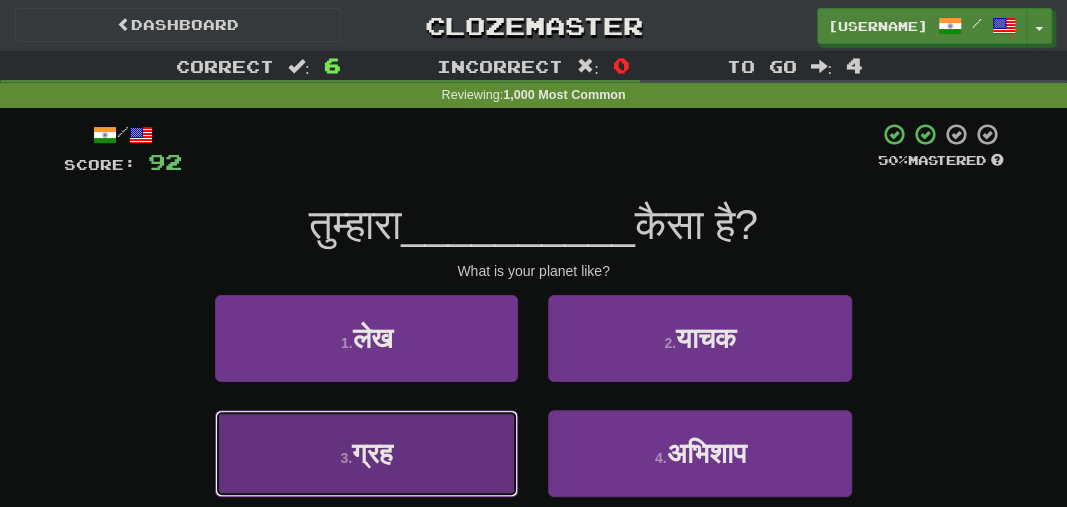 click on "3 .  ग्रह" at bounding box center (366, 453) 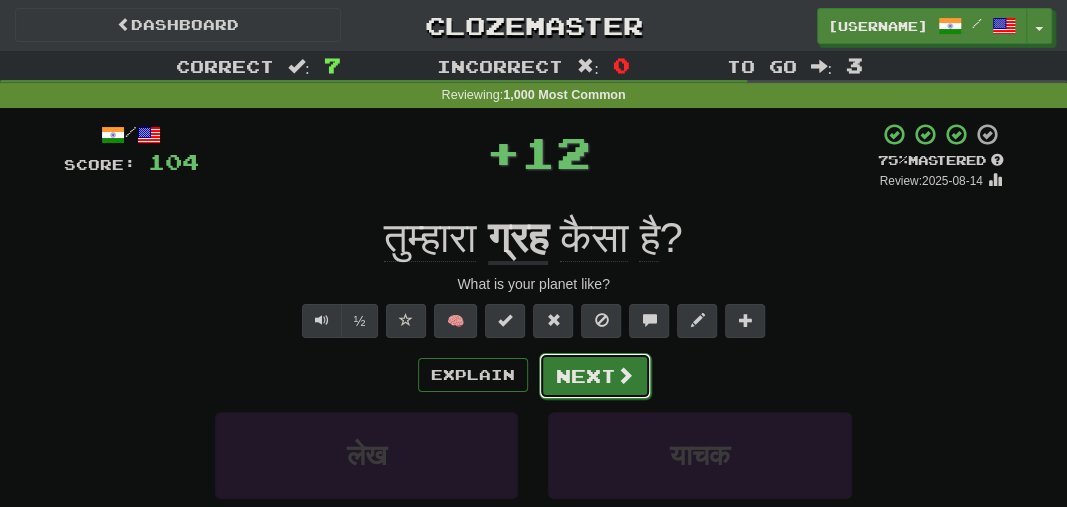 click on "Next" at bounding box center (595, 376) 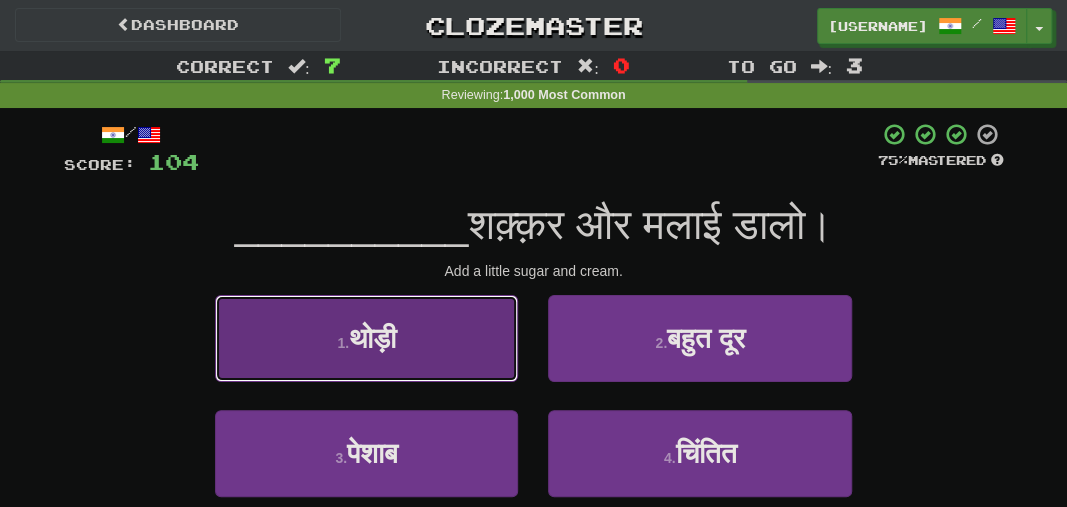 click on "1 .  थोड़ी" at bounding box center [366, 338] 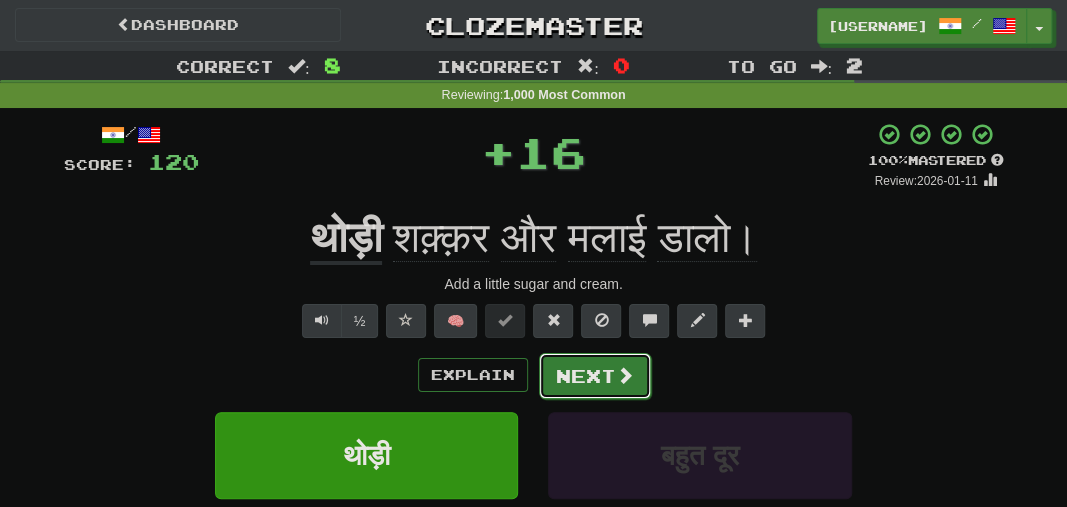 click at bounding box center [625, 375] 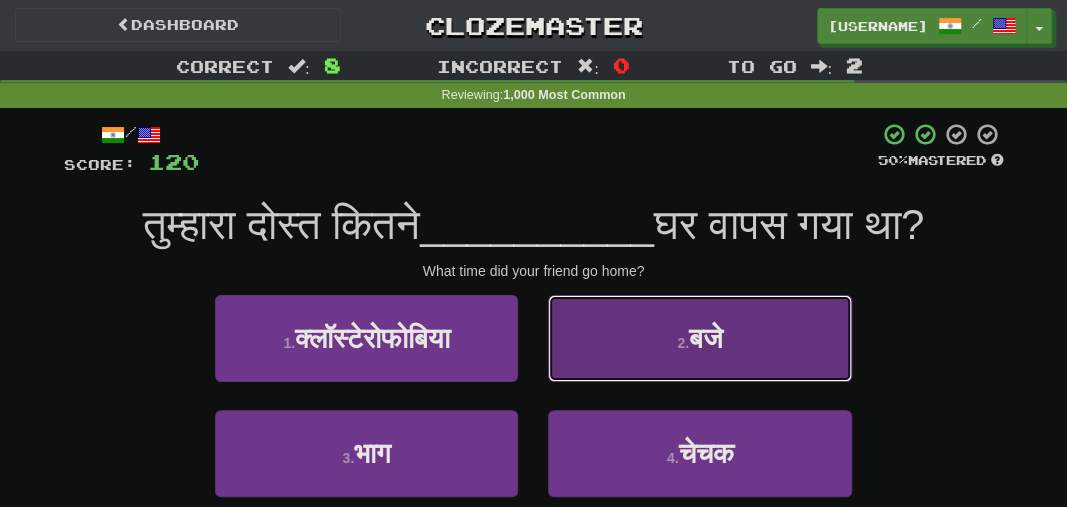 click on "2 .  बजे" at bounding box center [699, 338] 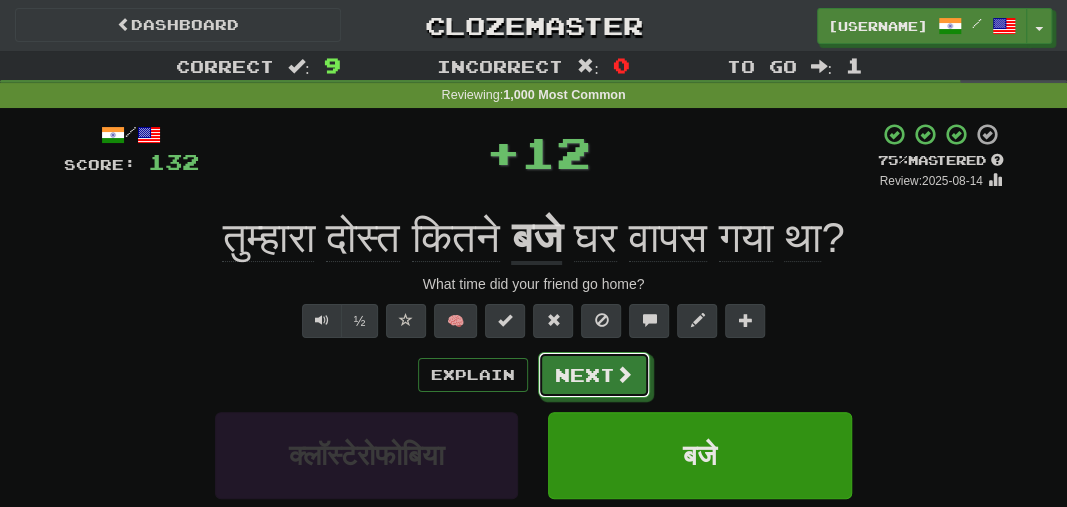 click on "Next" at bounding box center (594, 375) 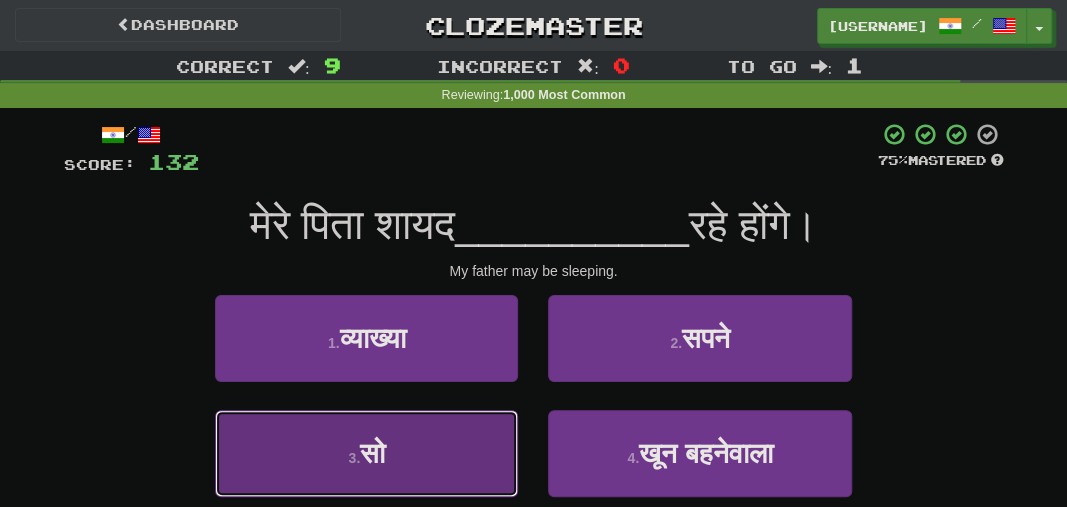 click on "3 .  सो" at bounding box center [366, 453] 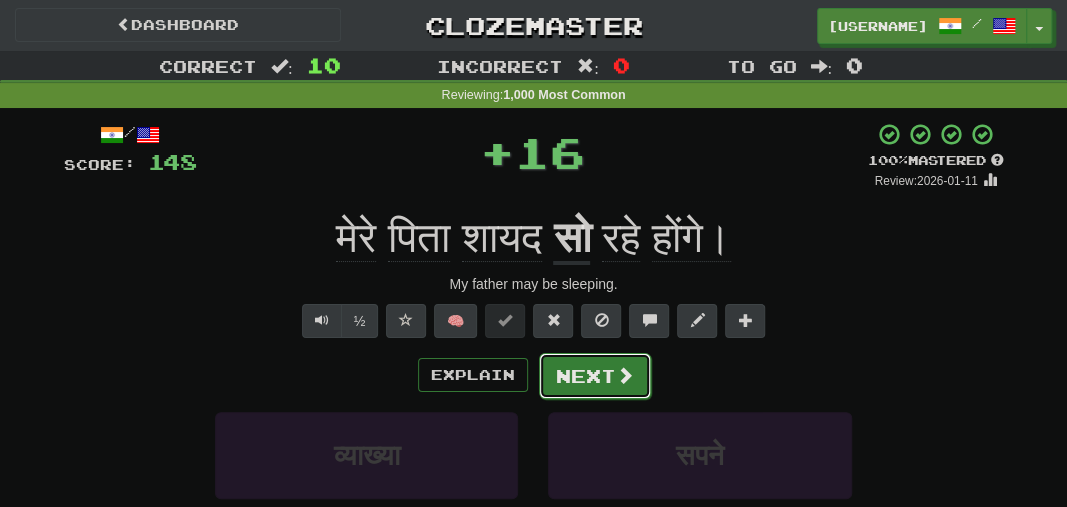 click on "Next" at bounding box center [595, 376] 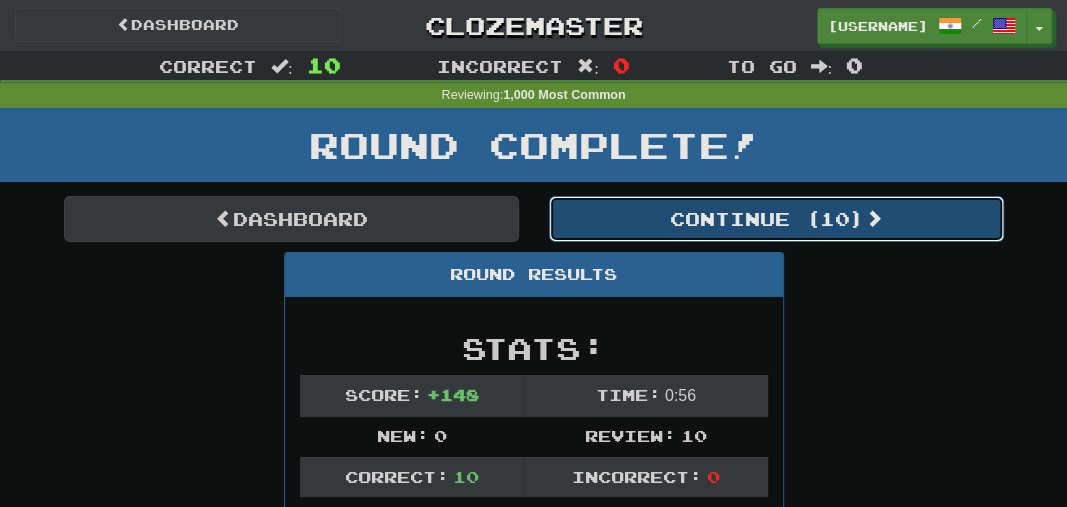click on "Continue ( 10 )" at bounding box center (776, 219) 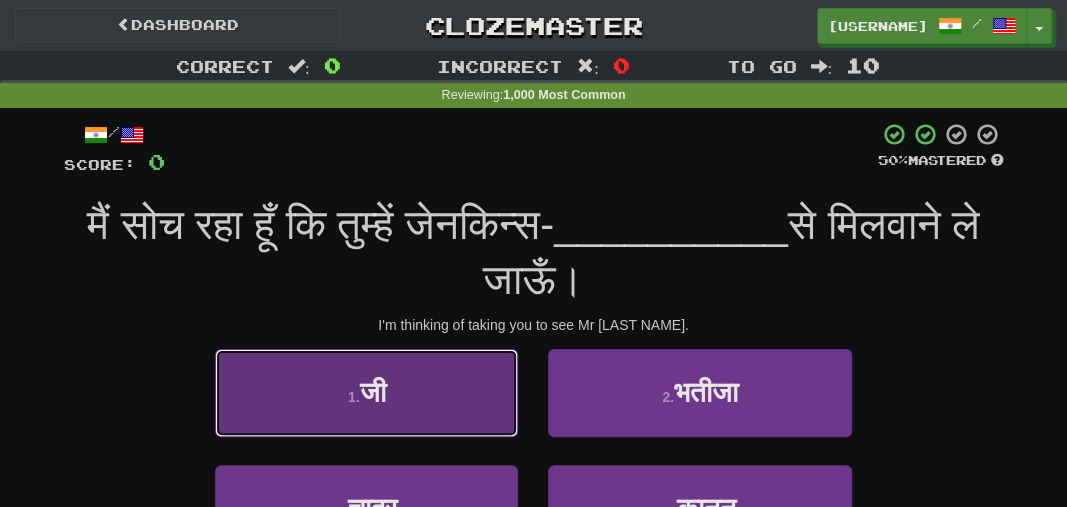 click on "1 .  जी" at bounding box center [366, 392] 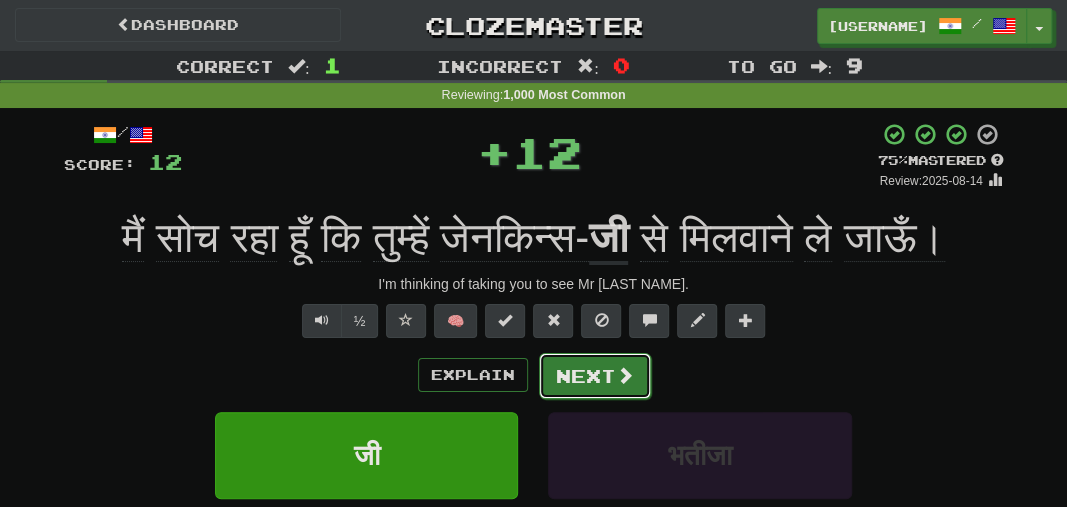 click on "Next" at bounding box center (595, 376) 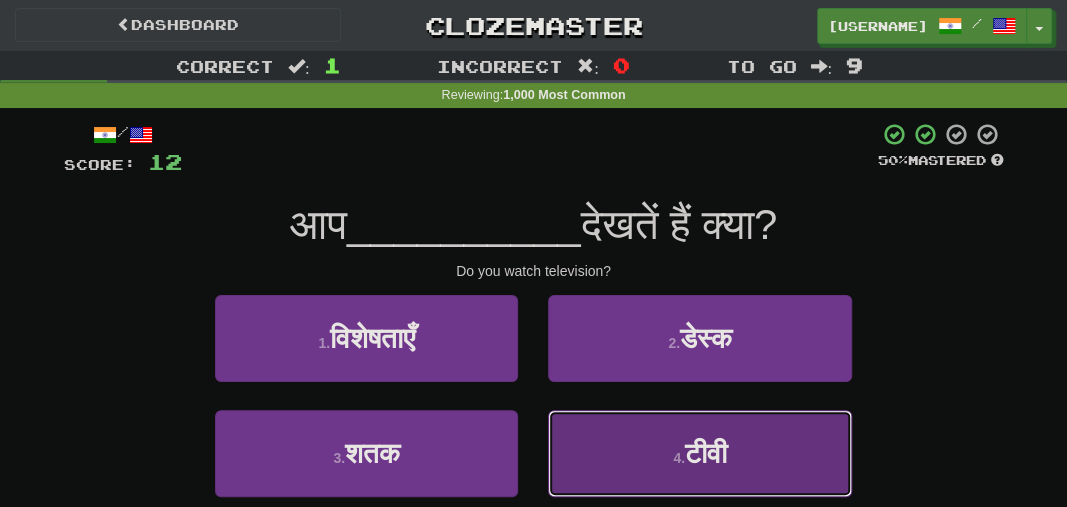click on "4 .  टीवी" at bounding box center (699, 453) 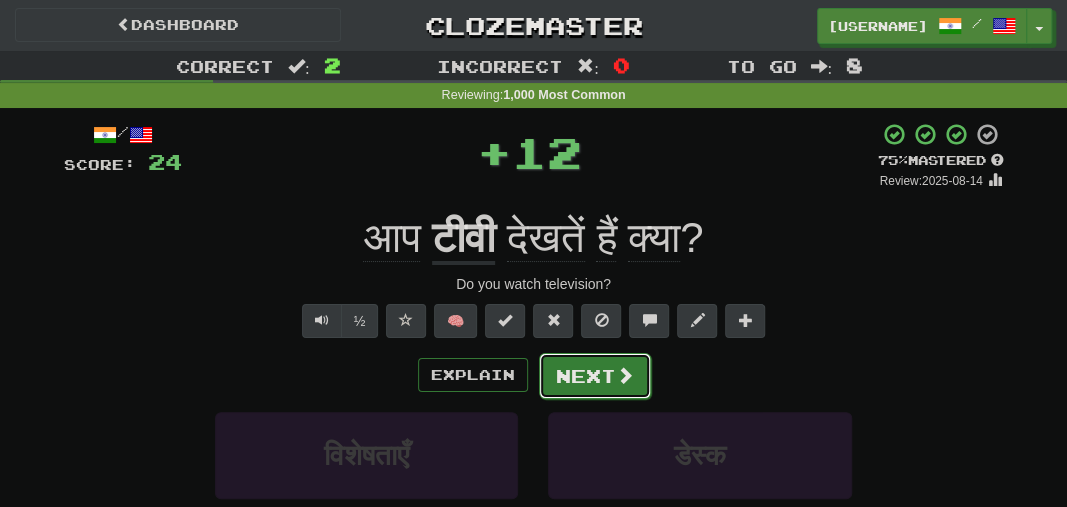 click on "Next" at bounding box center (595, 376) 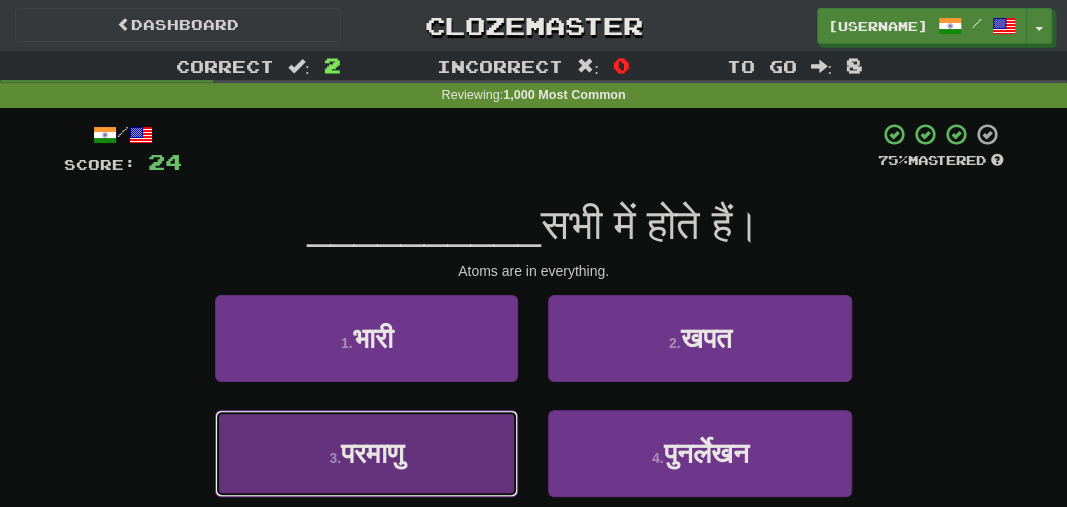 click on "3 .  परमाणु" at bounding box center [366, 453] 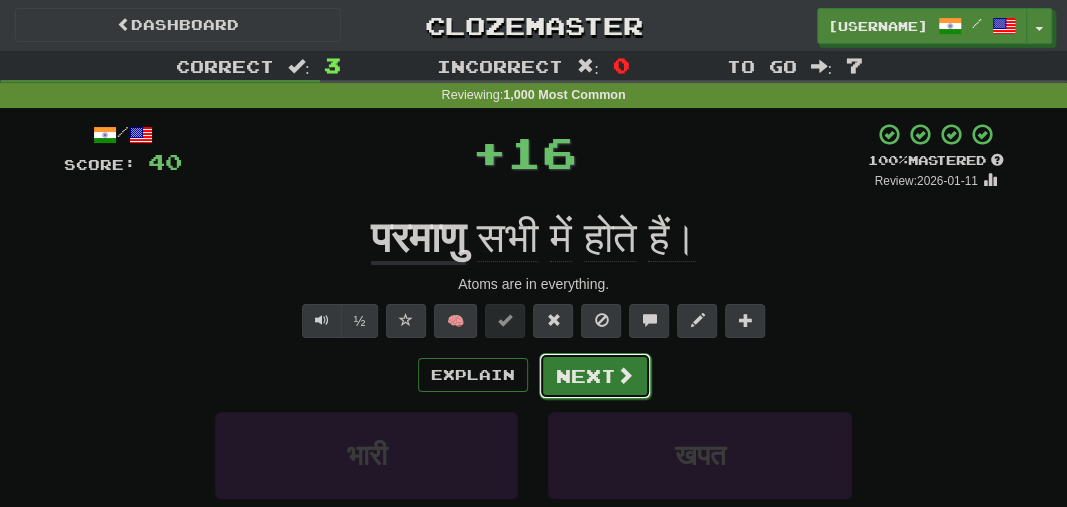click on "Next" at bounding box center (595, 376) 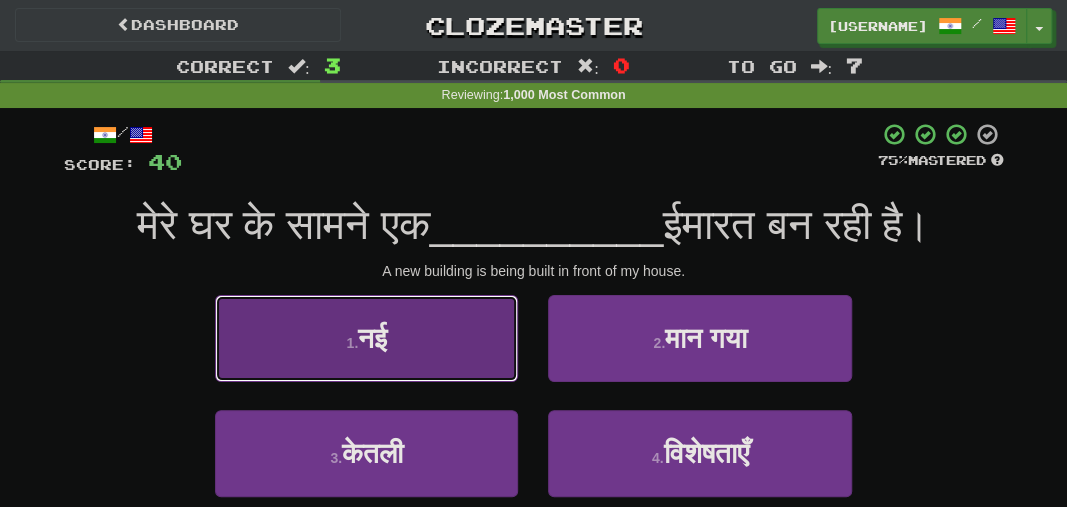 click on "1 .  नई" at bounding box center [366, 338] 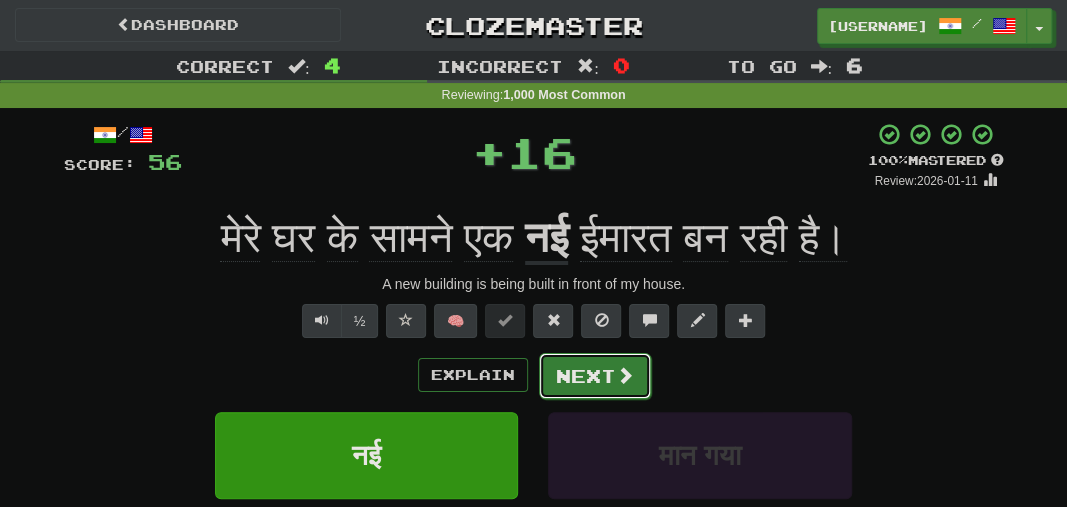 click on "Next" at bounding box center [595, 376] 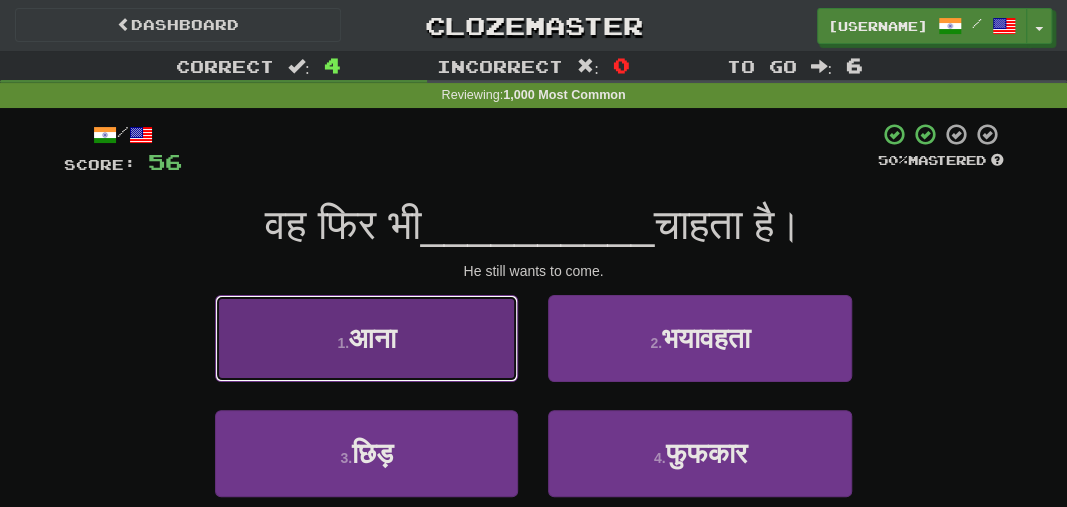 click on "1 .  आना" at bounding box center (366, 338) 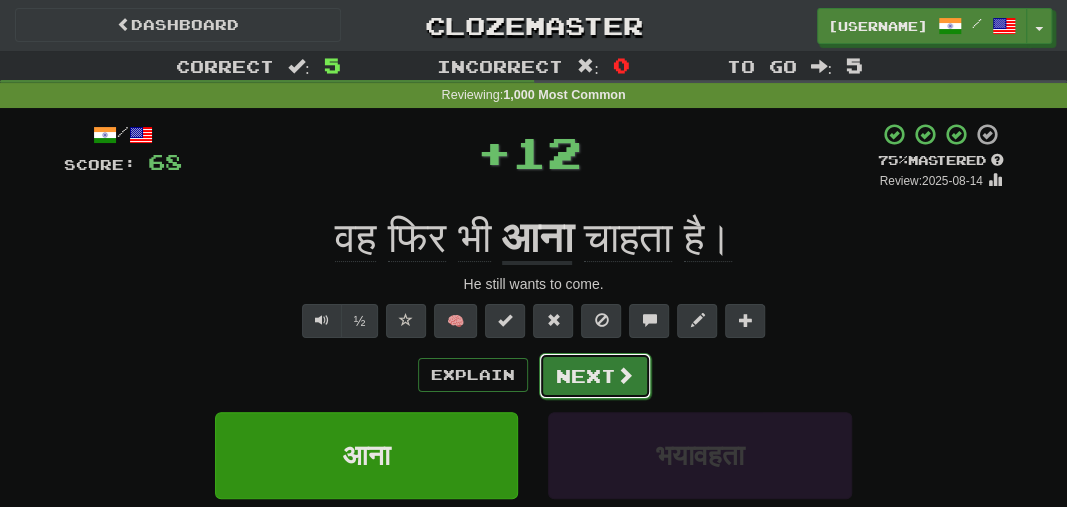 click on "Next" at bounding box center [595, 376] 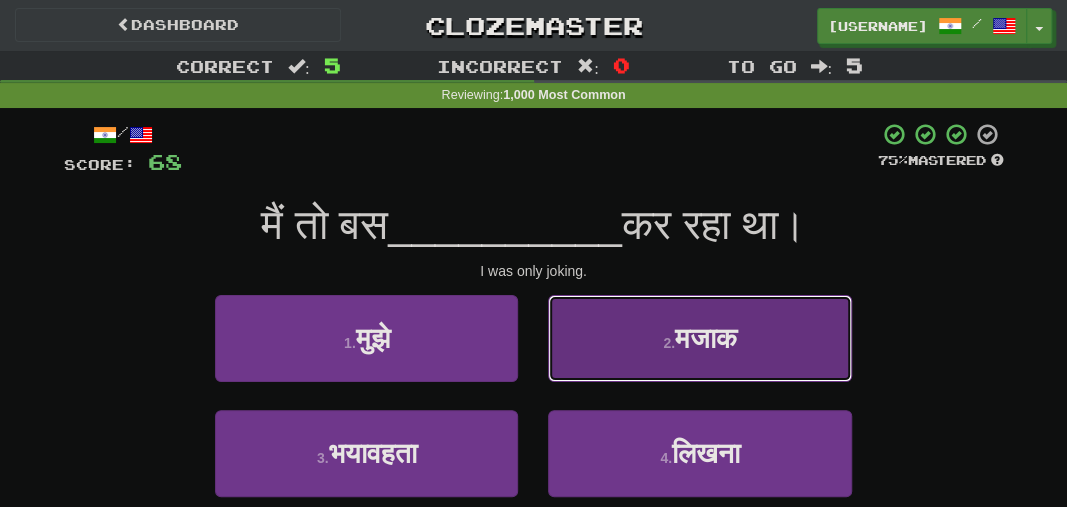 click on "2 .  मजाक" at bounding box center [699, 338] 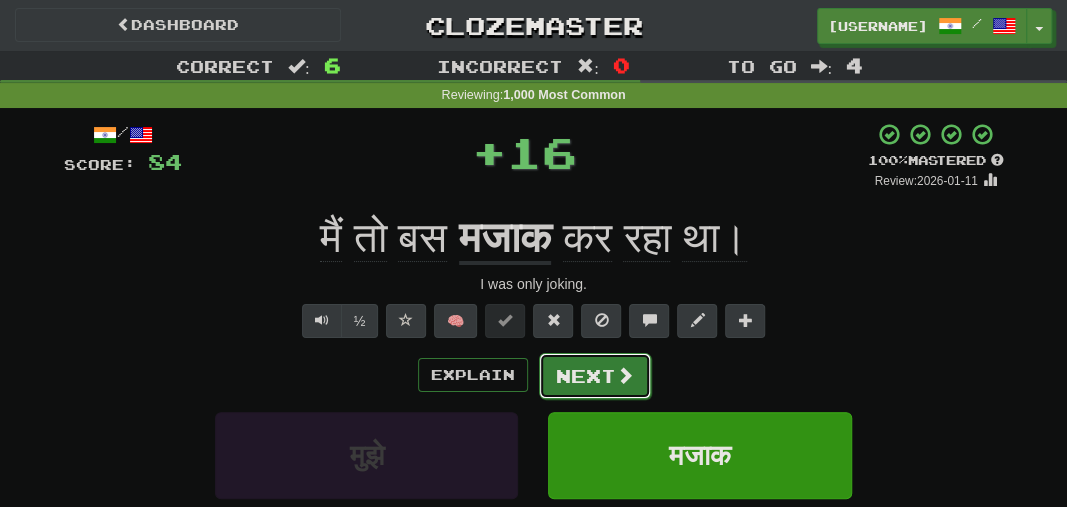 click on "Next" at bounding box center [595, 376] 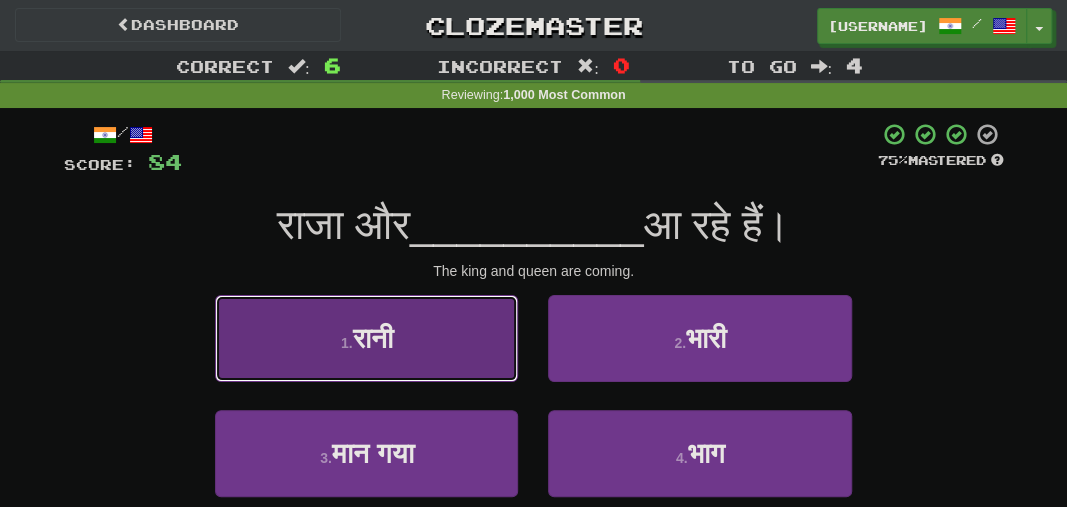 click on "1 .  रानी" at bounding box center [366, 338] 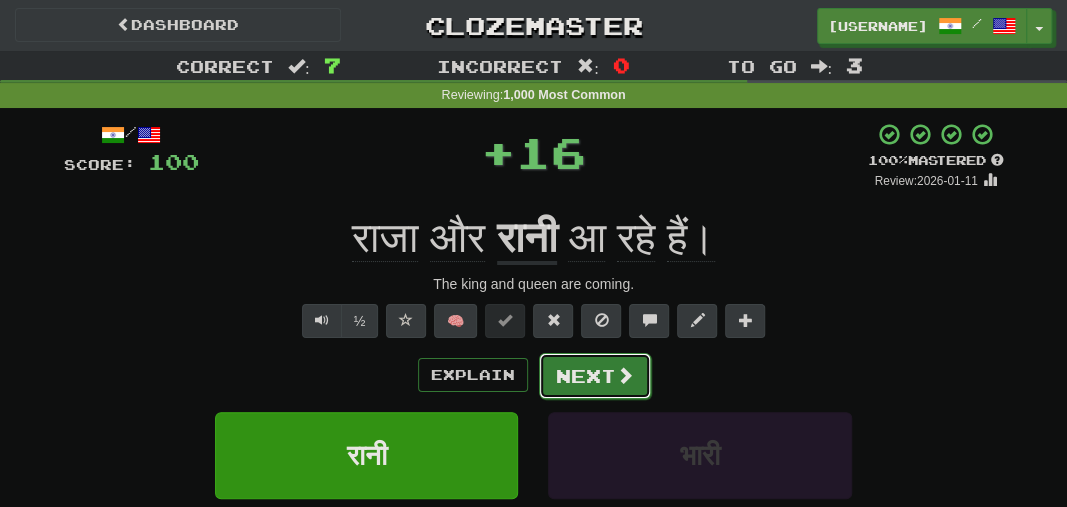 click on "Next" at bounding box center (595, 376) 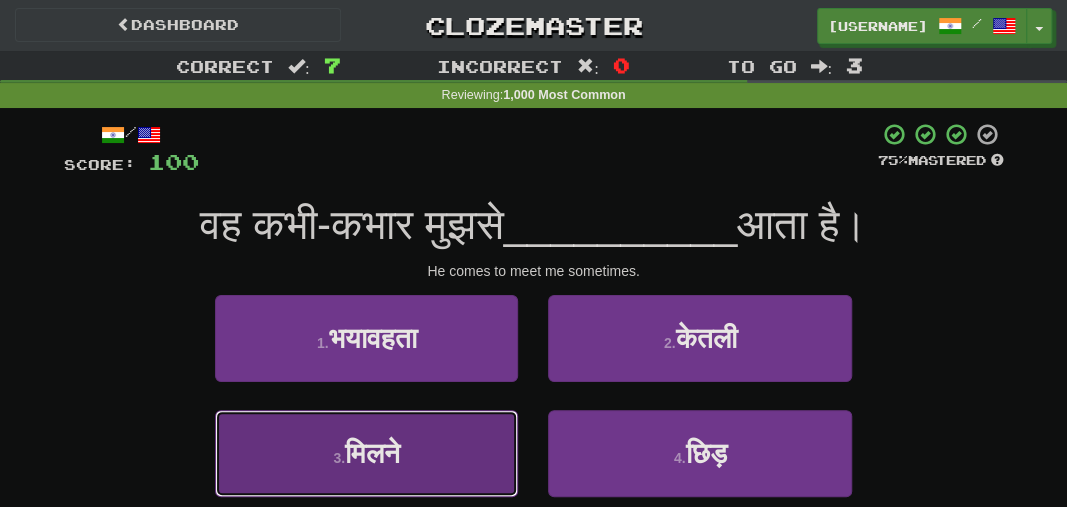 click on "3 .  मिलने" at bounding box center (366, 453) 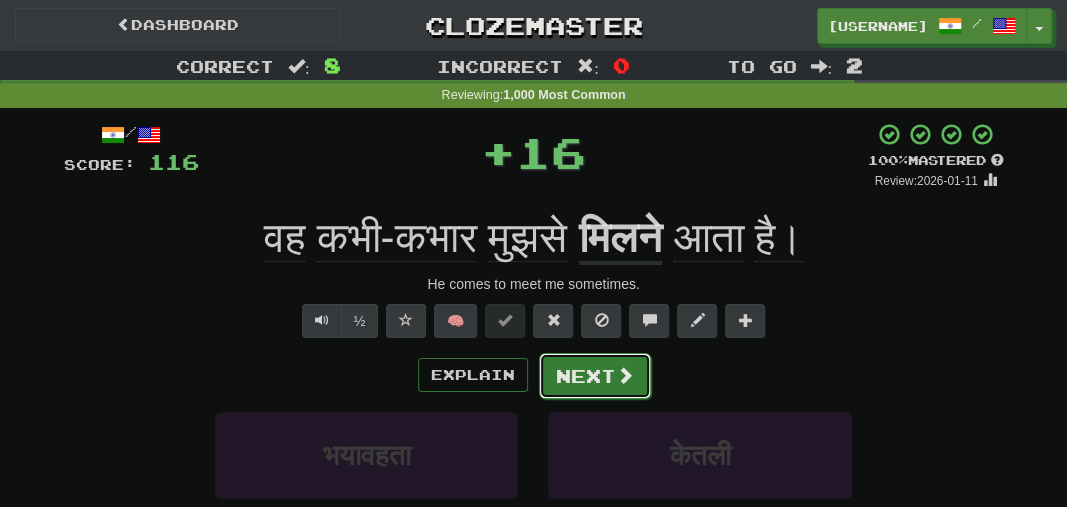 click on "Next" at bounding box center (595, 376) 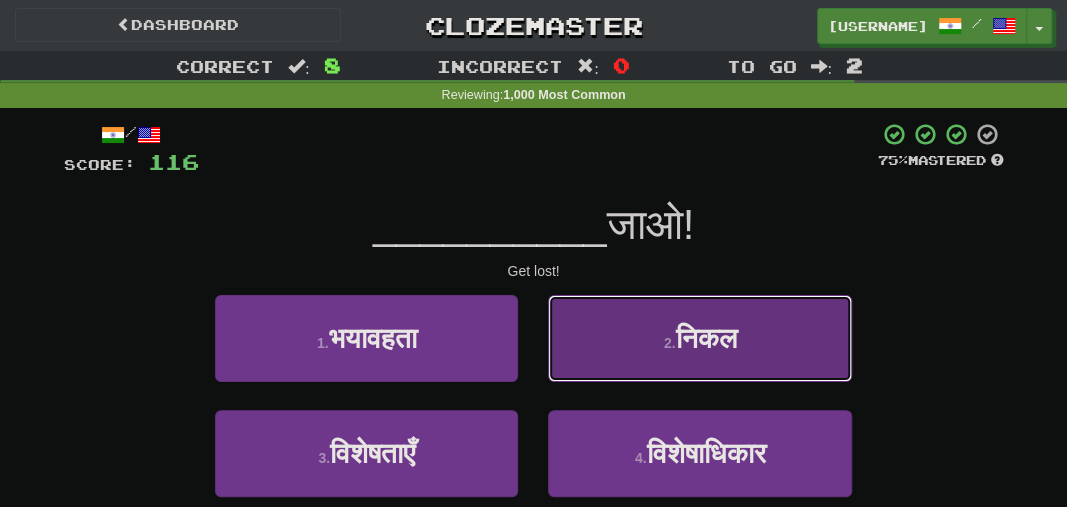 click on "2 .  निकल" at bounding box center [699, 338] 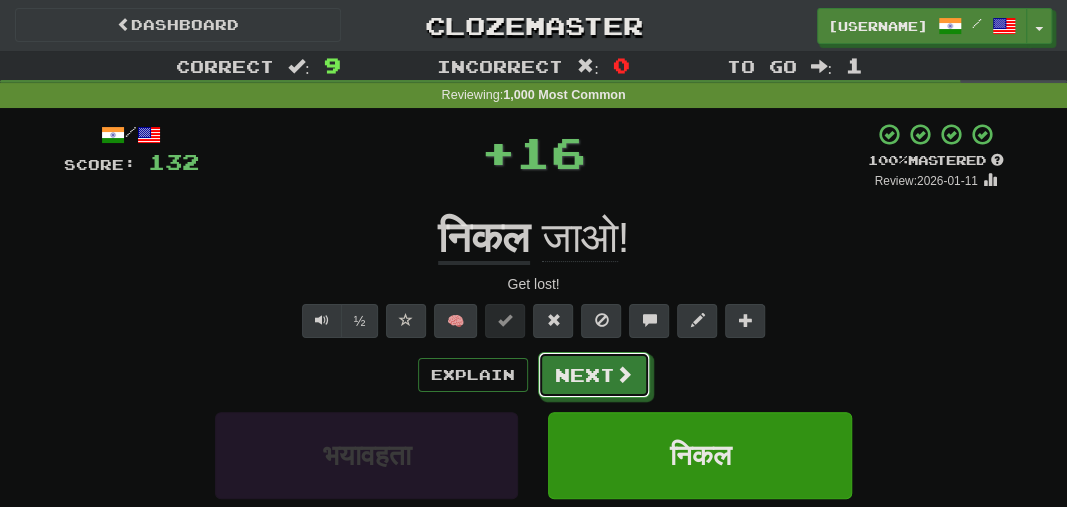 click on "Next" at bounding box center [594, 375] 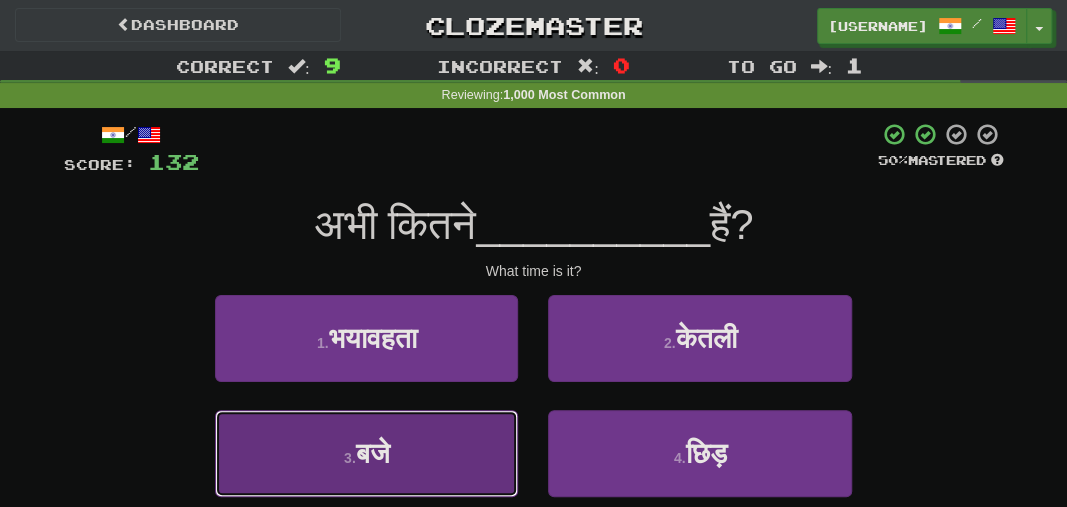 click on "3 .  बजे" at bounding box center [366, 453] 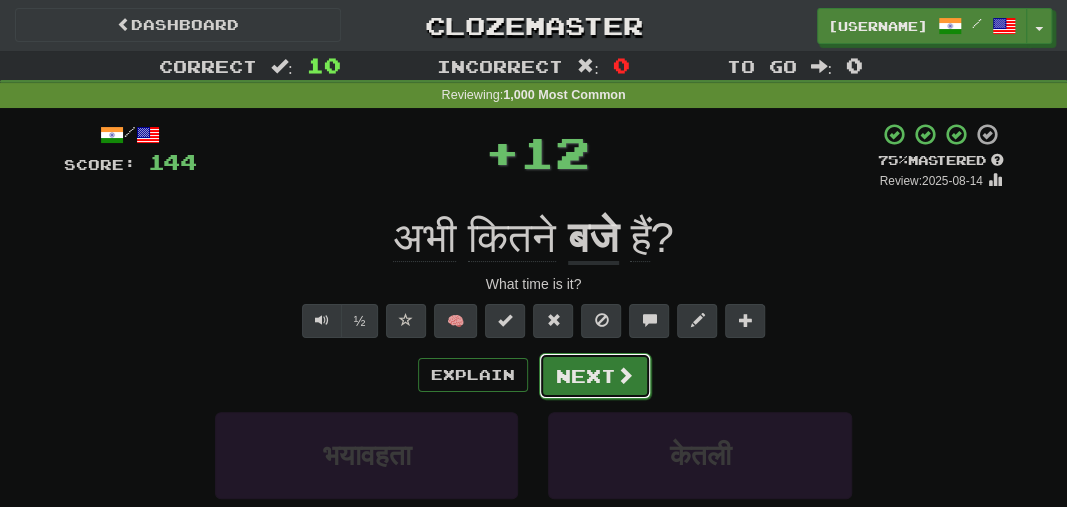 click at bounding box center (625, 375) 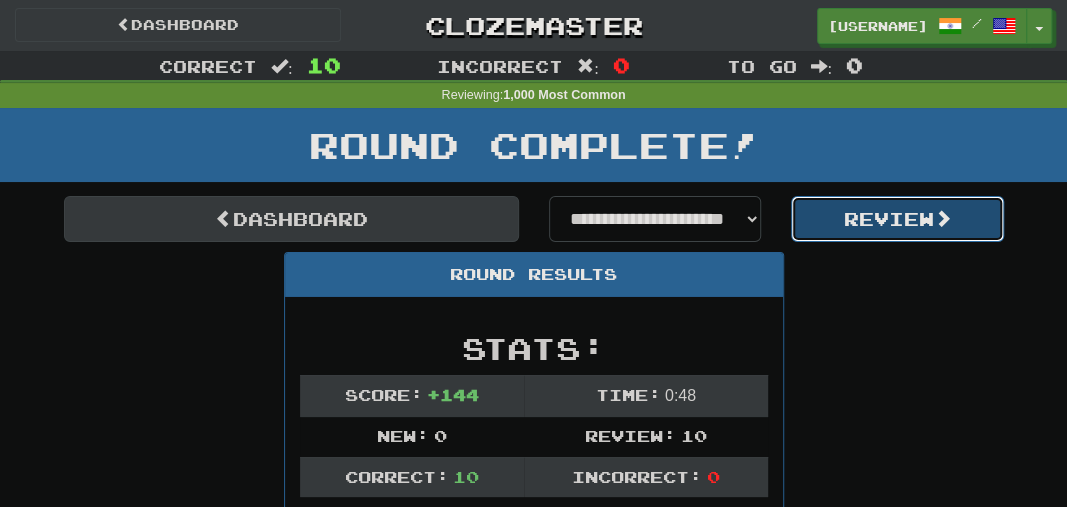click on "Review" at bounding box center (897, 219) 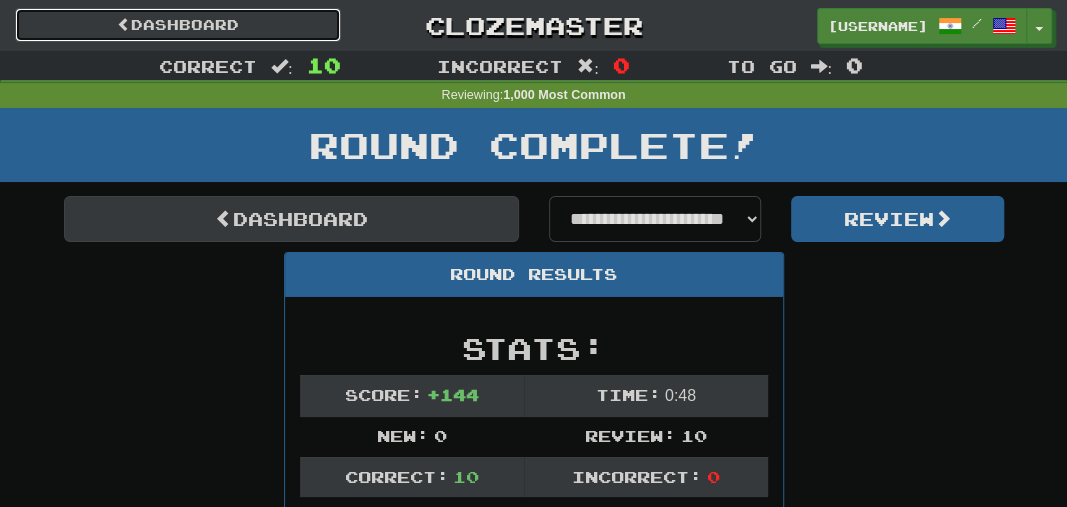 click on "Dashboard" at bounding box center [178, 25] 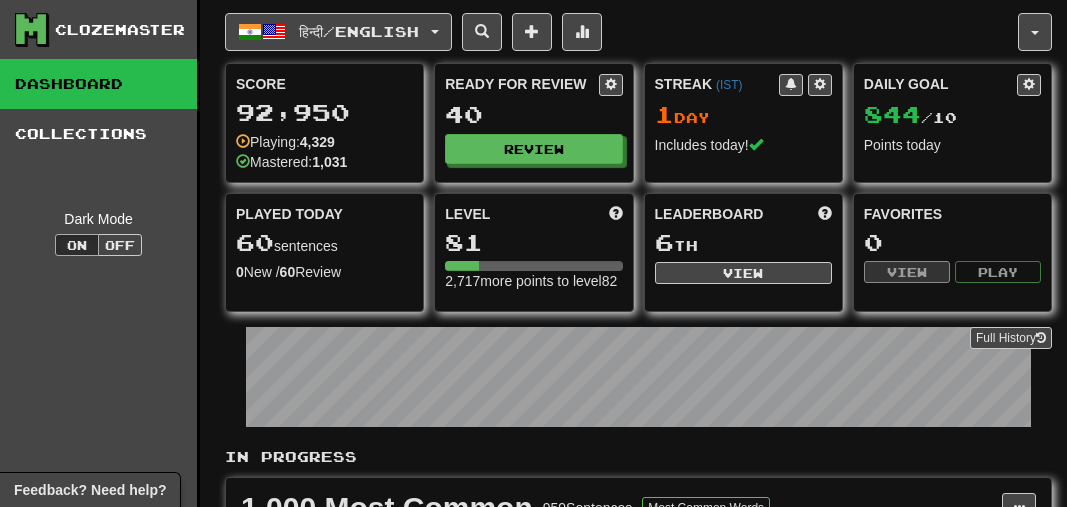 scroll, scrollTop: 0, scrollLeft: 0, axis: both 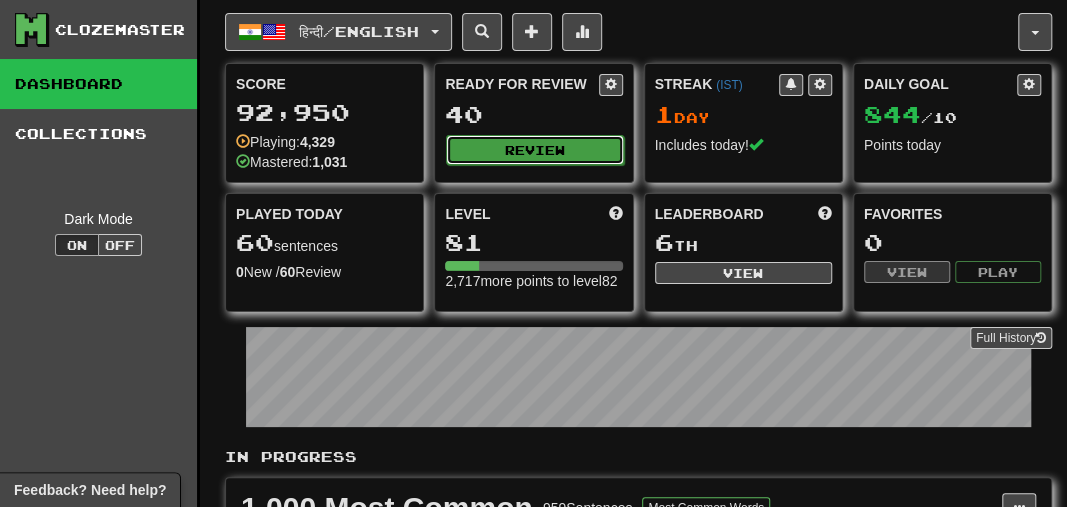 click on "Review" at bounding box center (534, 150) 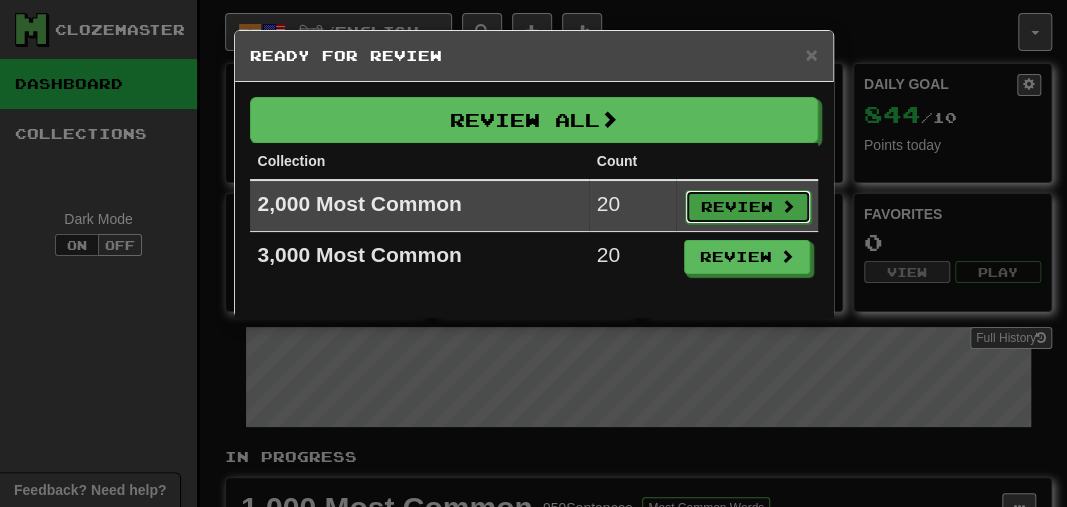 click on "Review" at bounding box center (748, 207) 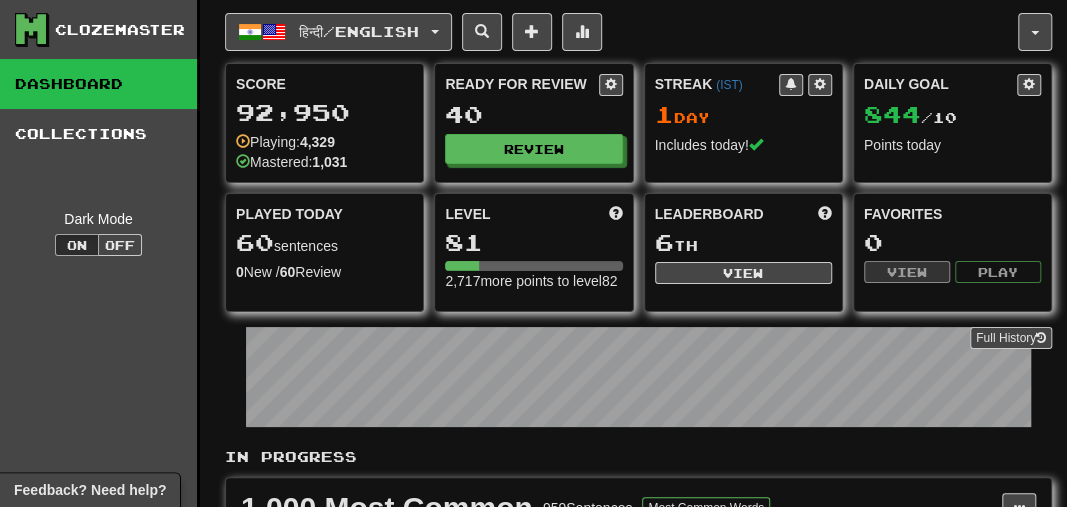 select on "**" 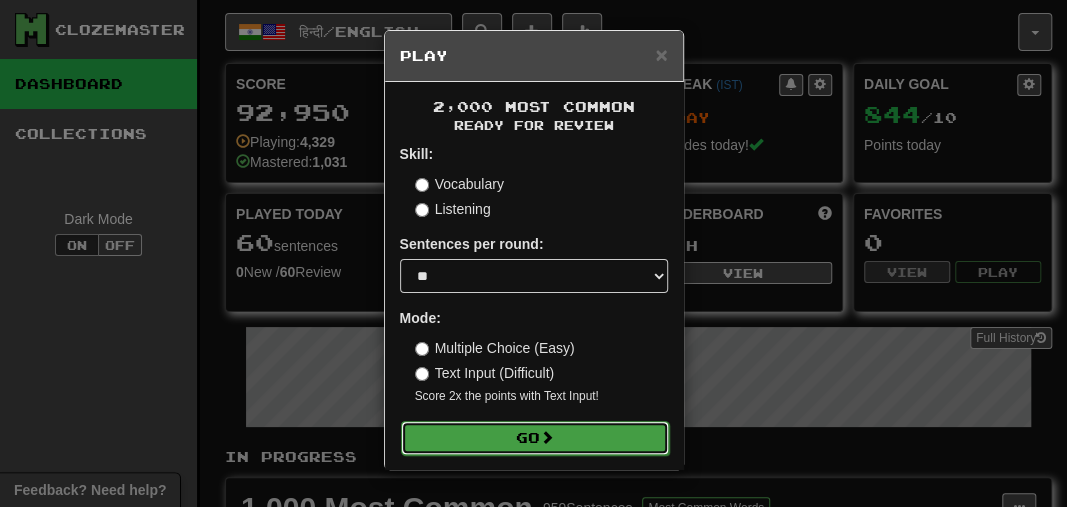 click on "Go" at bounding box center (535, 438) 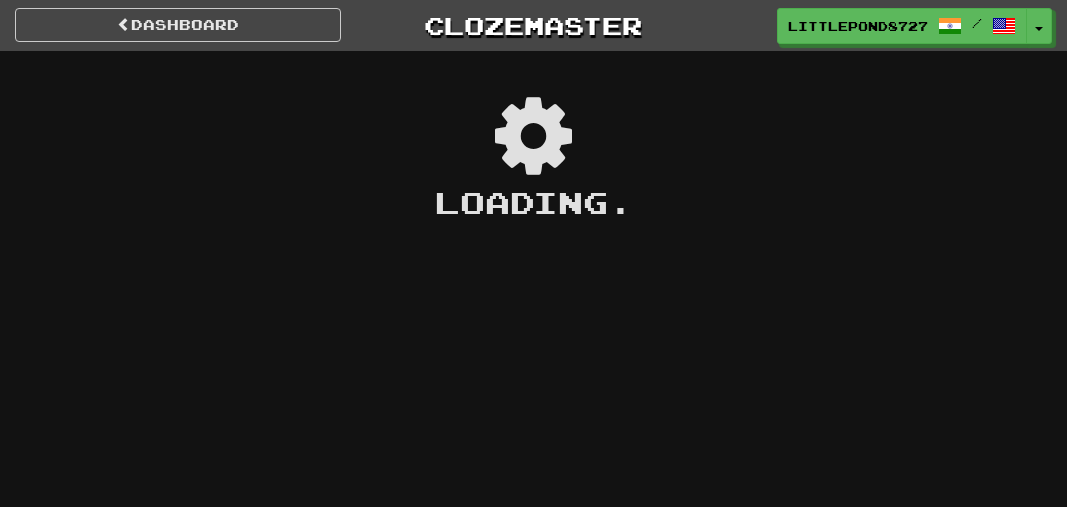 scroll, scrollTop: 0, scrollLeft: 0, axis: both 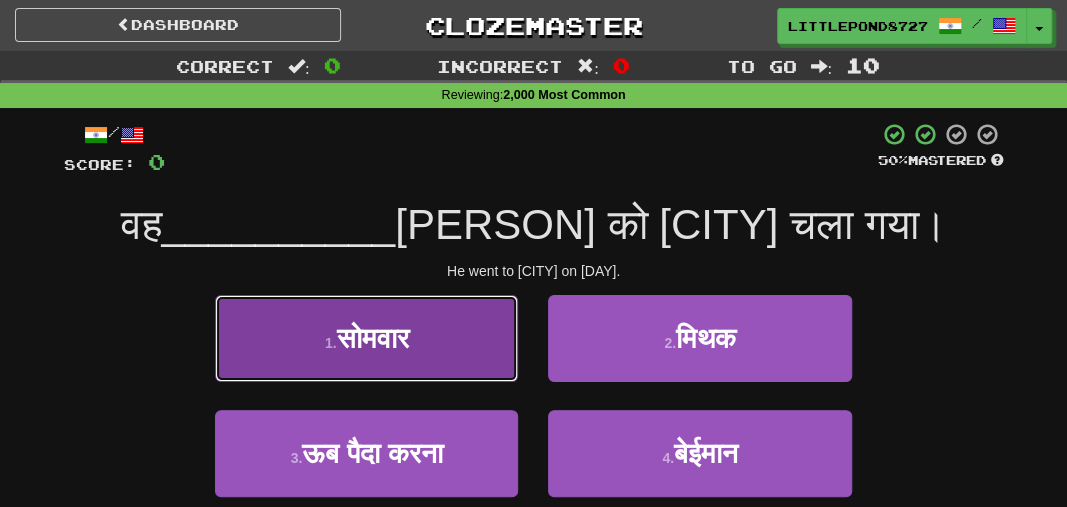 click on "1 .  सोमवार" at bounding box center (366, 338) 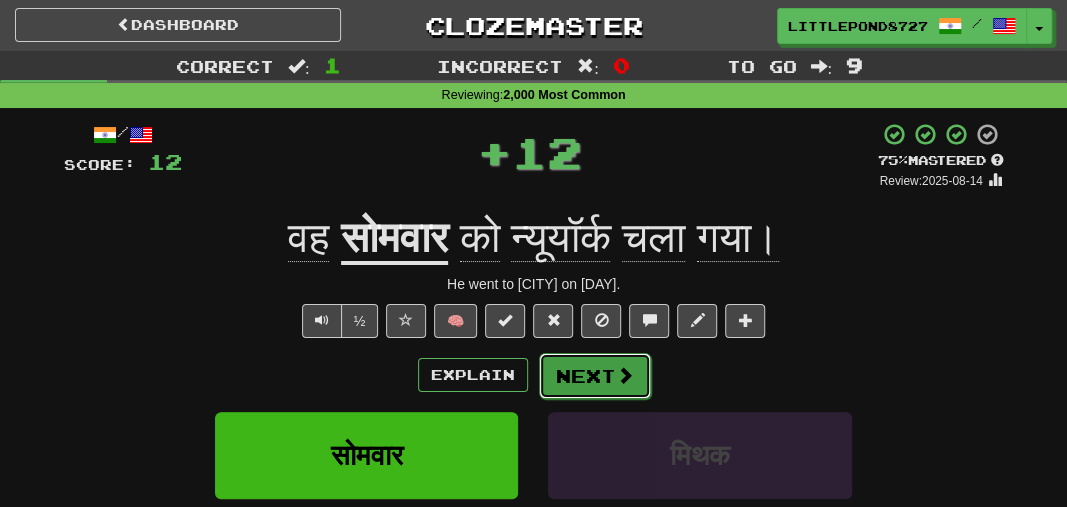 click on "Next" at bounding box center (595, 376) 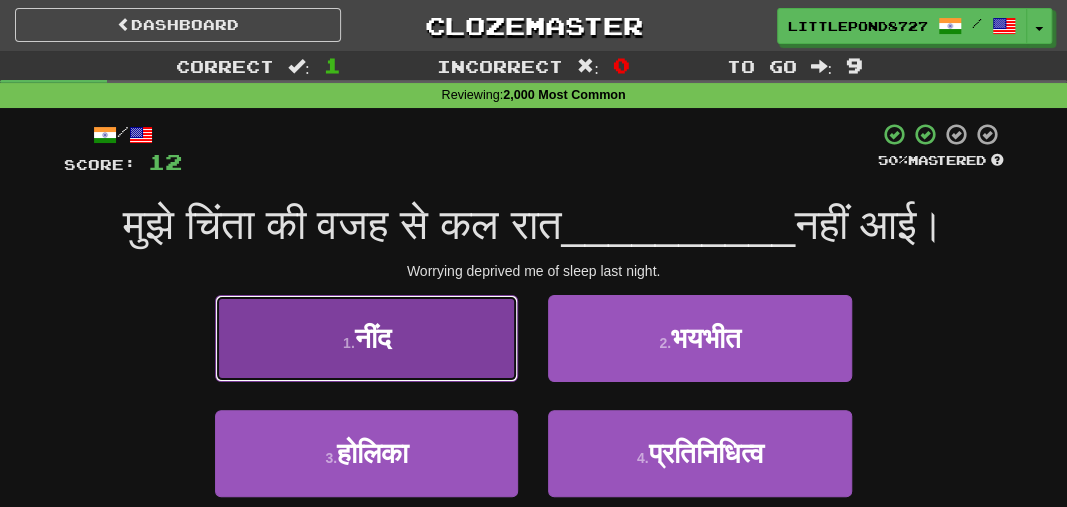 click on "1 .  नींद" at bounding box center [366, 338] 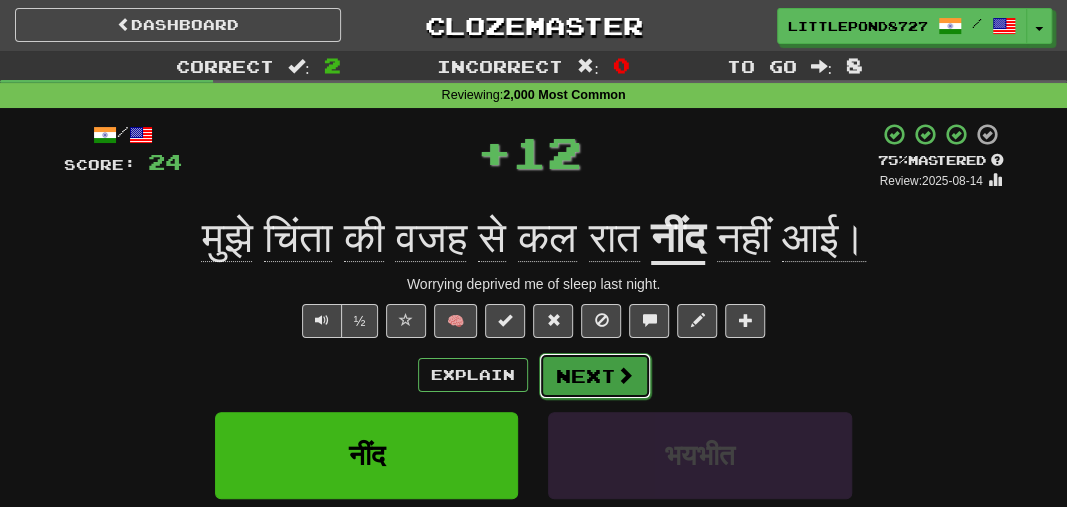 click on "Next" at bounding box center (595, 376) 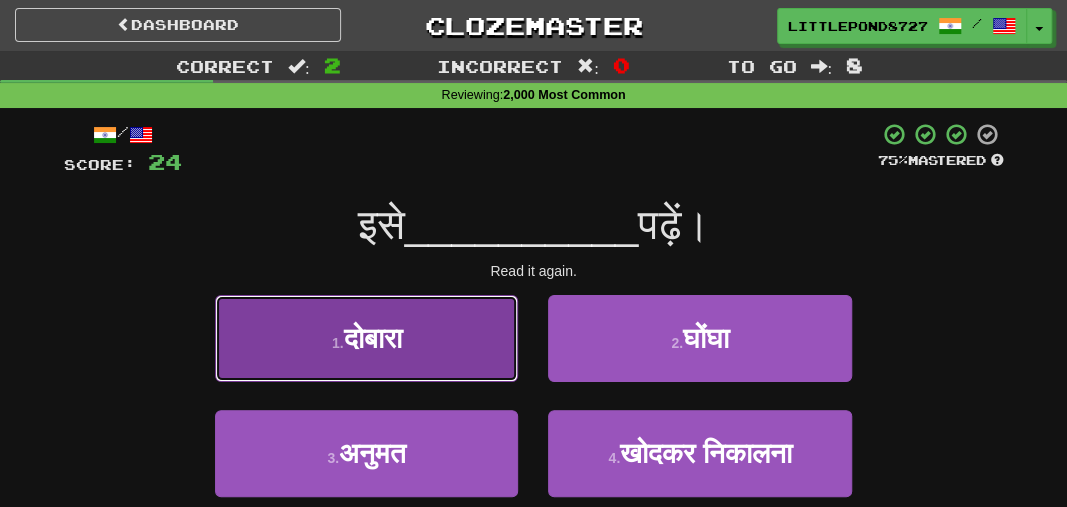 click on "1 .  दोबारा" at bounding box center [366, 338] 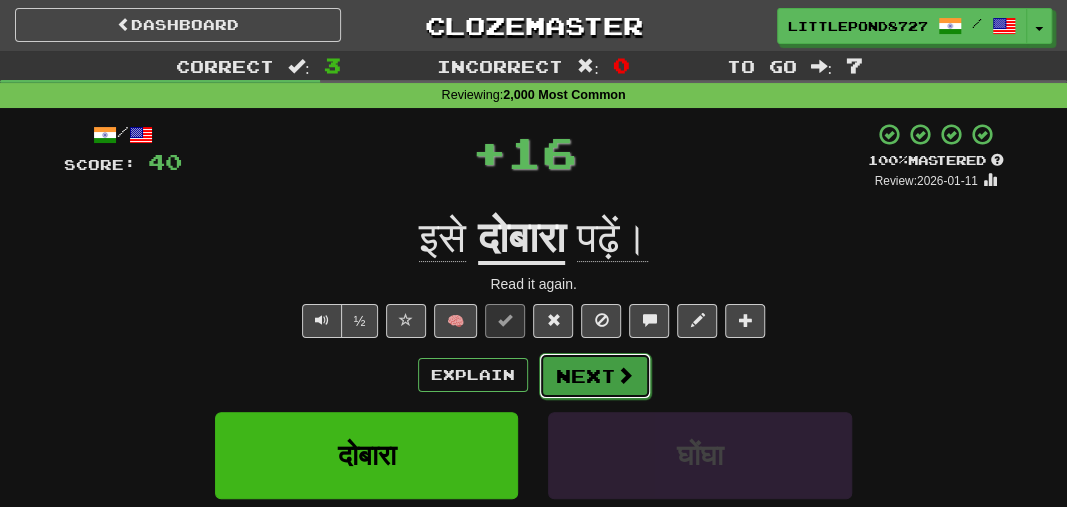 click on "Next" at bounding box center [595, 376] 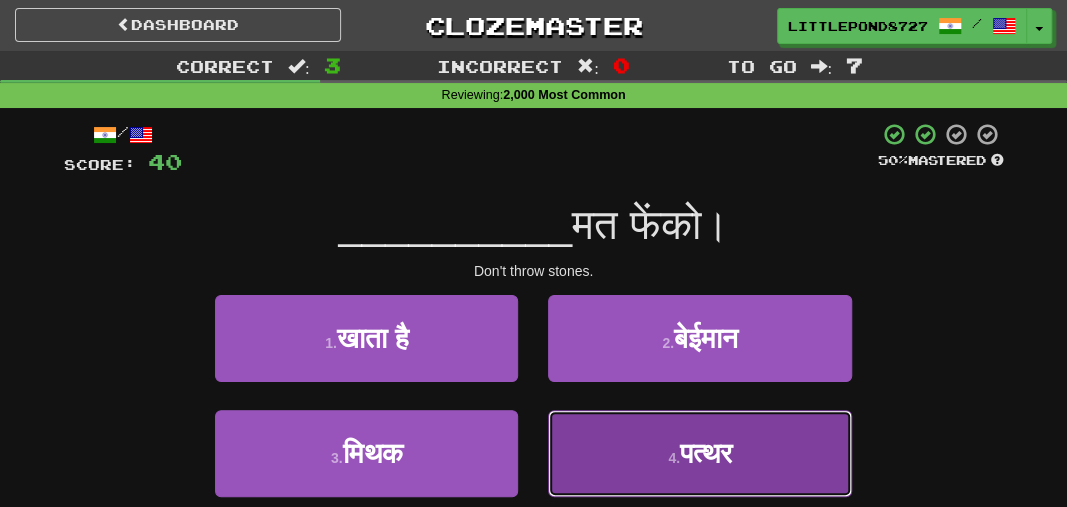 click on "4 .  पत्थर" at bounding box center [699, 453] 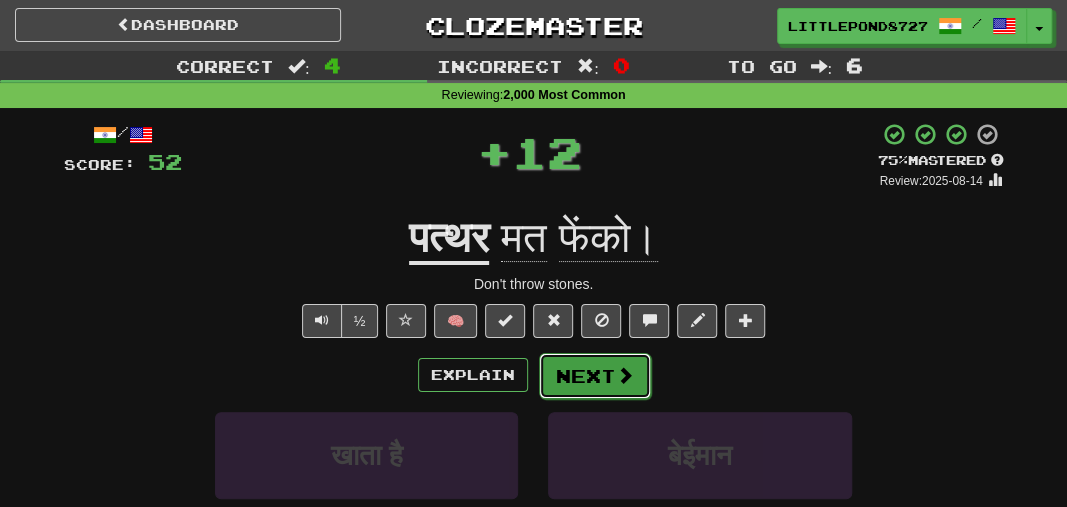 click on "Next" at bounding box center (595, 376) 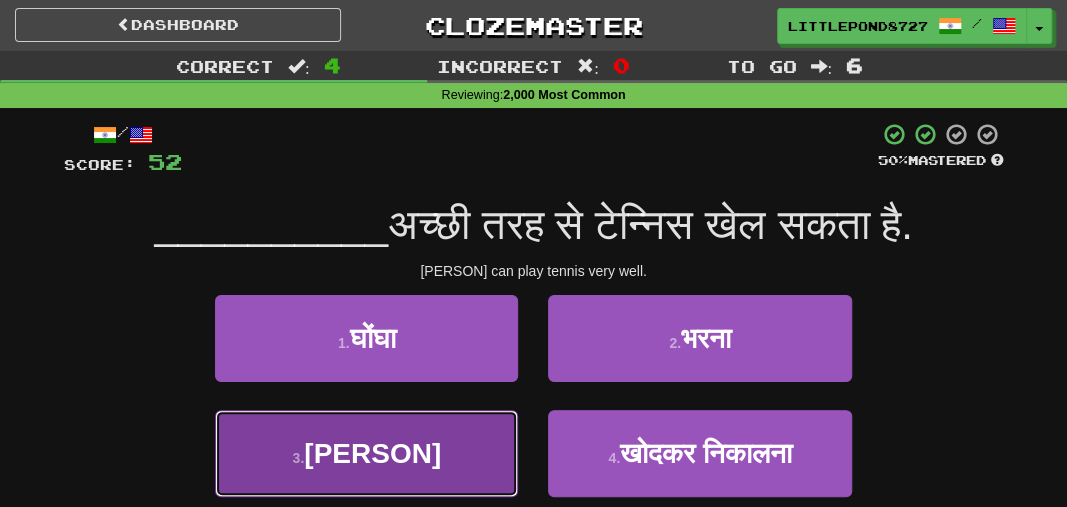 click on "3 .  टोनी" at bounding box center (366, 453) 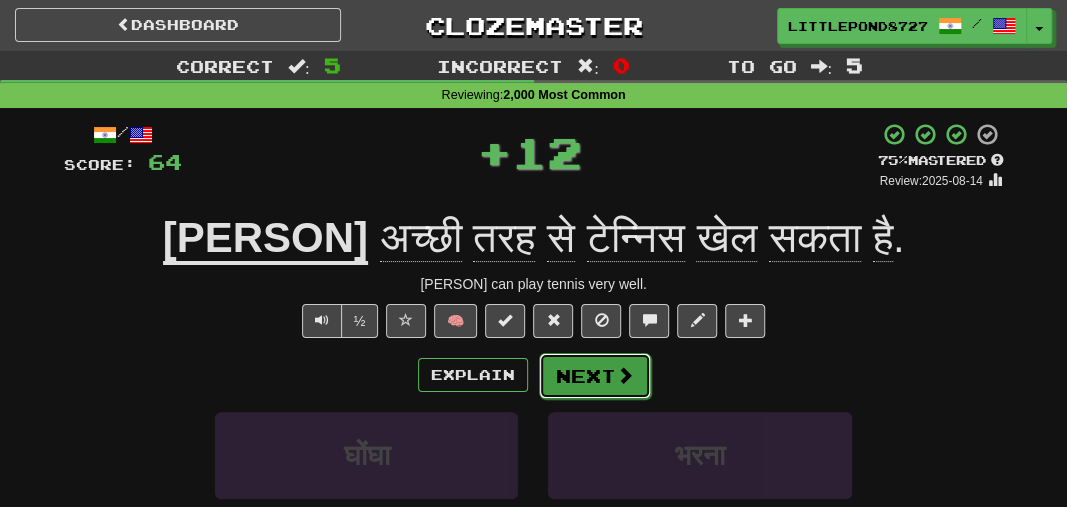 click on "Next" at bounding box center [595, 376] 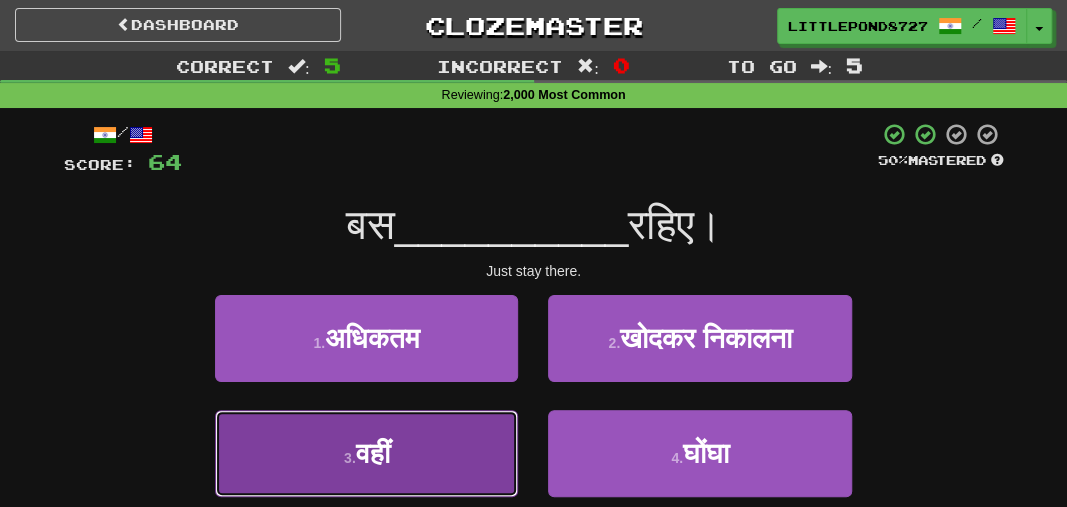 click on "3 .  वहीं" at bounding box center [366, 453] 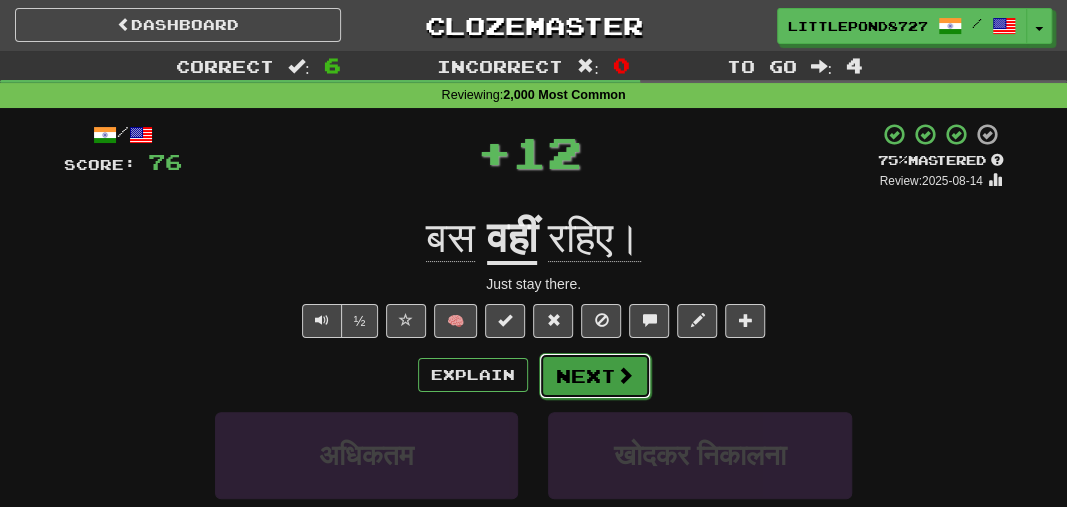 click on "Next" at bounding box center [595, 376] 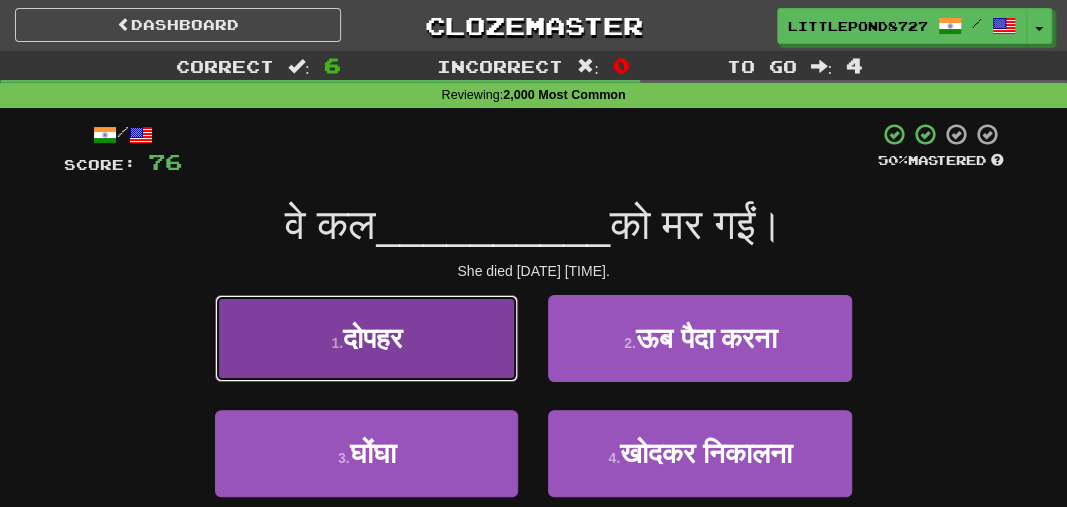 click on "1 .  दोपहर" at bounding box center [366, 338] 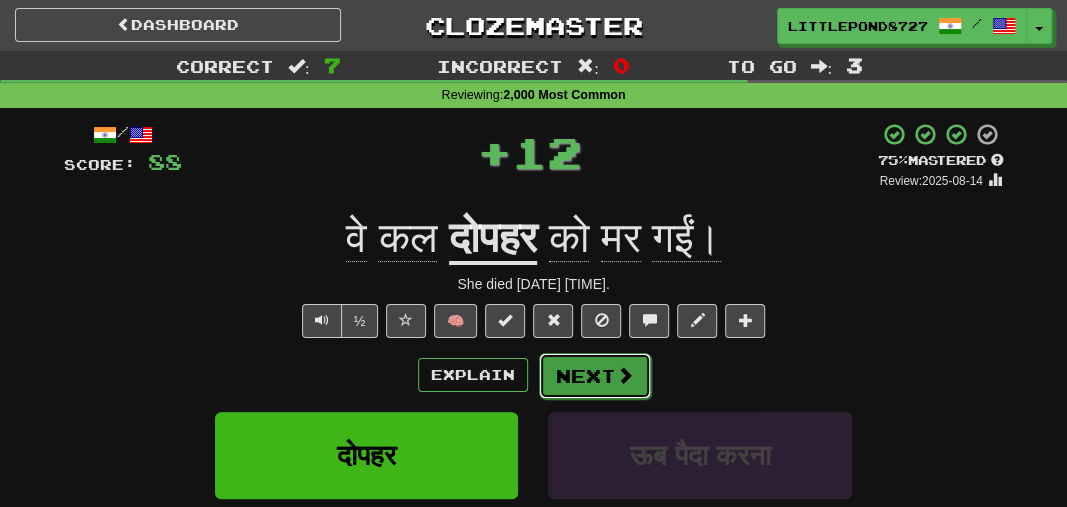 click on "Next" at bounding box center (595, 376) 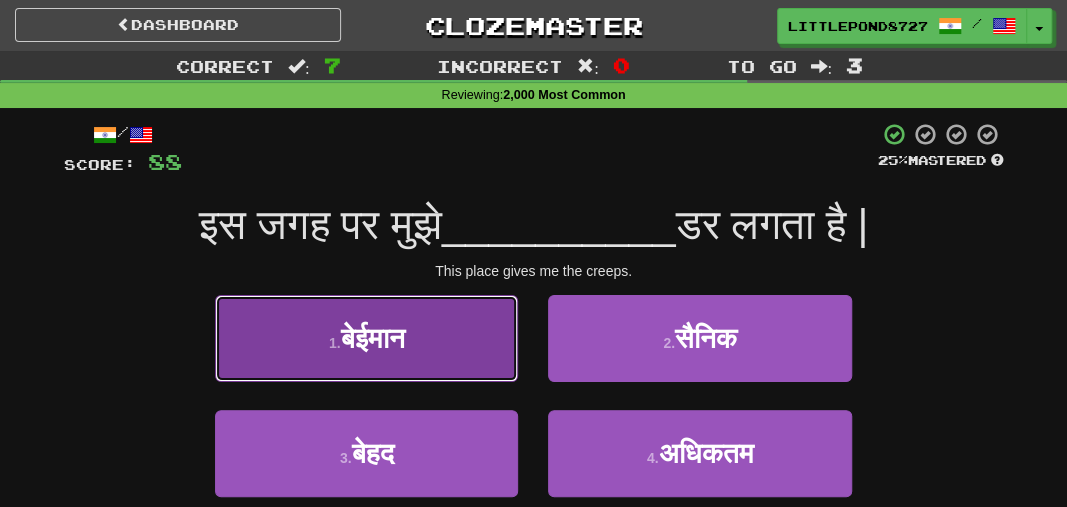 click on "1 .  बेईमान" at bounding box center [366, 338] 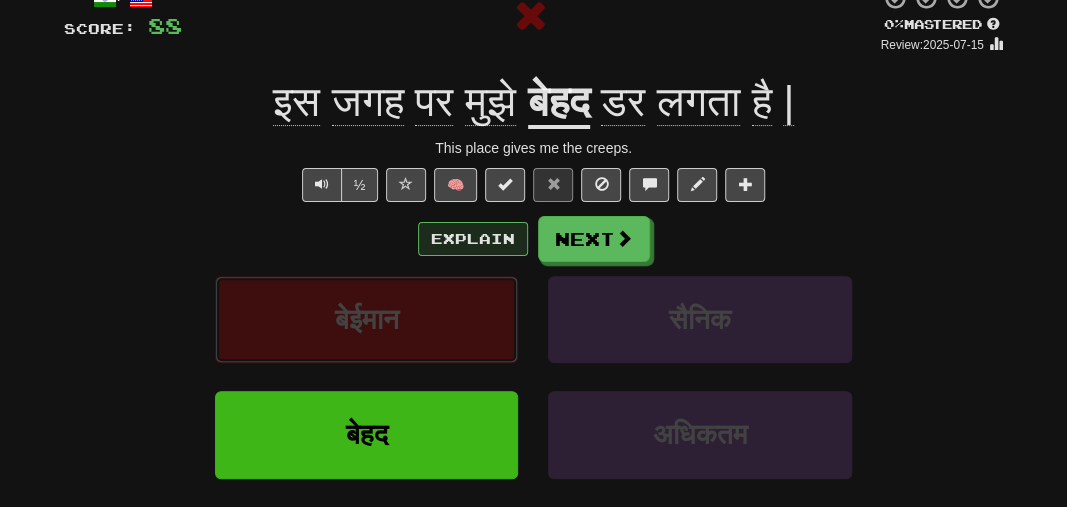scroll, scrollTop: 115, scrollLeft: 0, axis: vertical 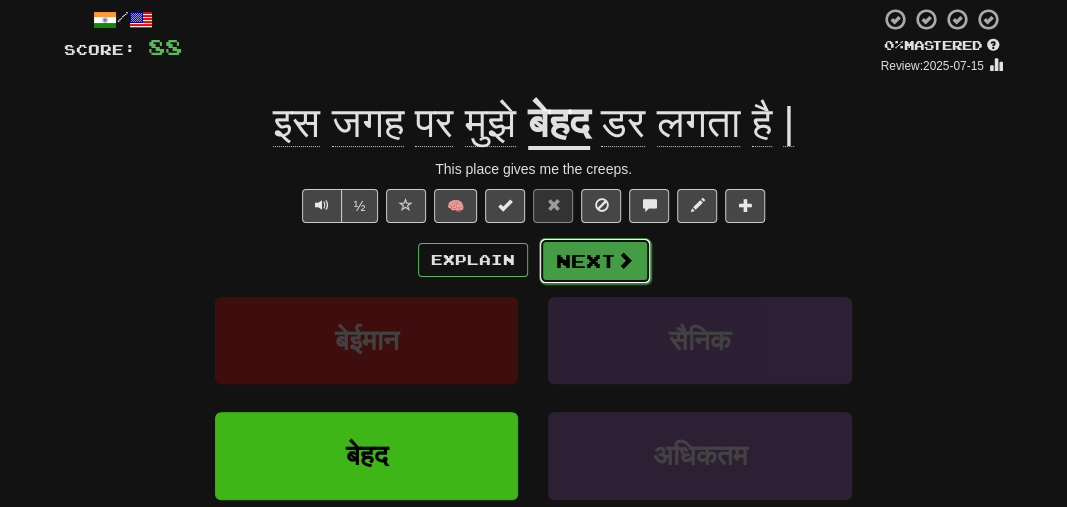 click on "Next" at bounding box center (595, 261) 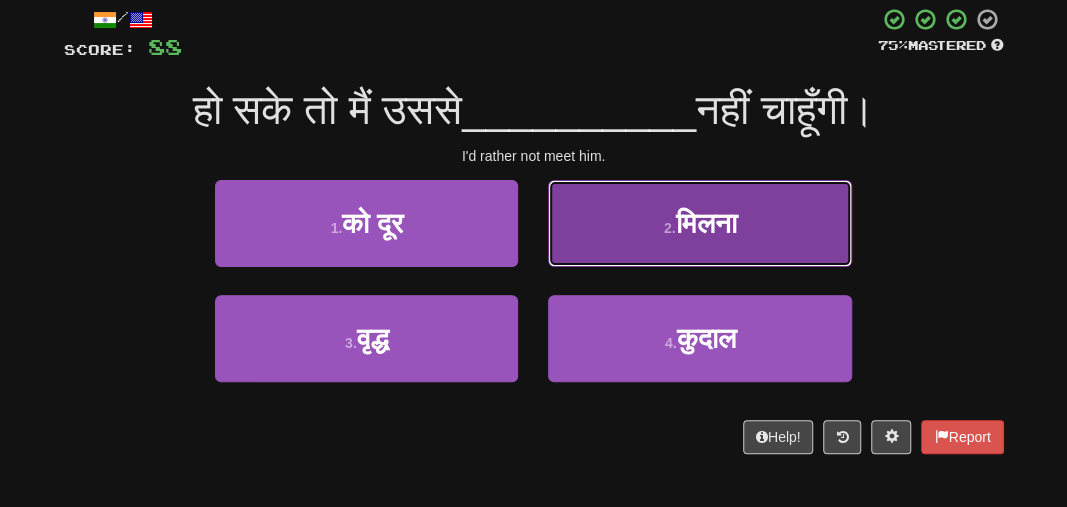 click on "2 .  मिलना" at bounding box center (699, 223) 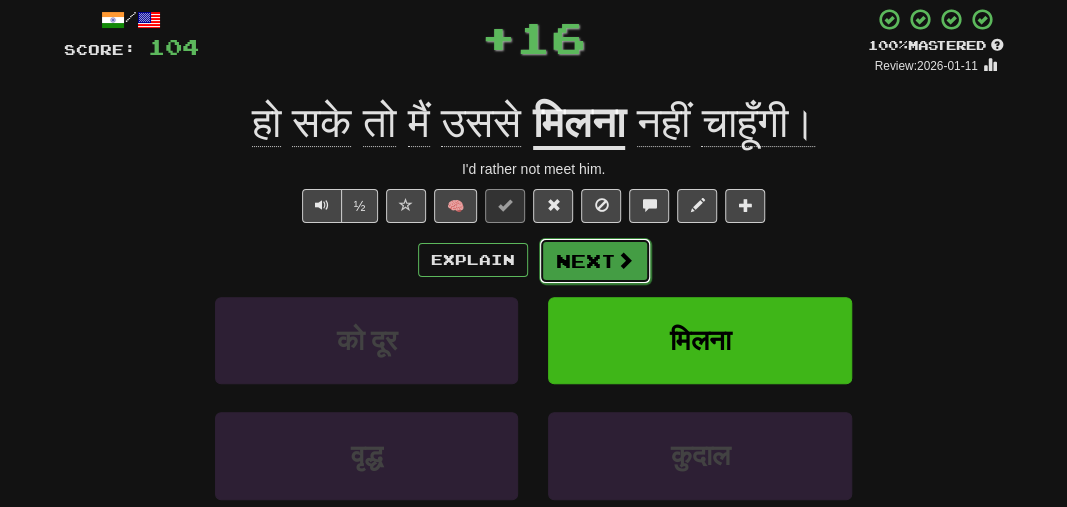click on "Next" at bounding box center [595, 261] 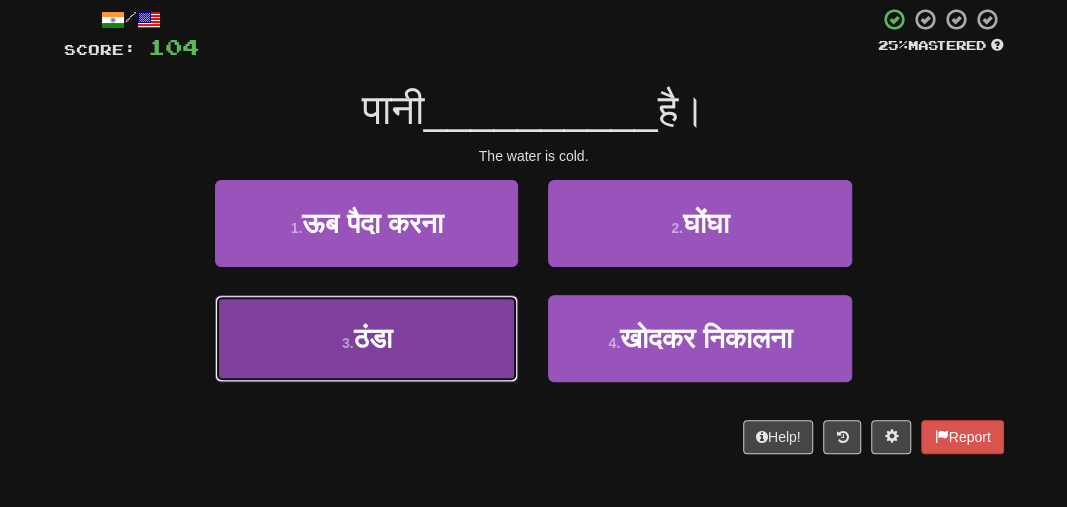 click on "3 .  ठंडा" at bounding box center (366, 338) 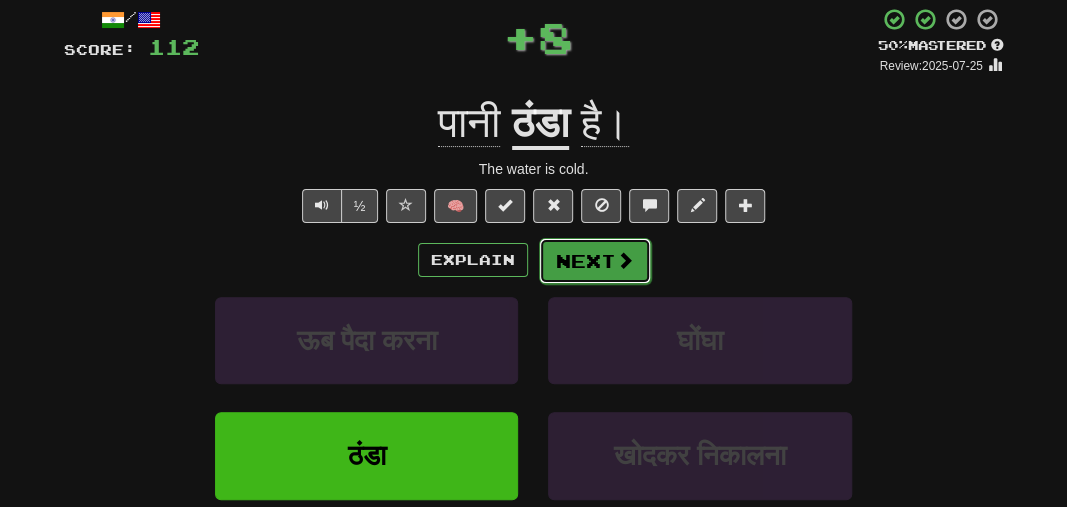 click on "Next" at bounding box center [595, 261] 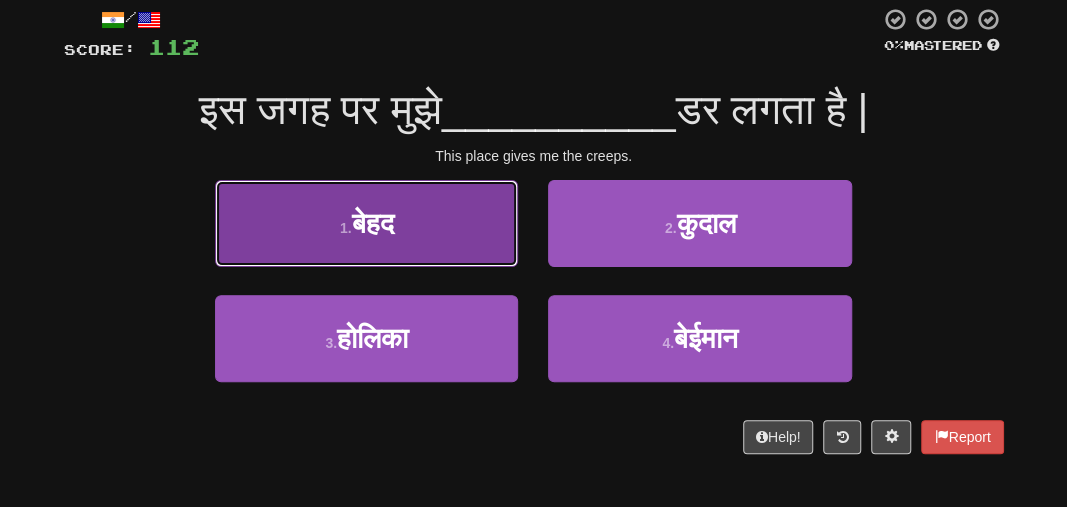 click on "1 .  बेहद" at bounding box center [366, 223] 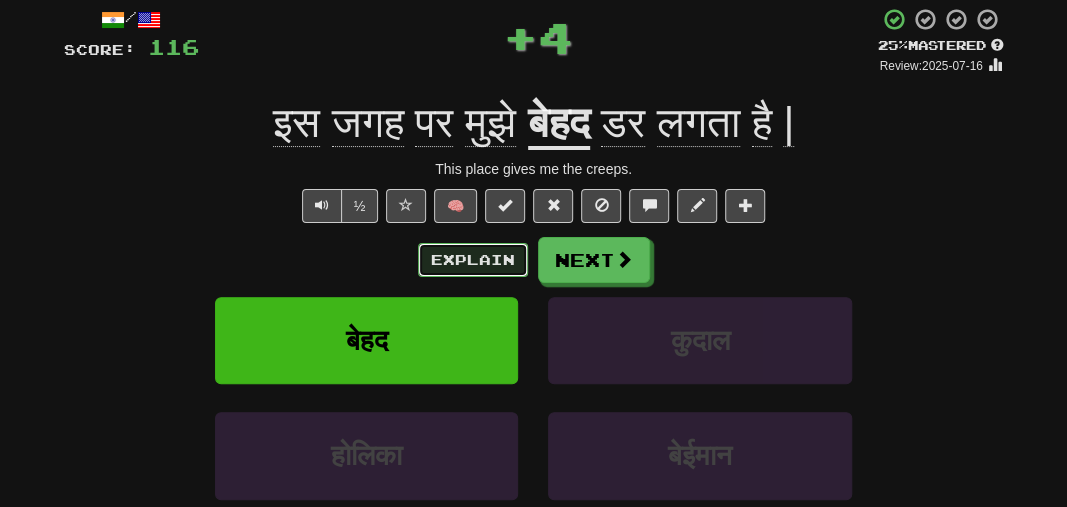 click on "Explain" at bounding box center (473, 260) 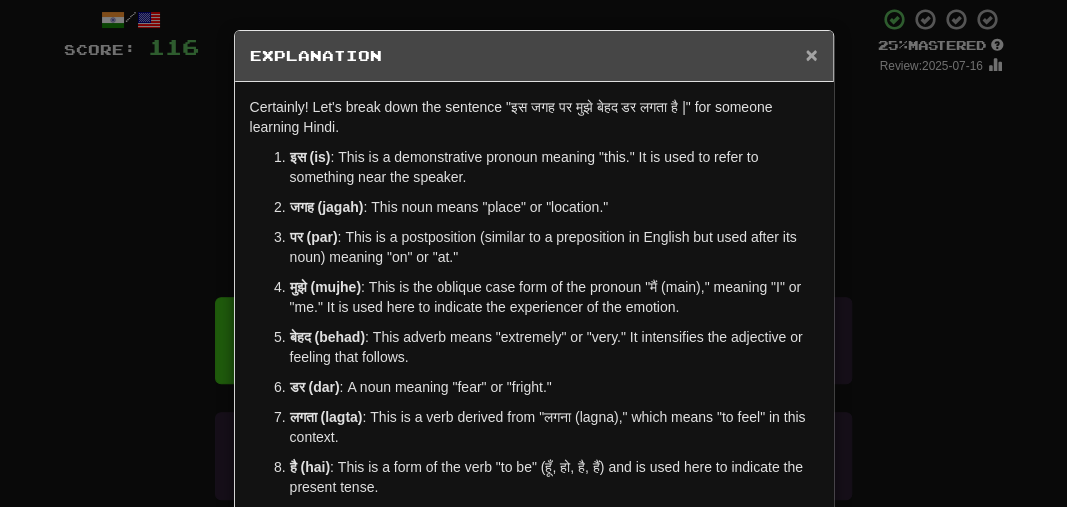 click on "×" at bounding box center [811, 54] 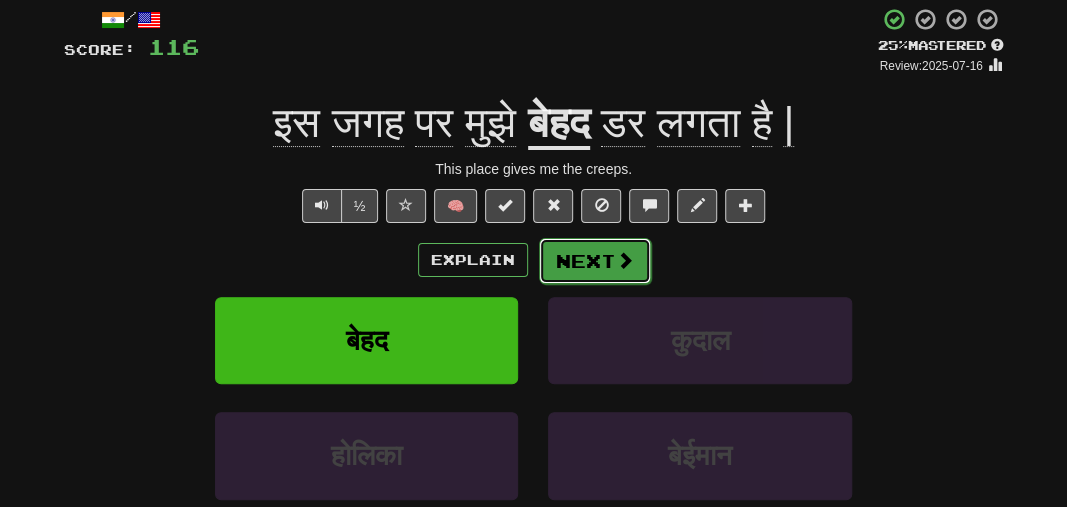 click on "Next" at bounding box center [595, 261] 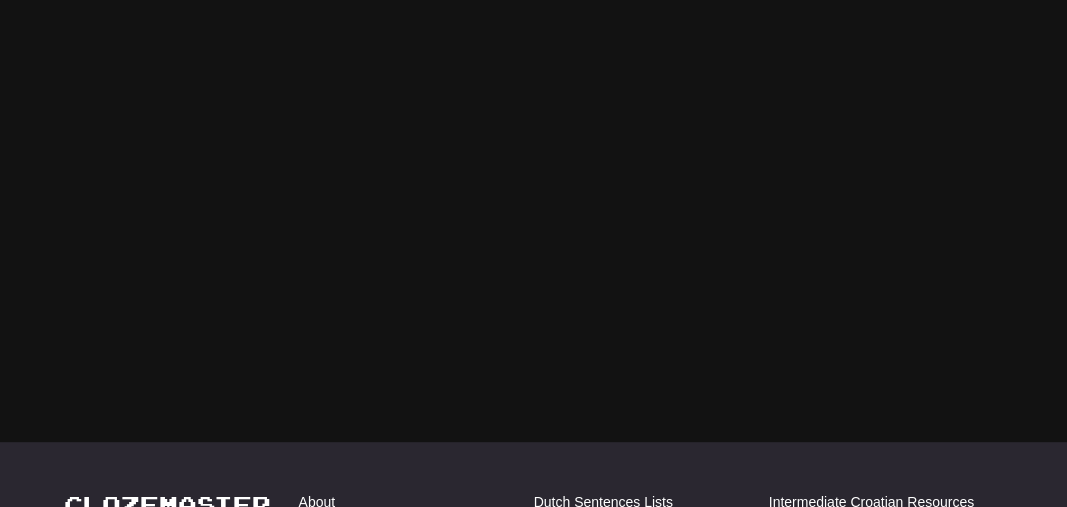 scroll, scrollTop: 202, scrollLeft: 0, axis: vertical 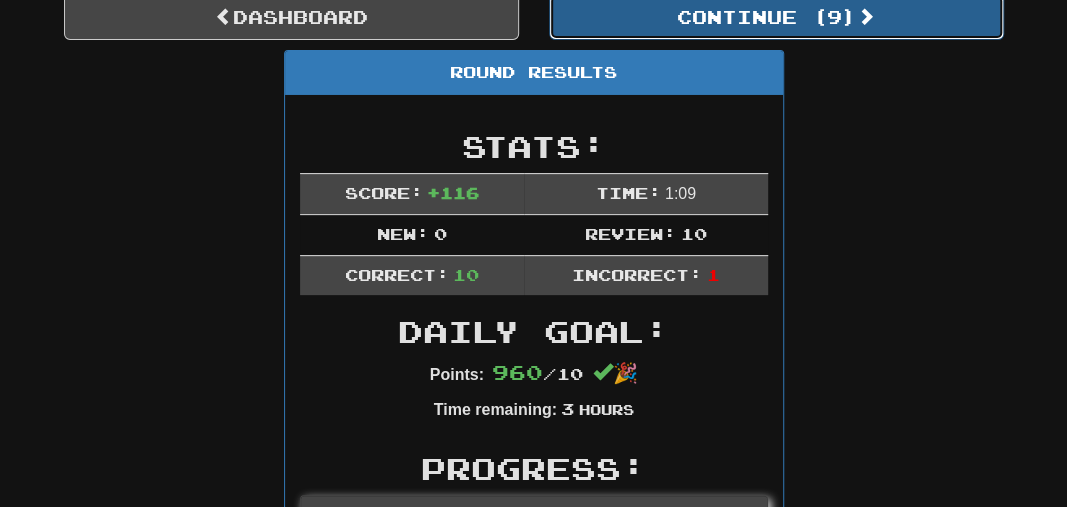click on "Continue ( 9 )" at bounding box center [776, 17] 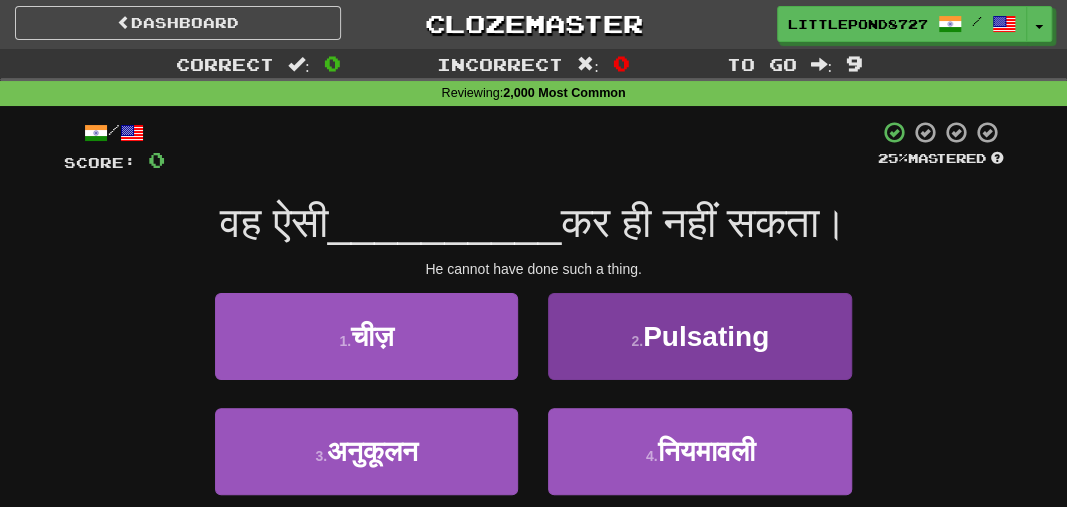 scroll, scrollTop: 0, scrollLeft: 0, axis: both 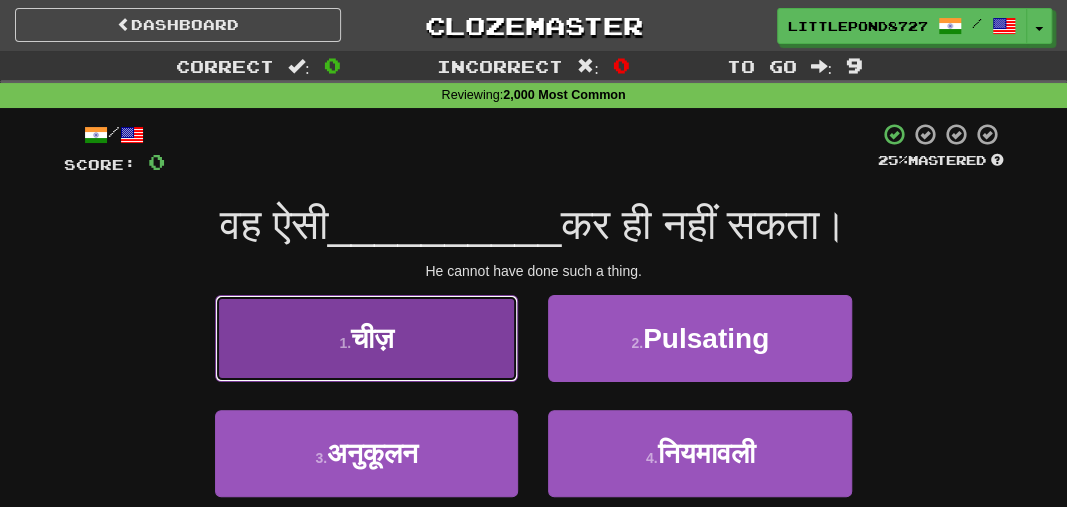 click on "1 .  चीज़" at bounding box center [366, 338] 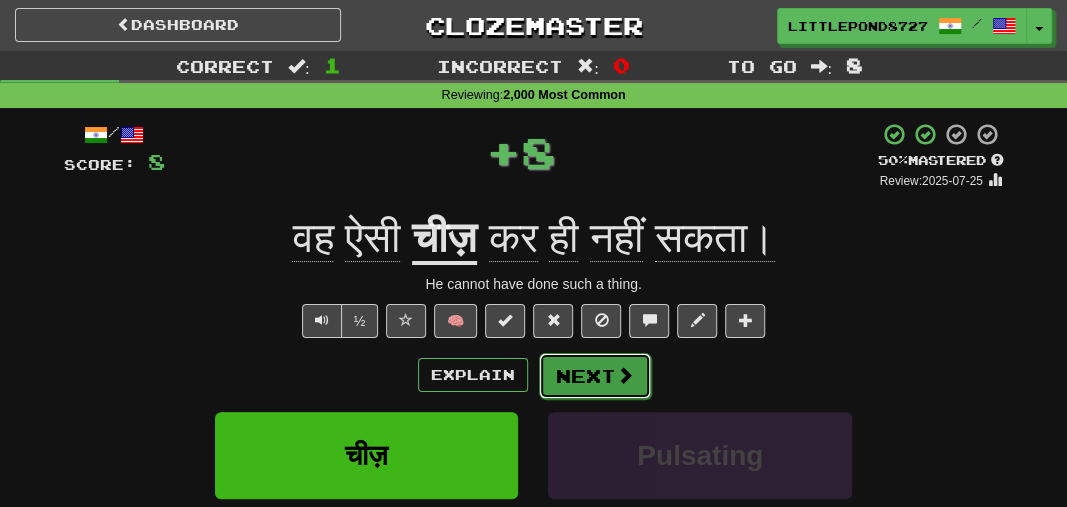 click on "Next" at bounding box center [595, 376] 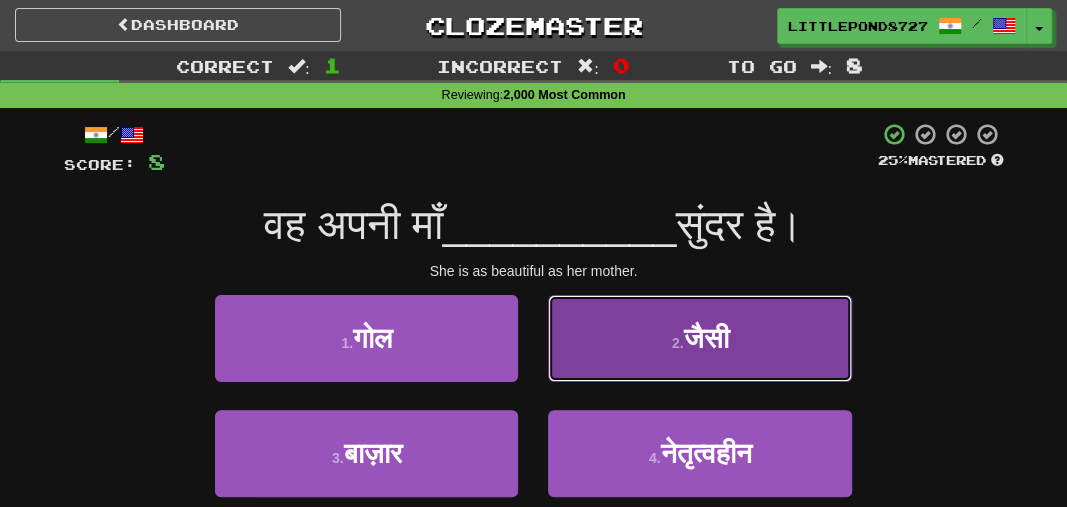 click on "2 .  जैसी" at bounding box center (699, 338) 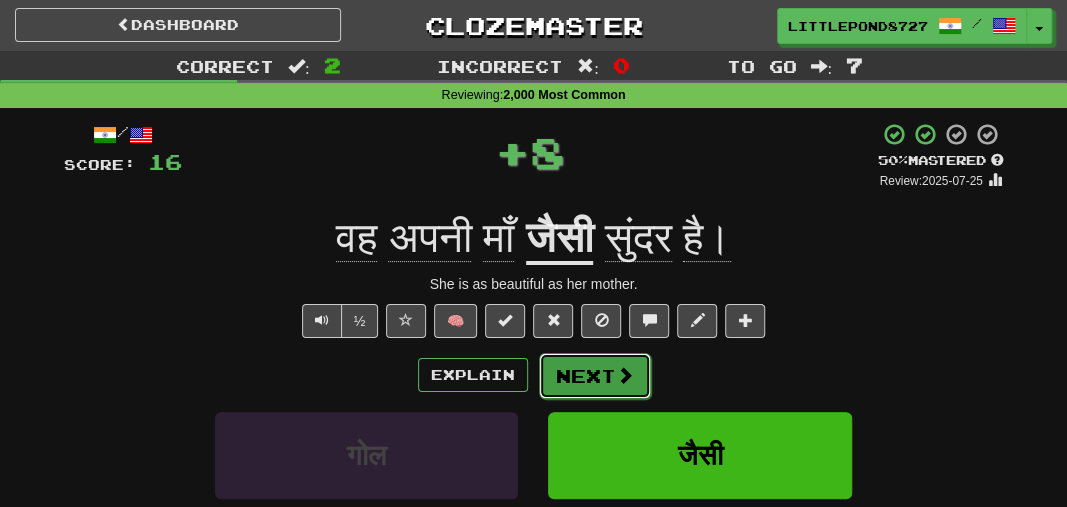 click on "Next" at bounding box center [595, 376] 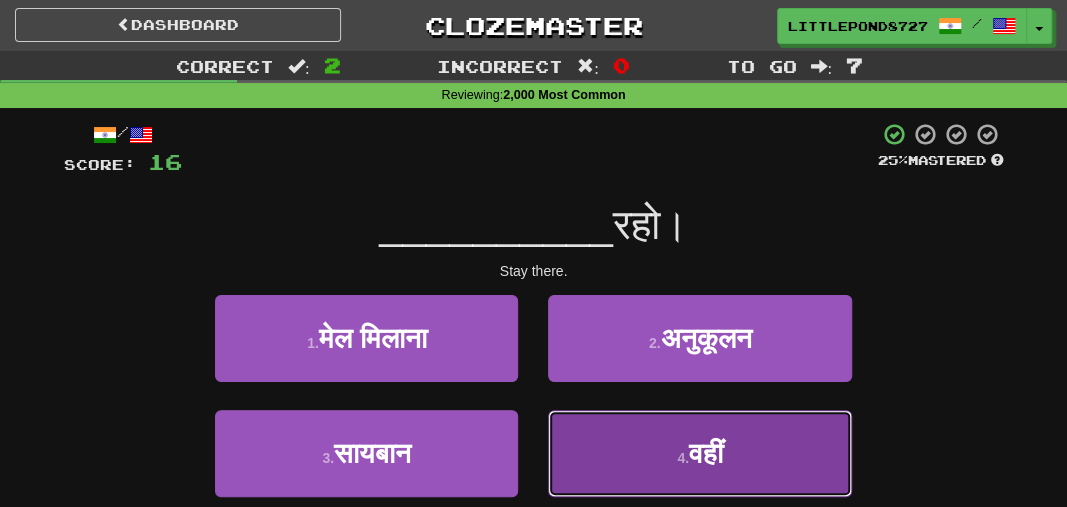 click on "4 .  वहीं" at bounding box center (699, 453) 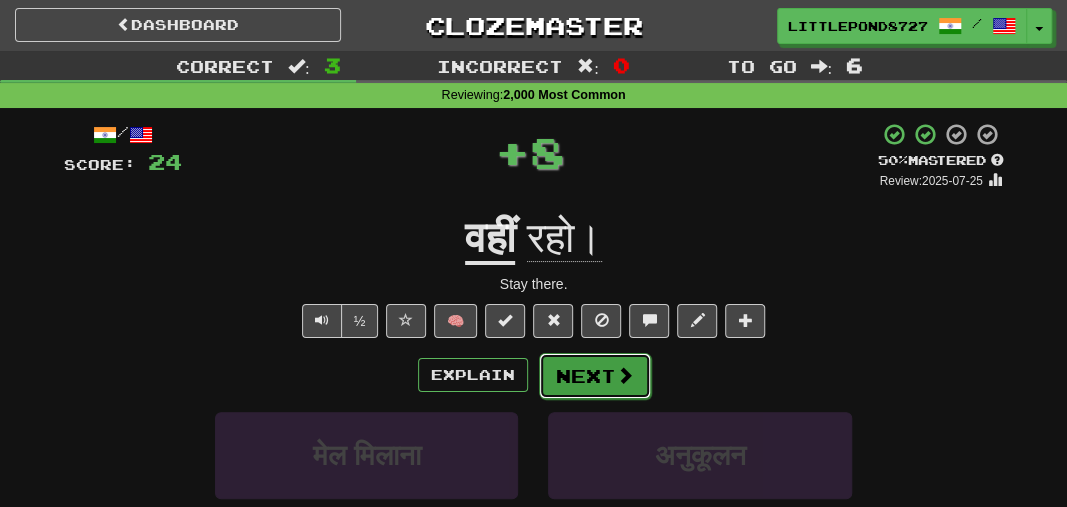 click on "Next" at bounding box center (595, 376) 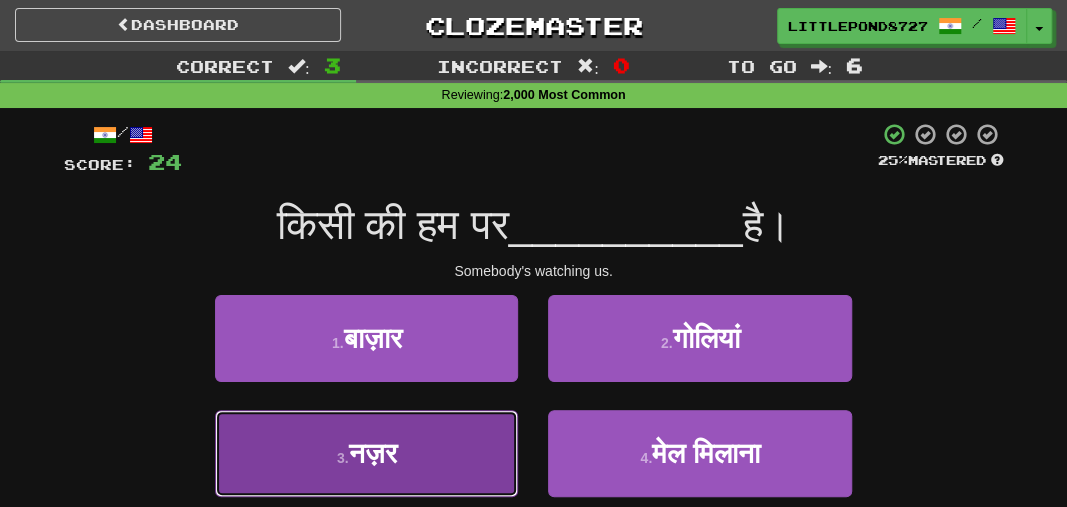 click on "3 .  नज़र" at bounding box center [366, 453] 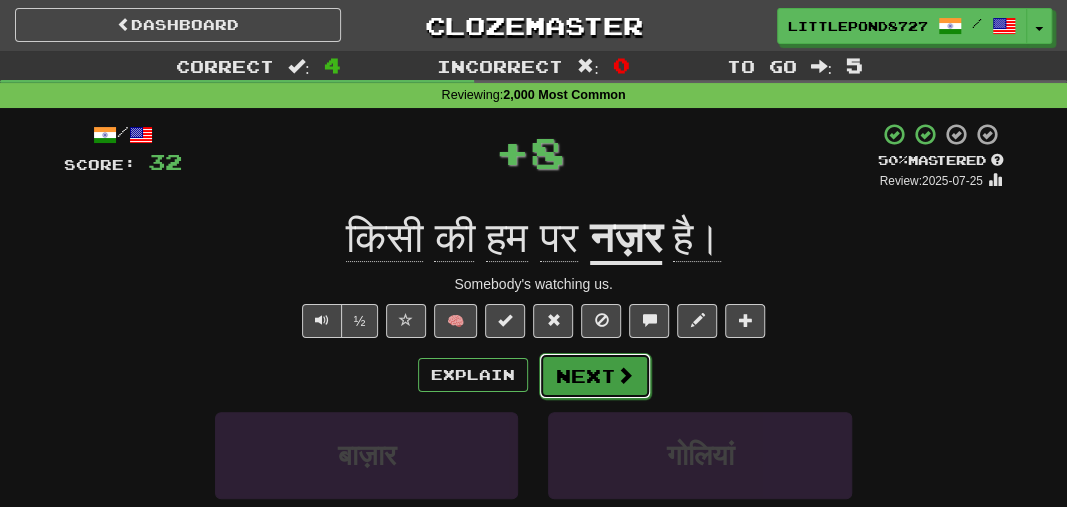 click at bounding box center (625, 375) 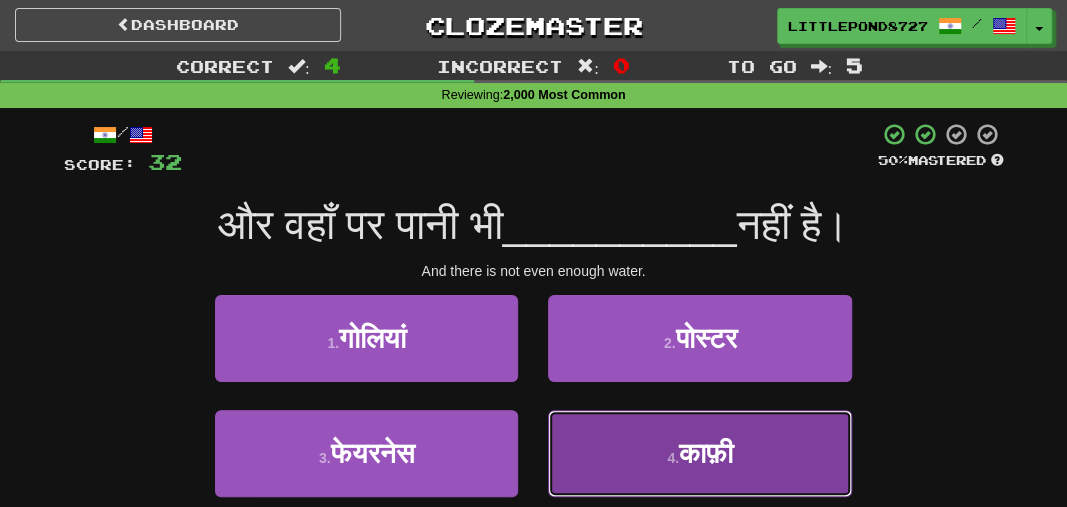 click on "4 .  काफ़ी" at bounding box center [699, 453] 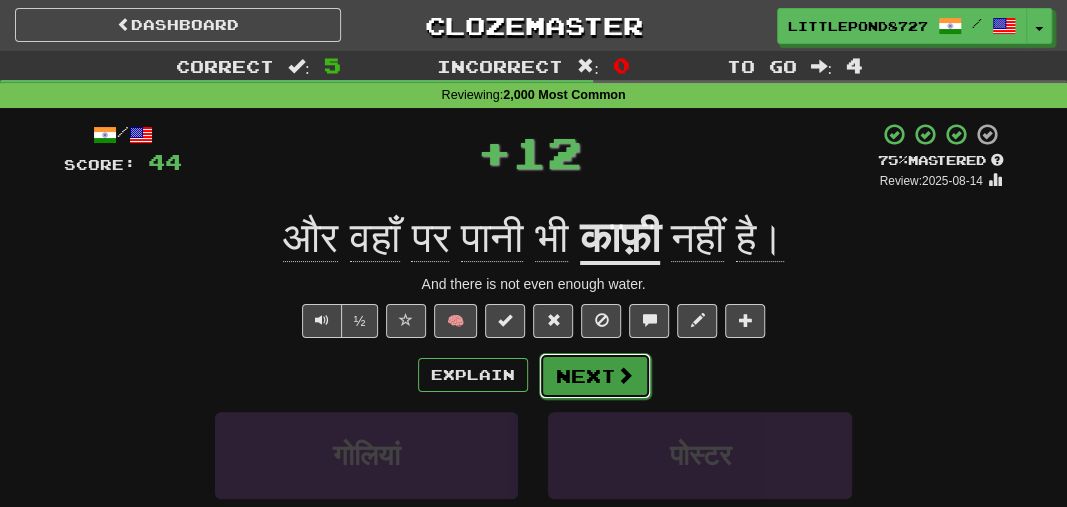 click at bounding box center [625, 375] 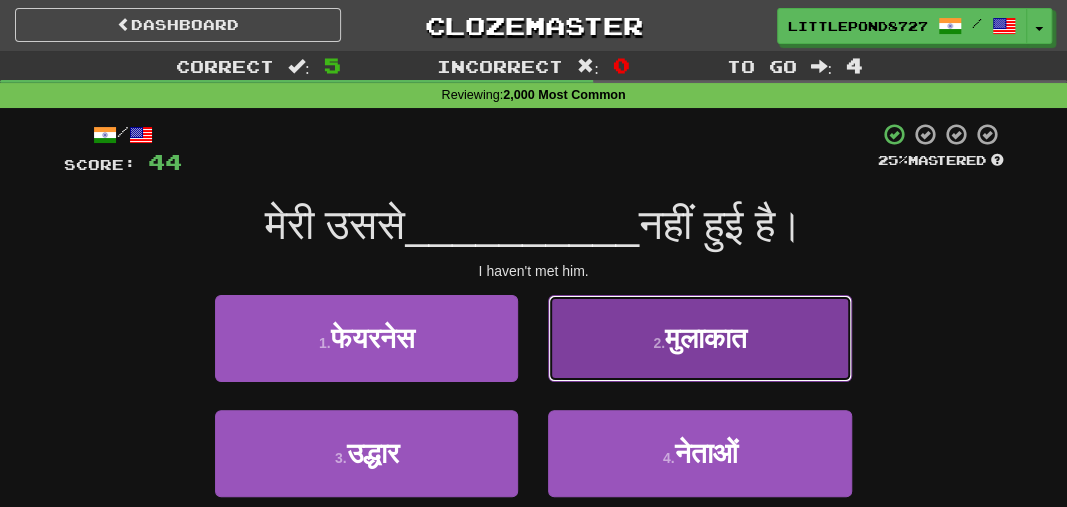 click on "2 .  मुलाकात" at bounding box center [699, 338] 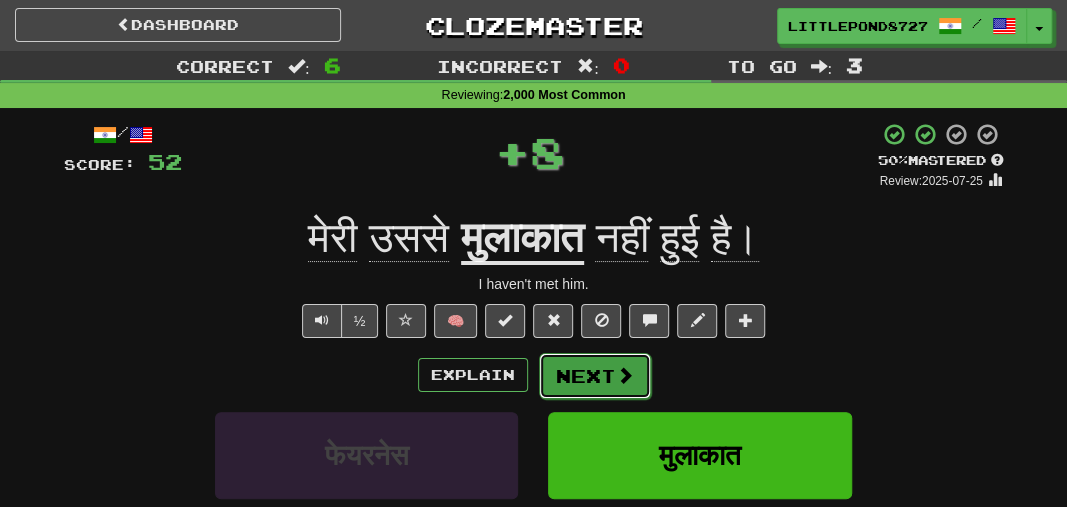 click at bounding box center (625, 375) 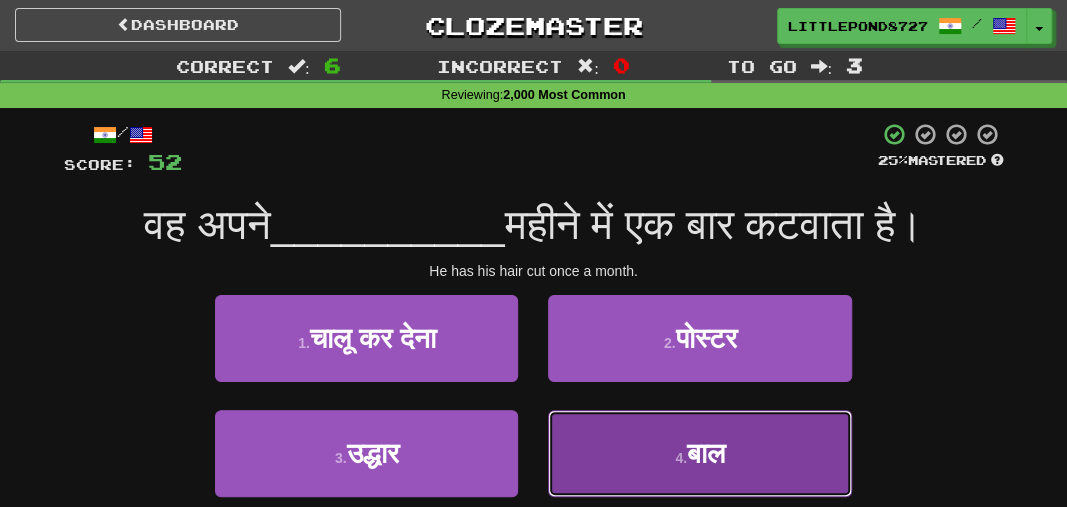 click on "4 .  बाल" at bounding box center (699, 453) 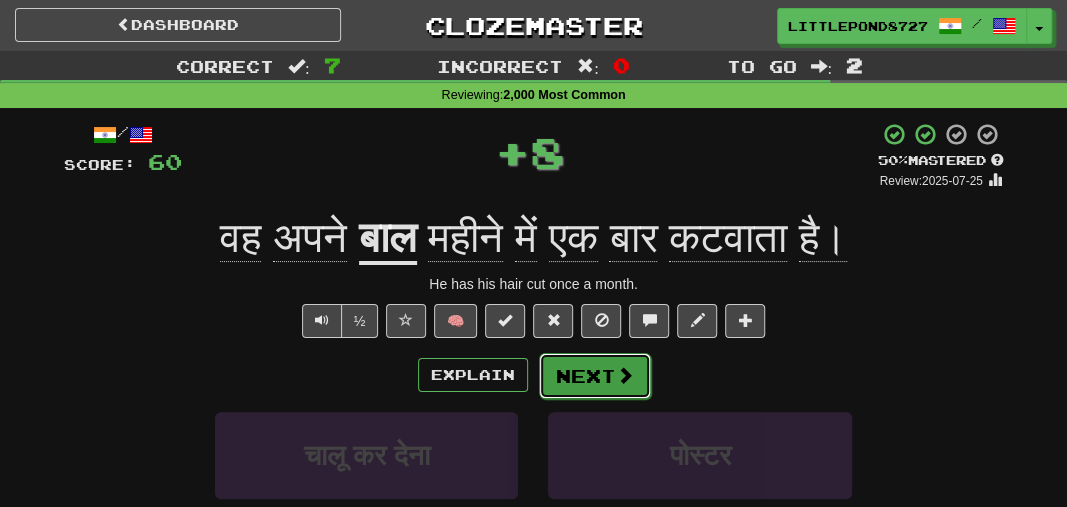 click on "Next" at bounding box center [595, 376] 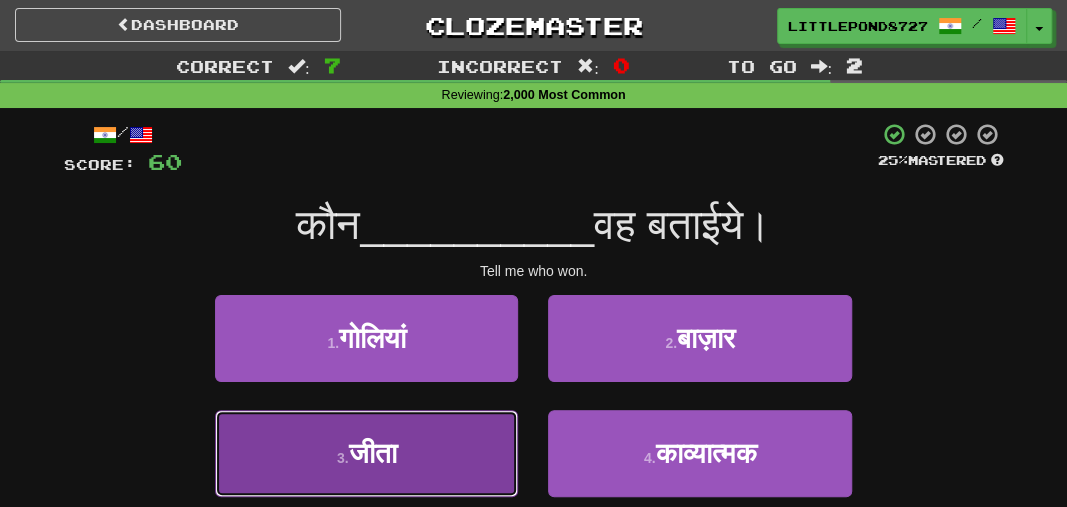 click on "3 .  जीता" at bounding box center (366, 453) 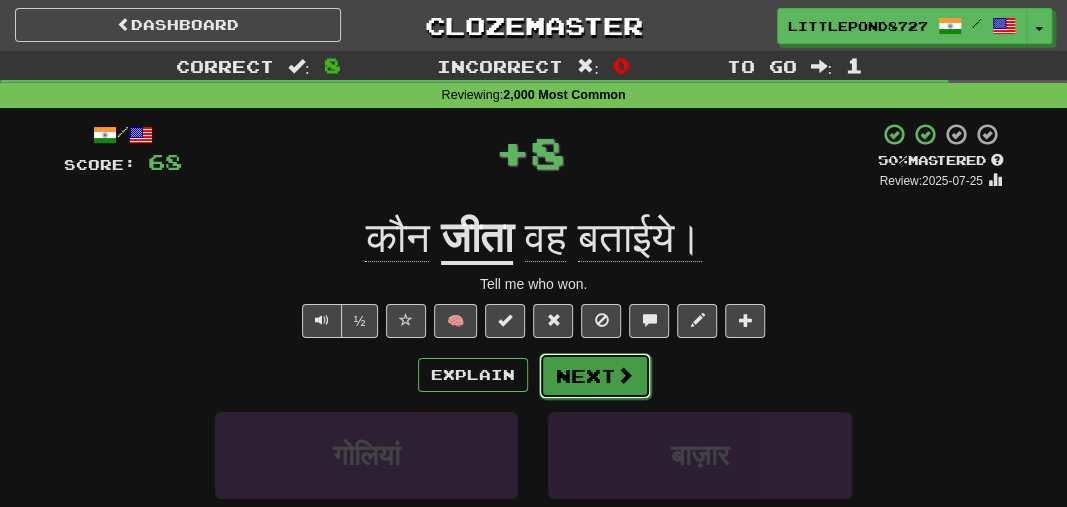 click on "Next" at bounding box center [595, 376] 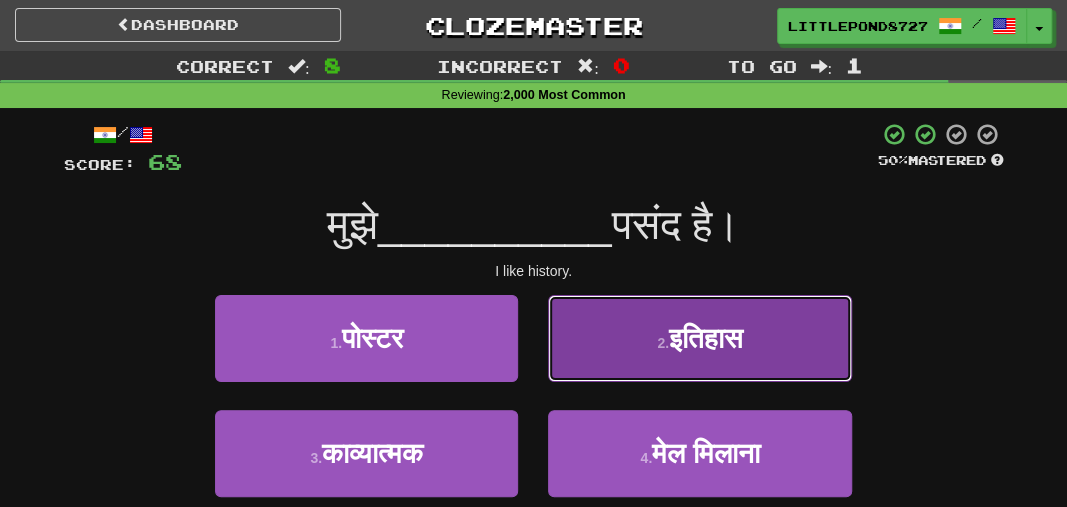 click on "2 .  इतिहास" at bounding box center [699, 338] 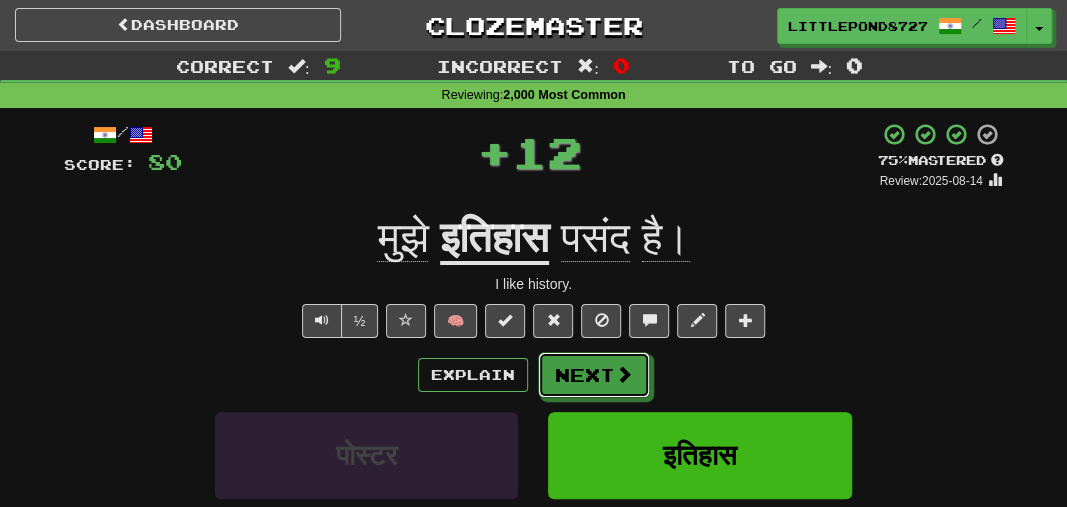 click on "Next" at bounding box center (594, 375) 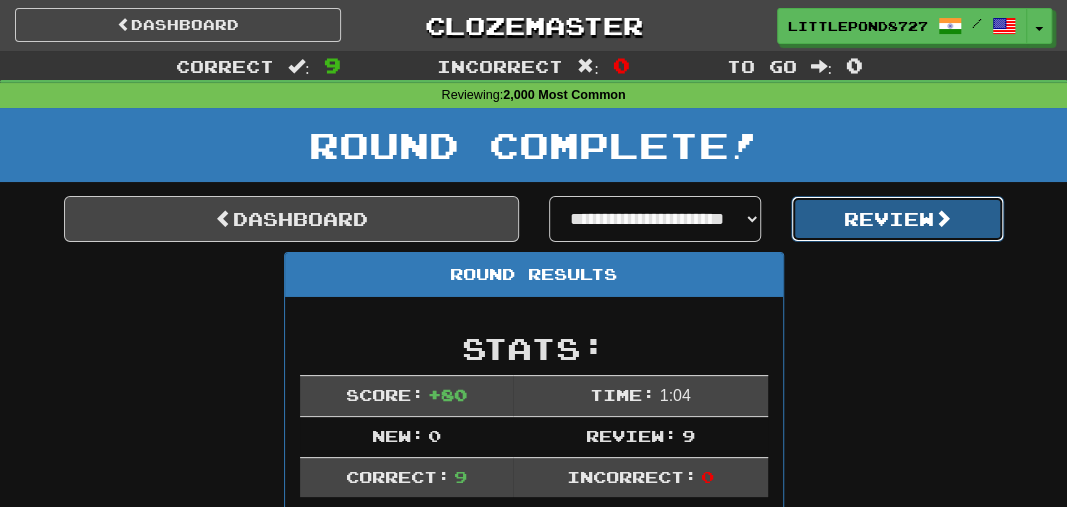 click on "Review" at bounding box center (897, 219) 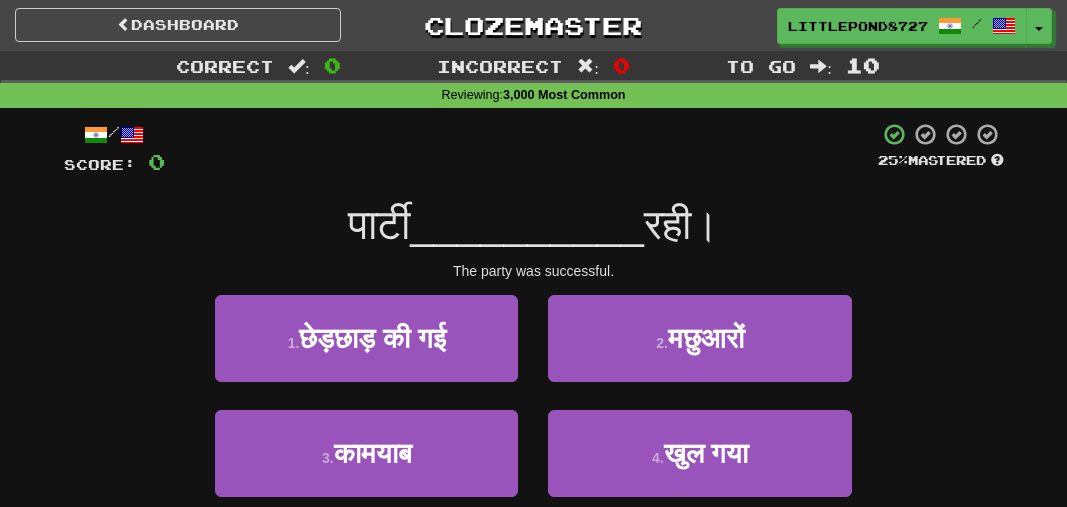 scroll, scrollTop: 0, scrollLeft: 0, axis: both 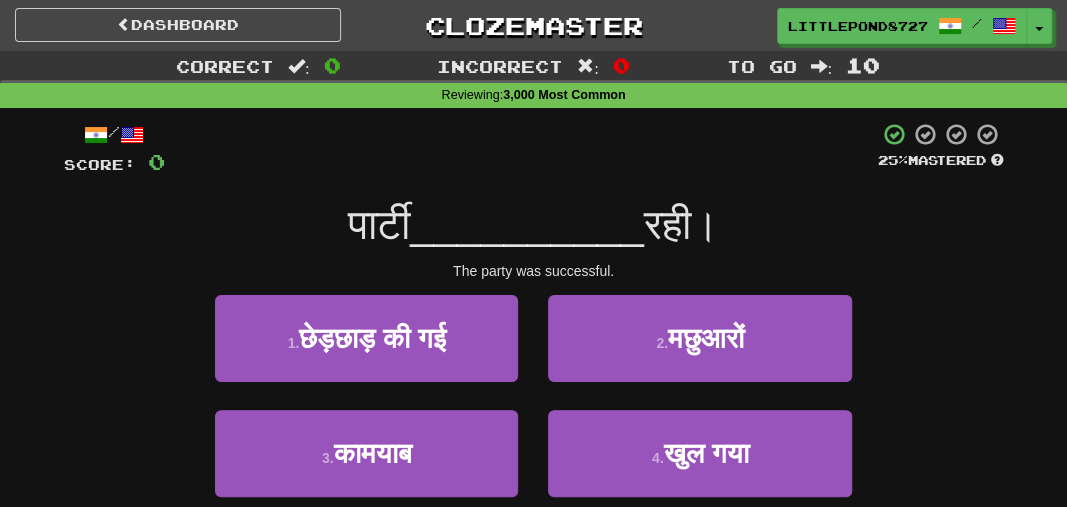 click on "1 .  छेड़छाड़ की गई" at bounding box center [366, 352] 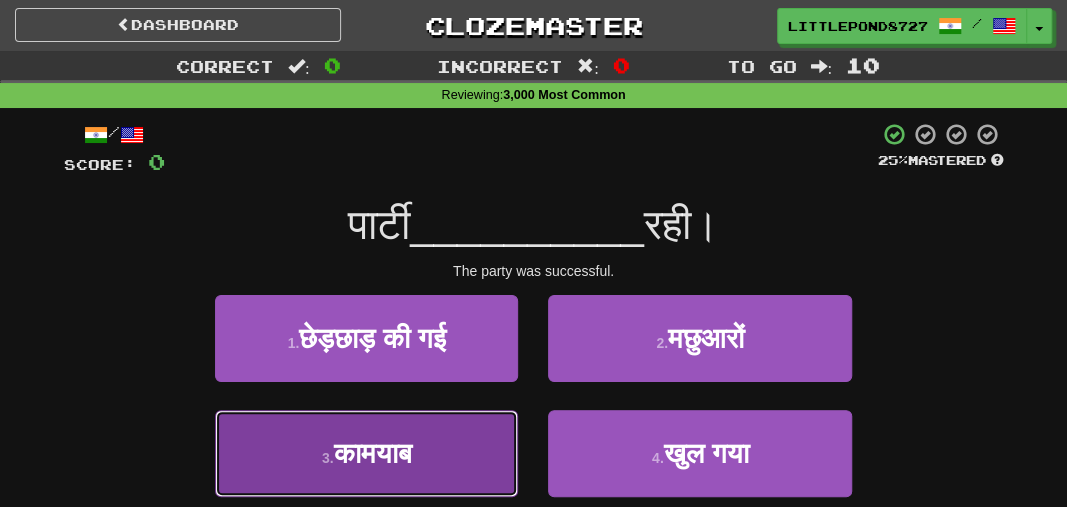 click on "3 .  कामयाब" at bounding box center [366, 453] 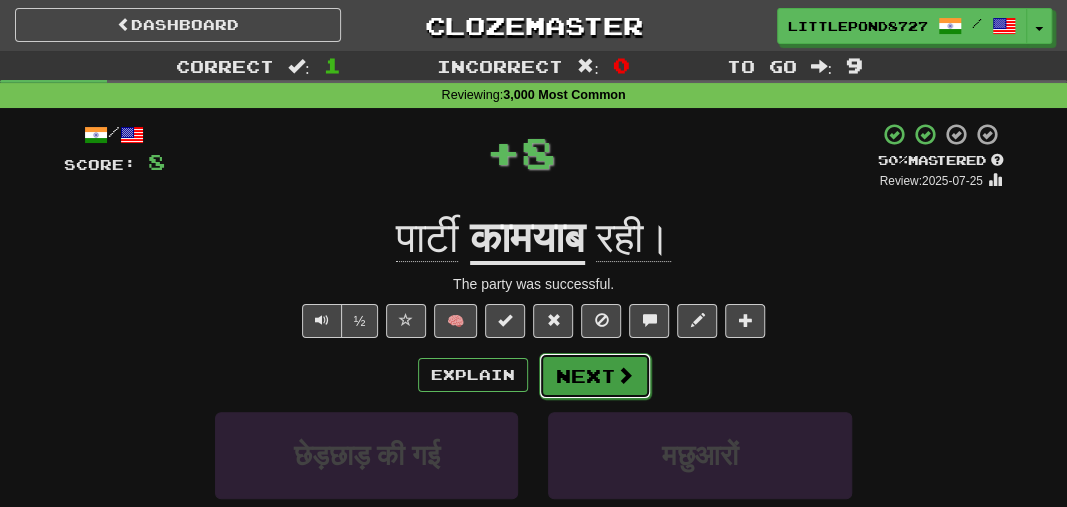 click on "Next" at bounding box center [595, 376] 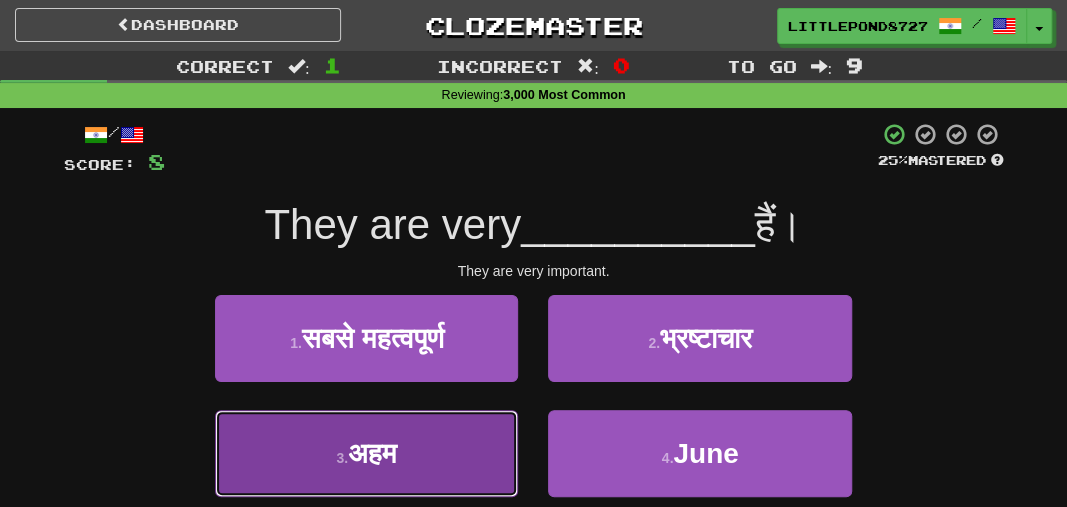 click on "3 .  अहम" at bounding box center (366, 453) 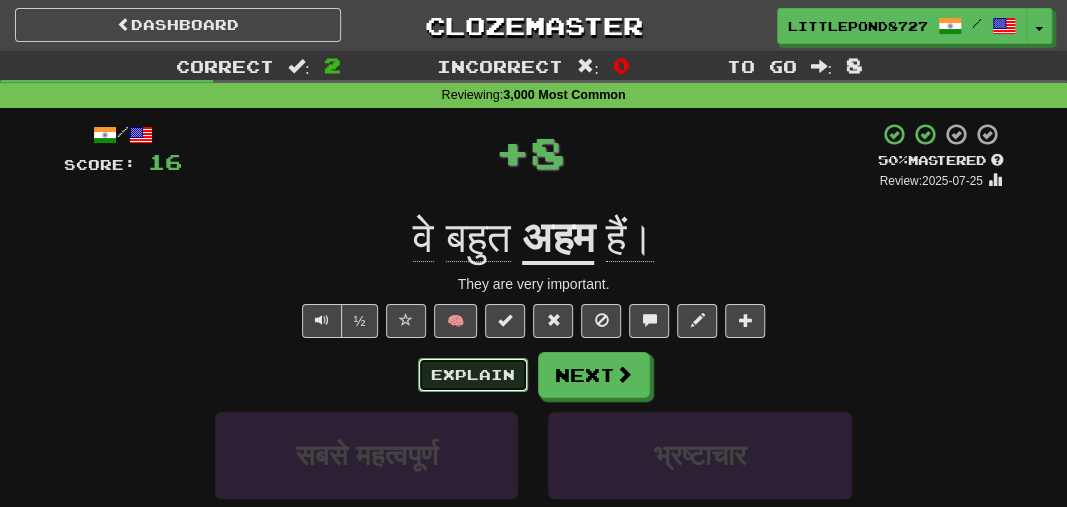 click on "Explain" at bounding box center (473, 375) 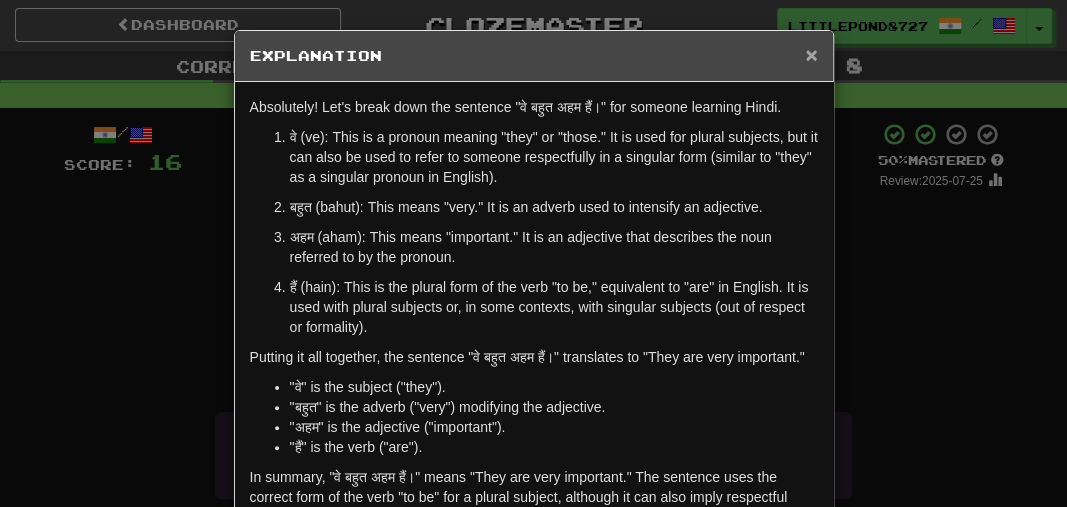 click on "×" at bounding box center (811, 54) 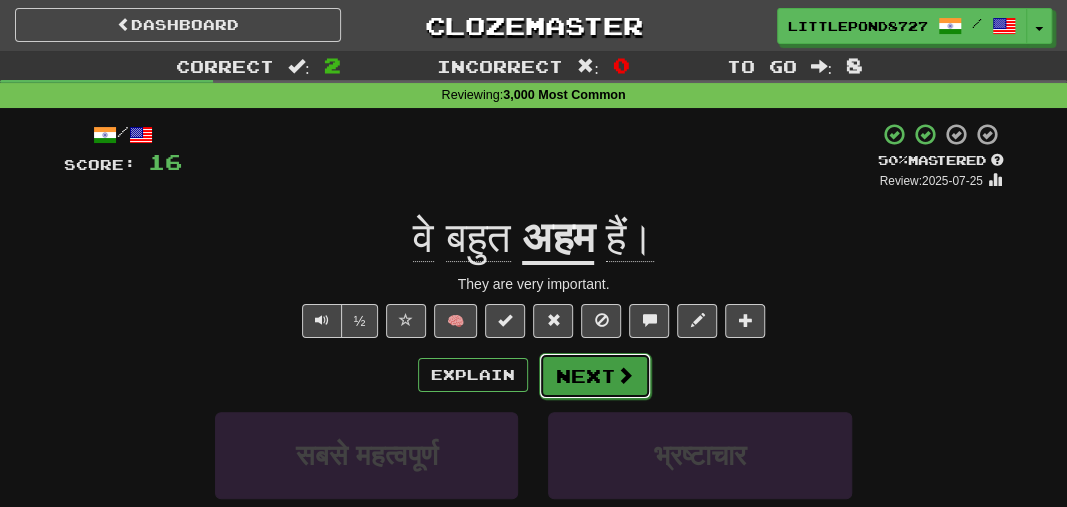click on "Next" at bounding box center [595, 376] 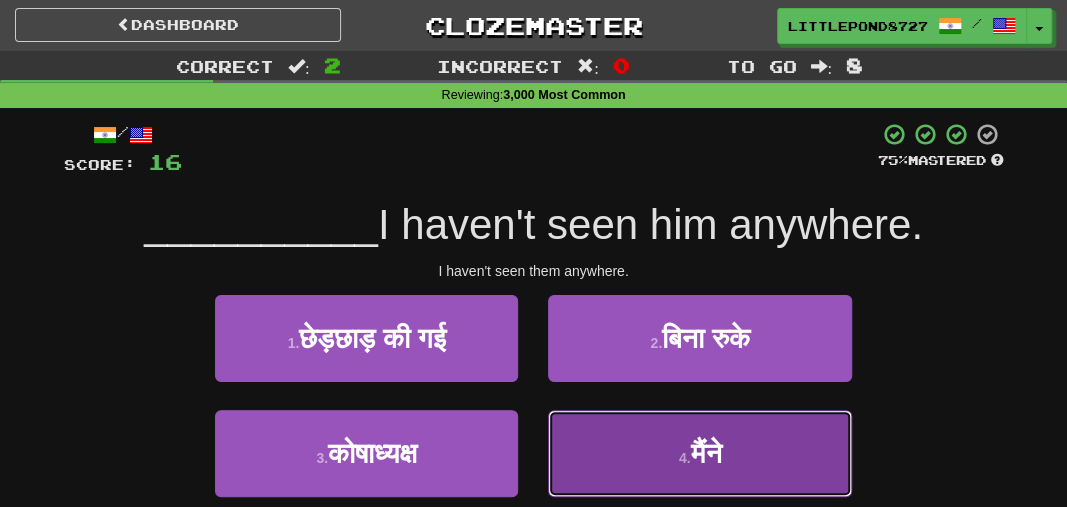 click on "4 .  मैंने" at bounding box center [699, 453] 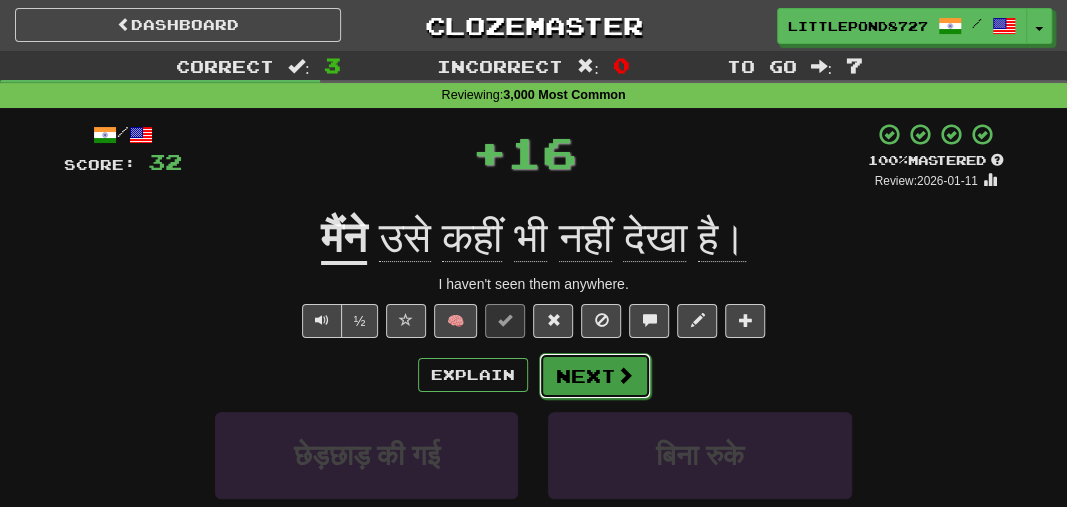 click on "Next" at bounding box center [595, 376] 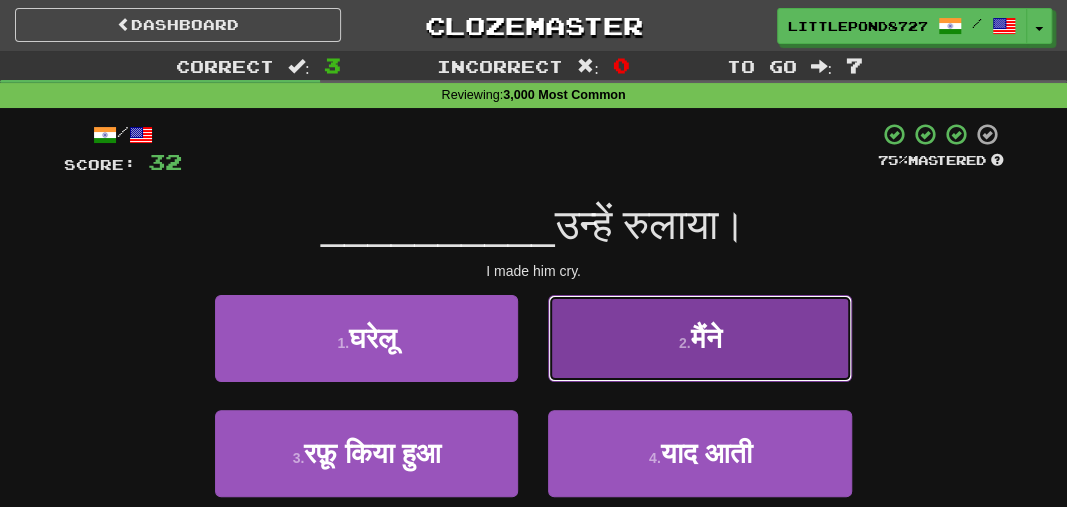 click on "2 .  मैंने" at bounding box center [699, 338] 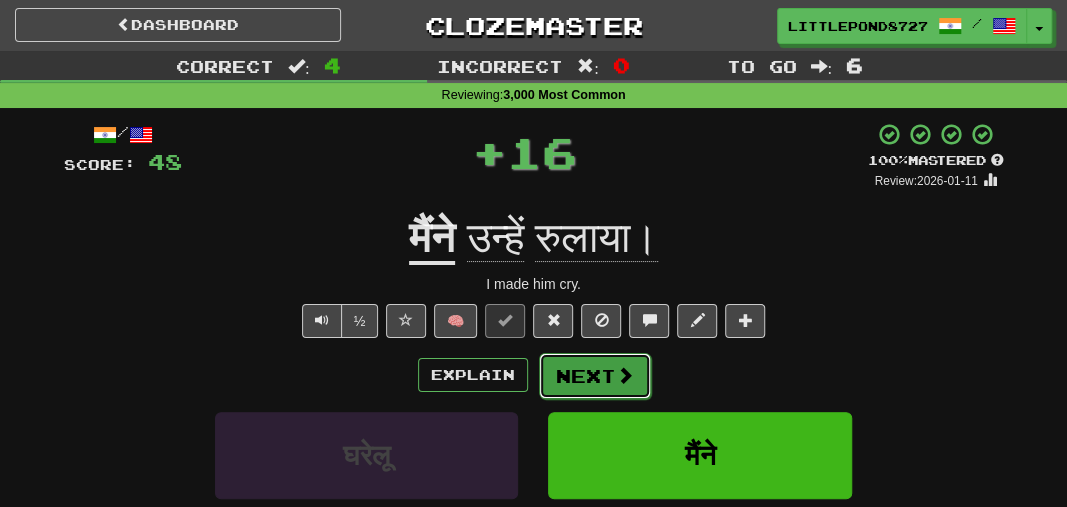 click at bounding box center (625, 375) 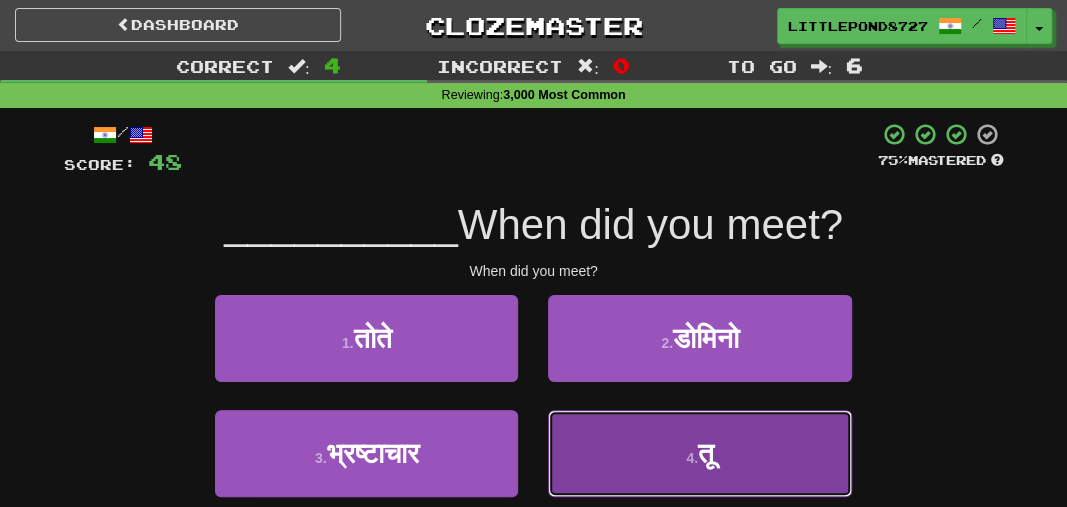 click on "4 .  तू" at bounding box center [699, 453] 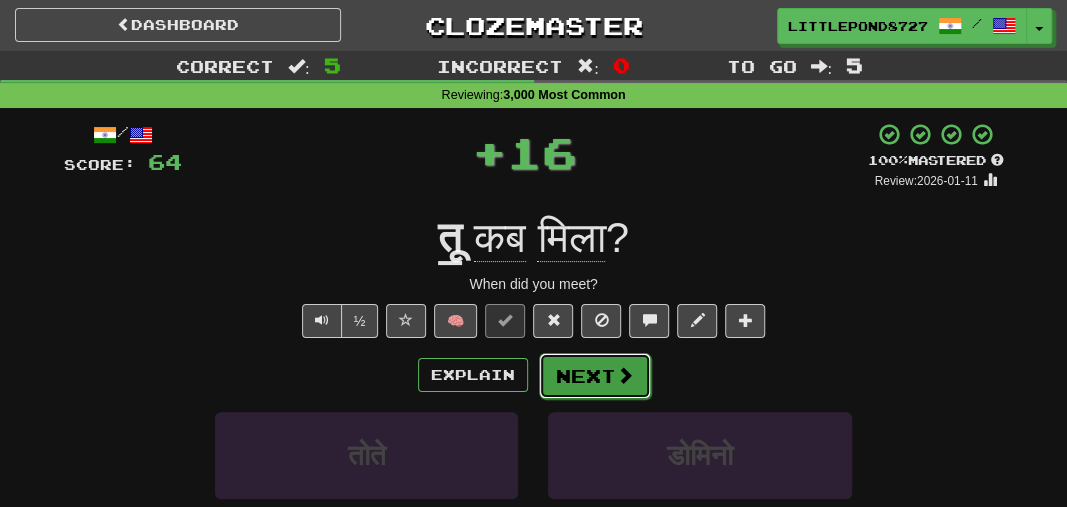 click on "Next" at bounding box center [595, 376] 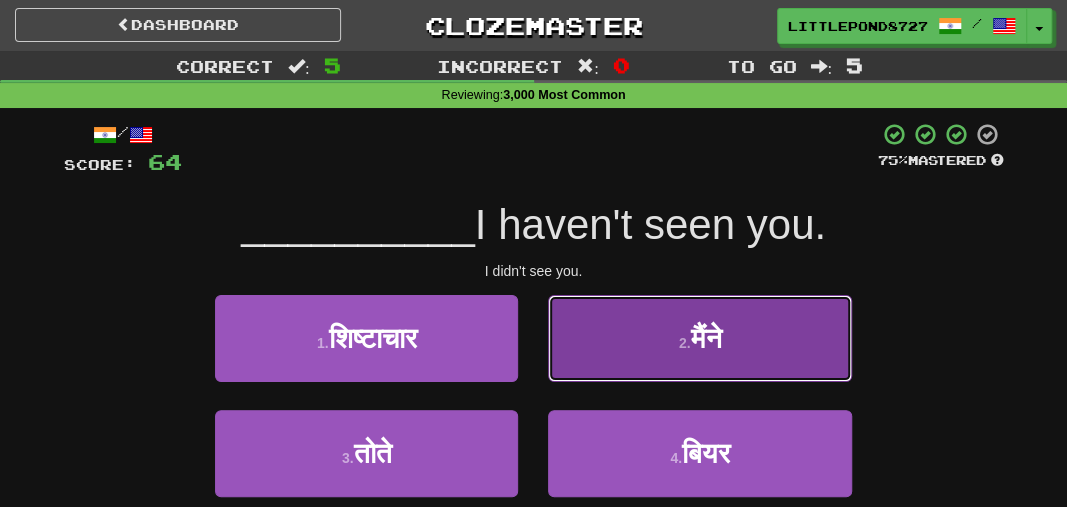 click on "2 .  मैंने" at bounding box center [699, 338] 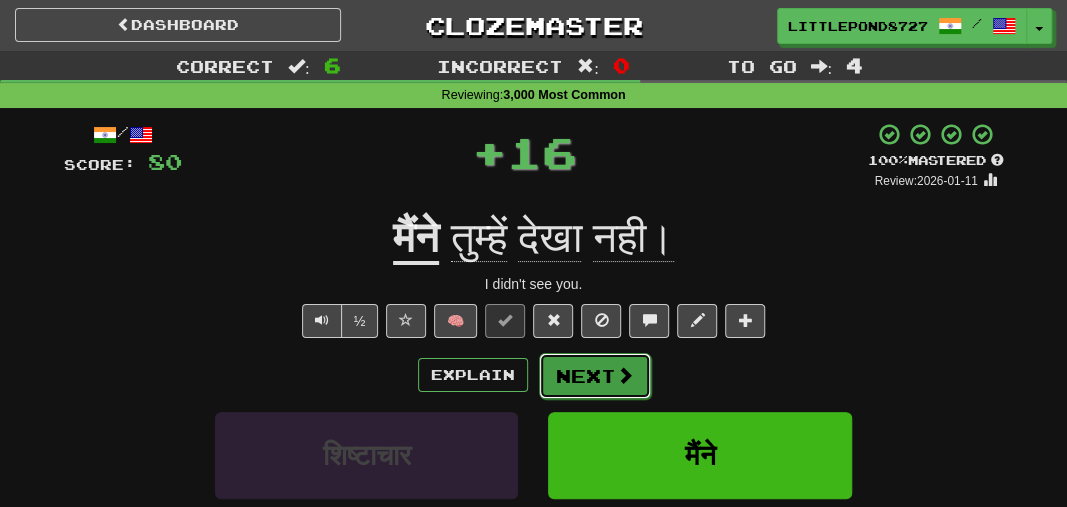 click on "Next" at bounding box center (595, 376) 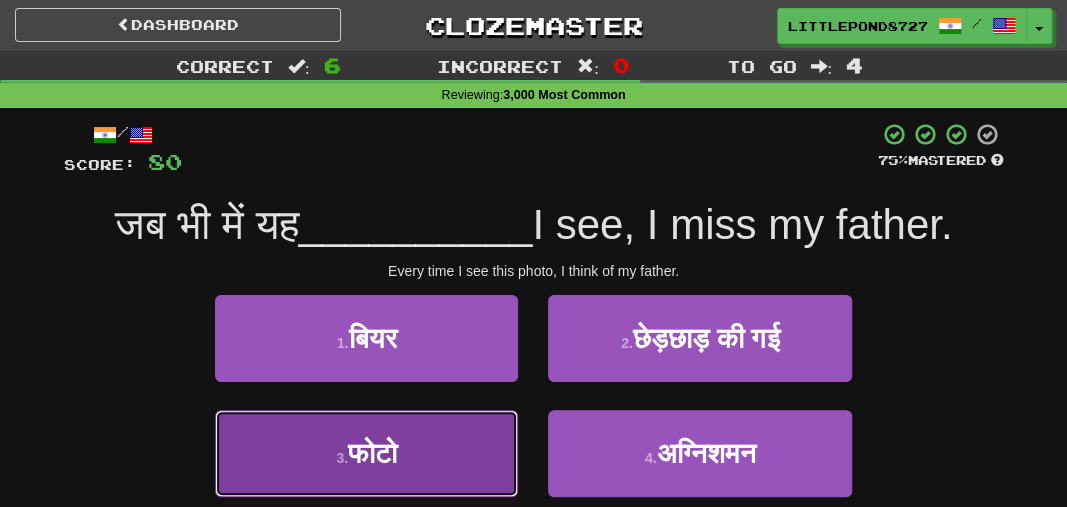click on "3 .  Photo" at bounding box center [366, 453] 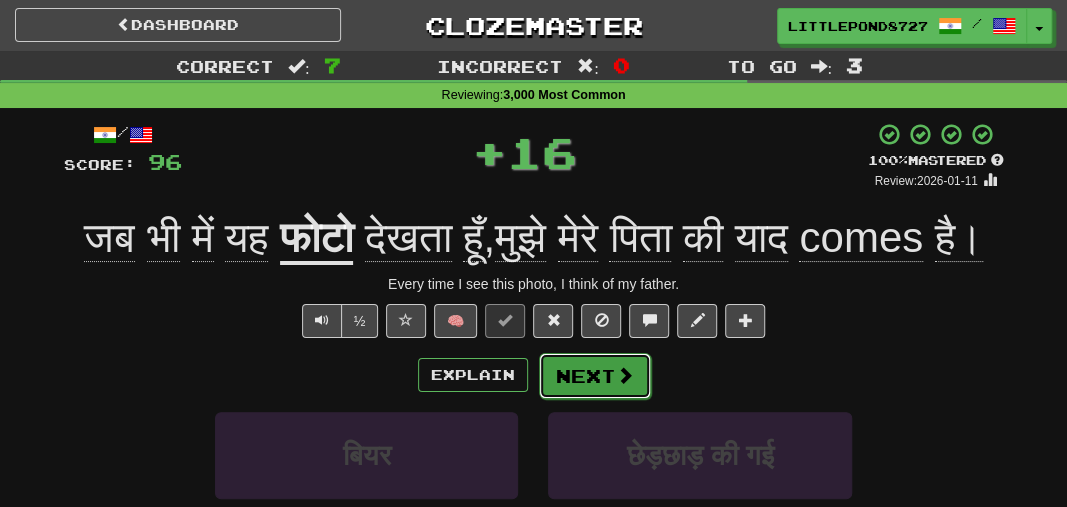 click on "Next" at bounding box center [595, 376] 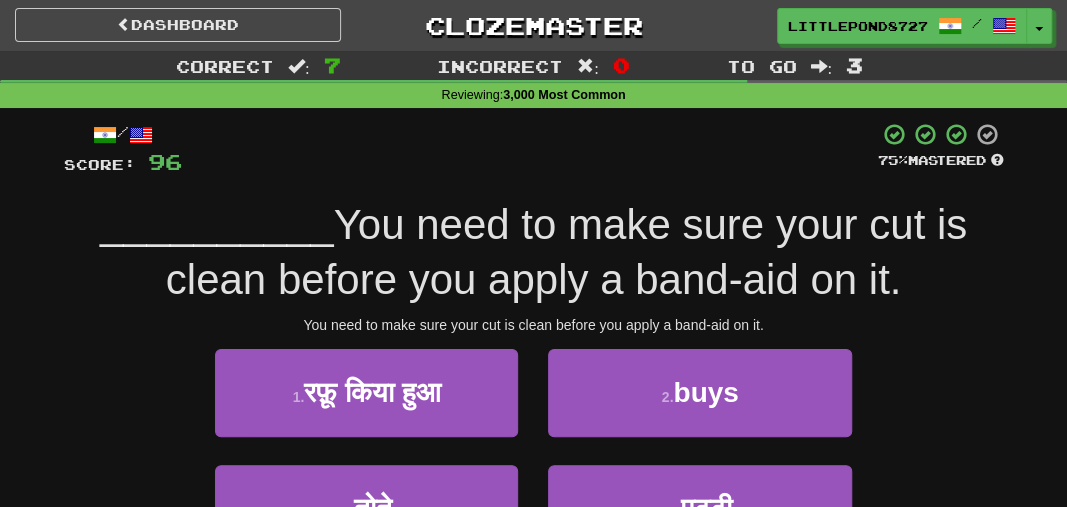 scroll, scrollTop: 115, scrollLeft: 0, axis: vertical 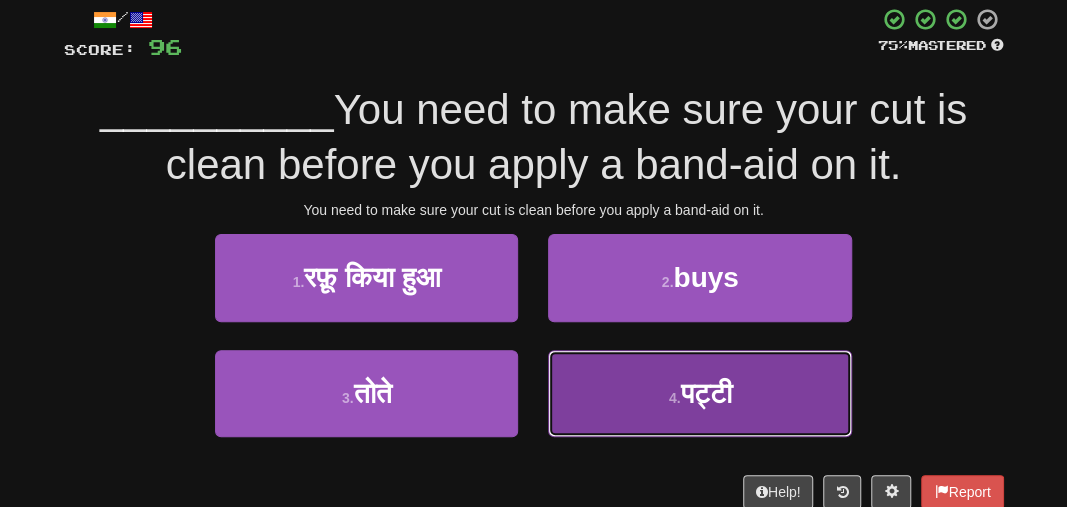 click on "4 .  पट्टी" at bounding box center [699, 393] 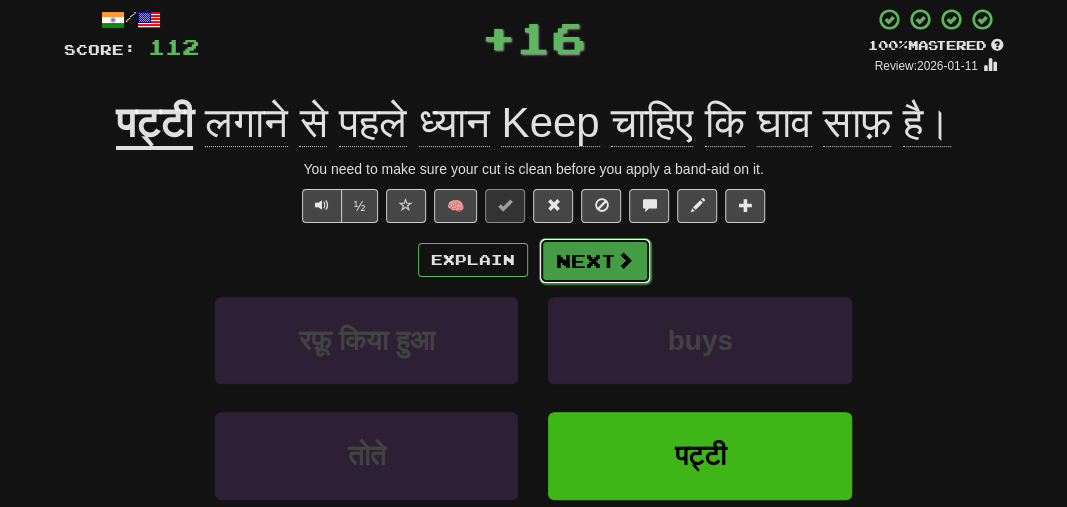 click on "Next" at bounding box center [595, 261] 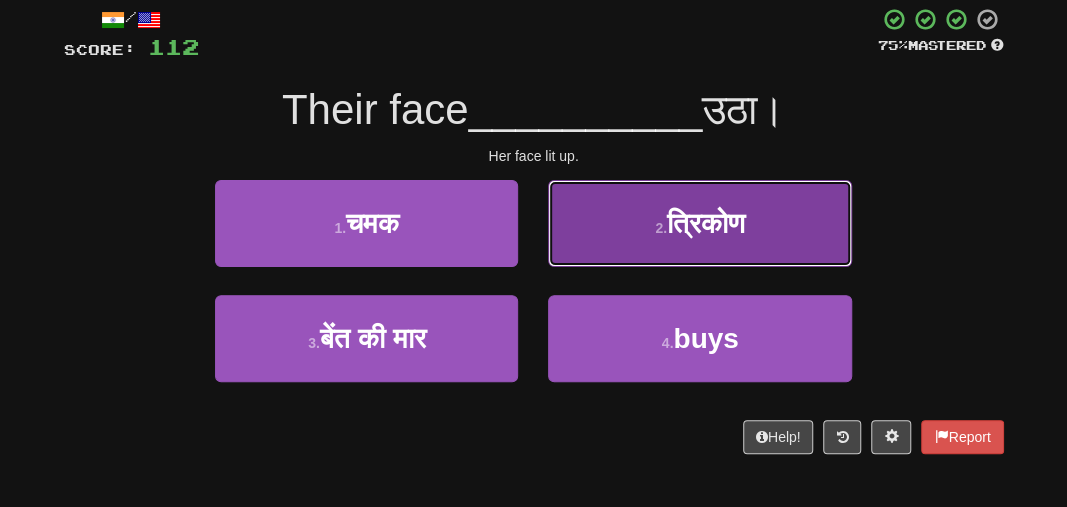 click on "2 .  त्रिकोण" at bounding box center [699, 223] 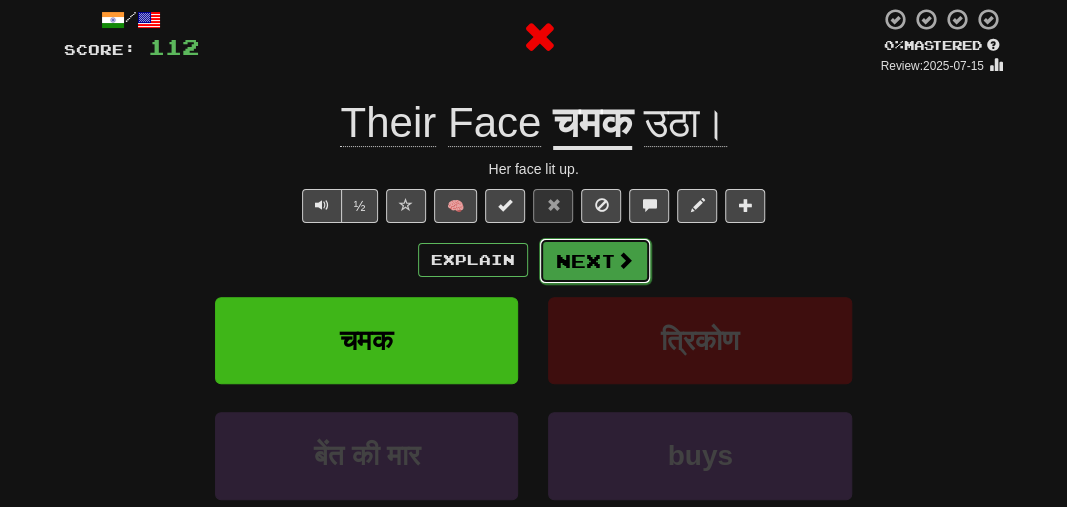 click on "Next" at bounding box center (595, 261) 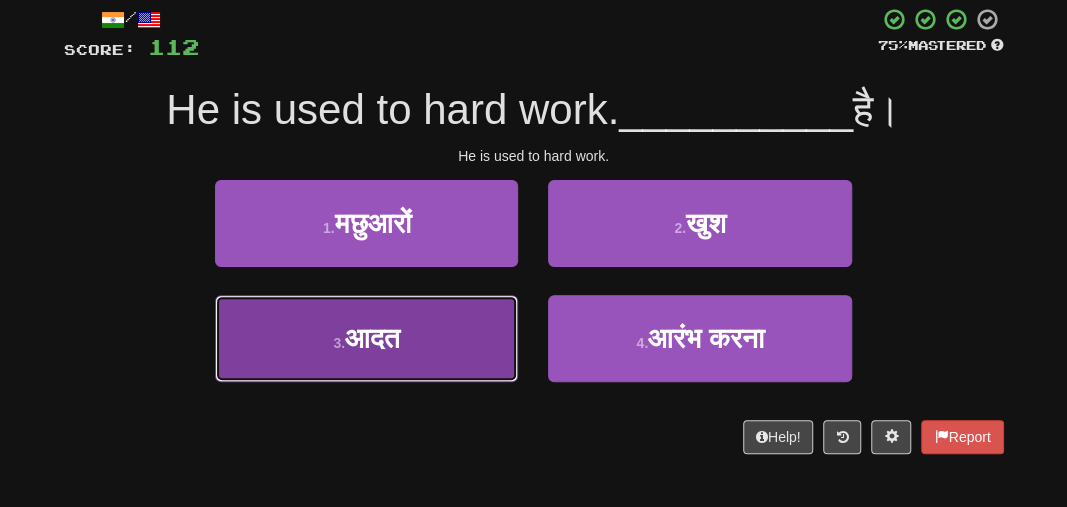 click on "3 .  आदत" at bounding box center (366, 338) 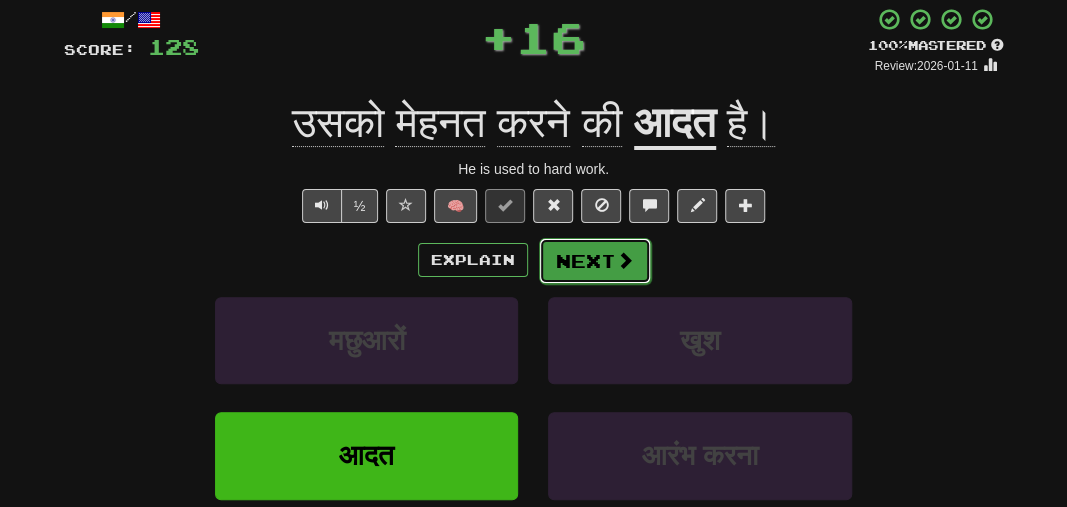 click on "Next" at bounding box center [595, 261] 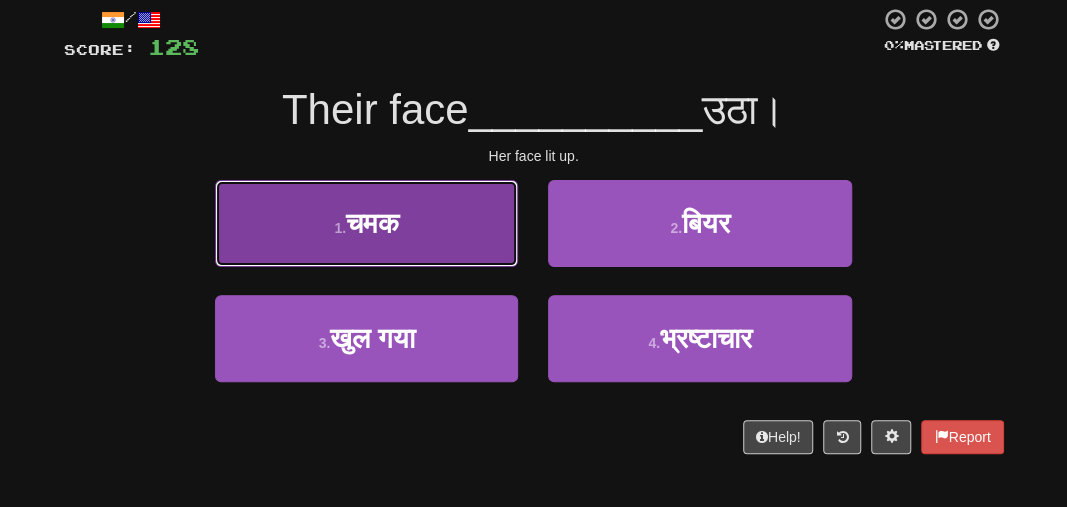 click on "1 .  चमक" at bounding box center (366, 223) 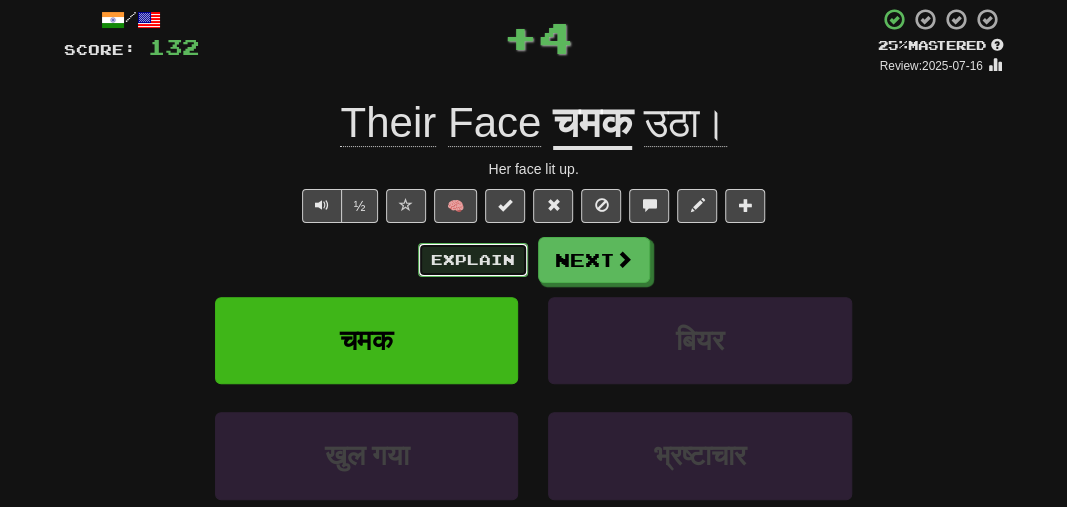 click on "Explain" at bounding box center [473, 260] 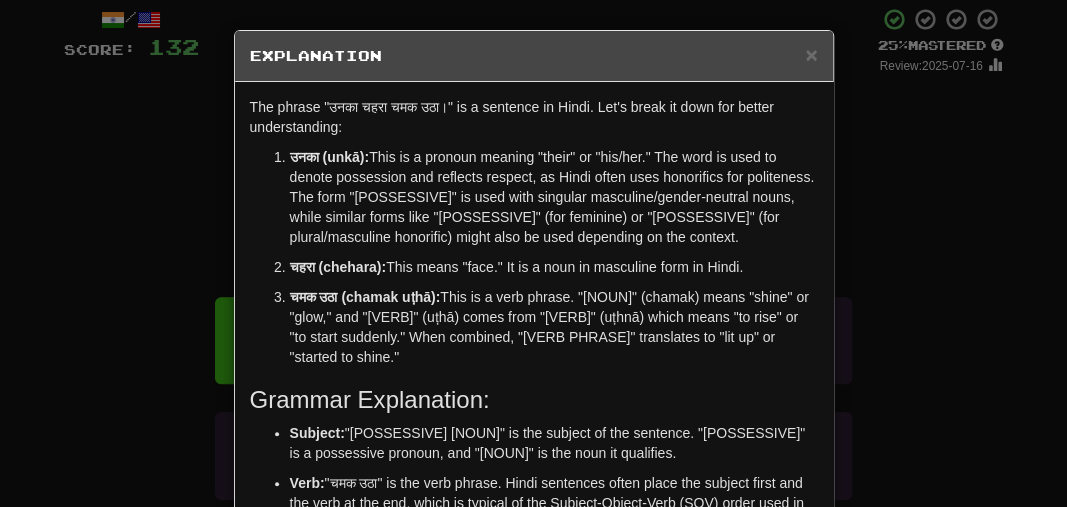 click on "× Explanation" at bounding box center (534, 56) 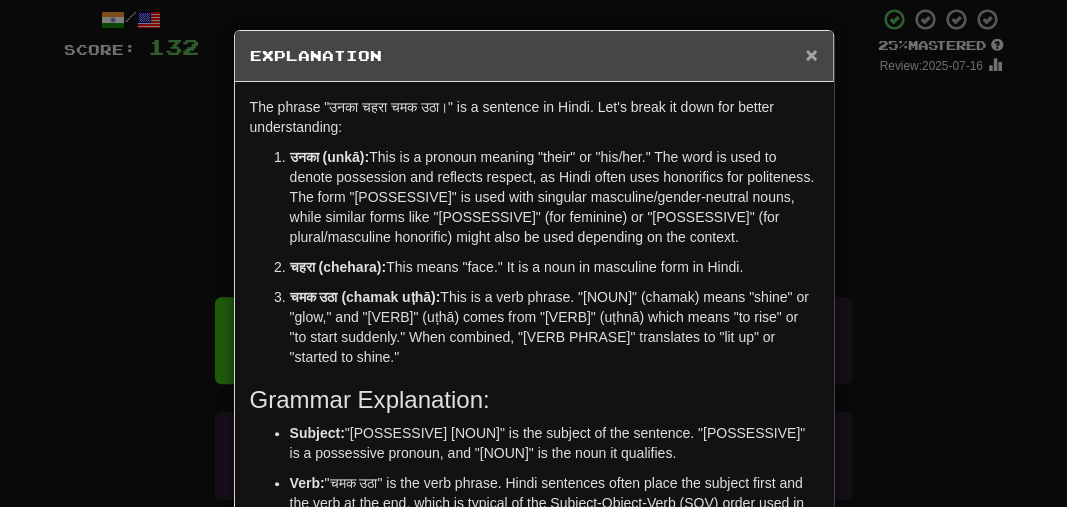click on "×" at bounding box center [811, 54] 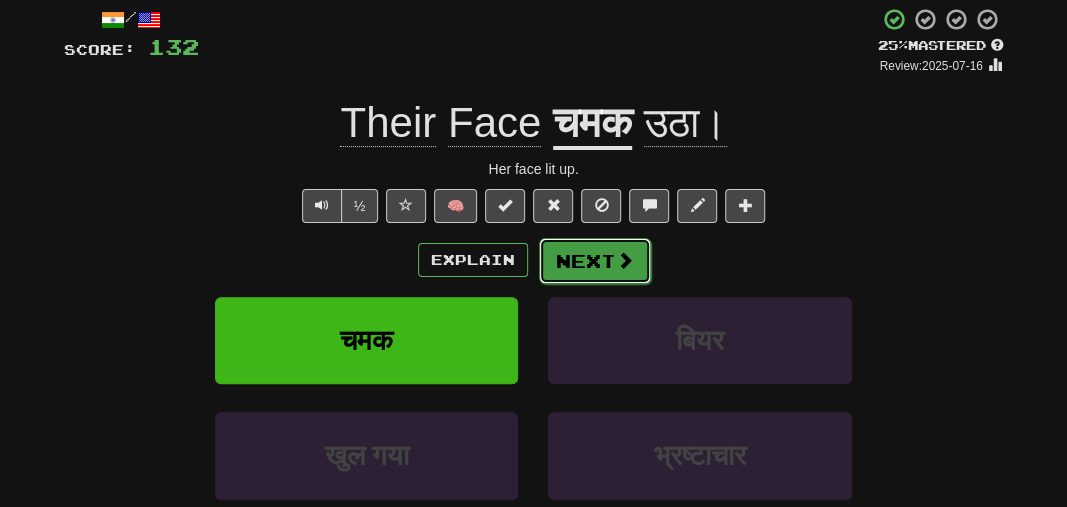 click on "Next" at bounding box center [595, 261] 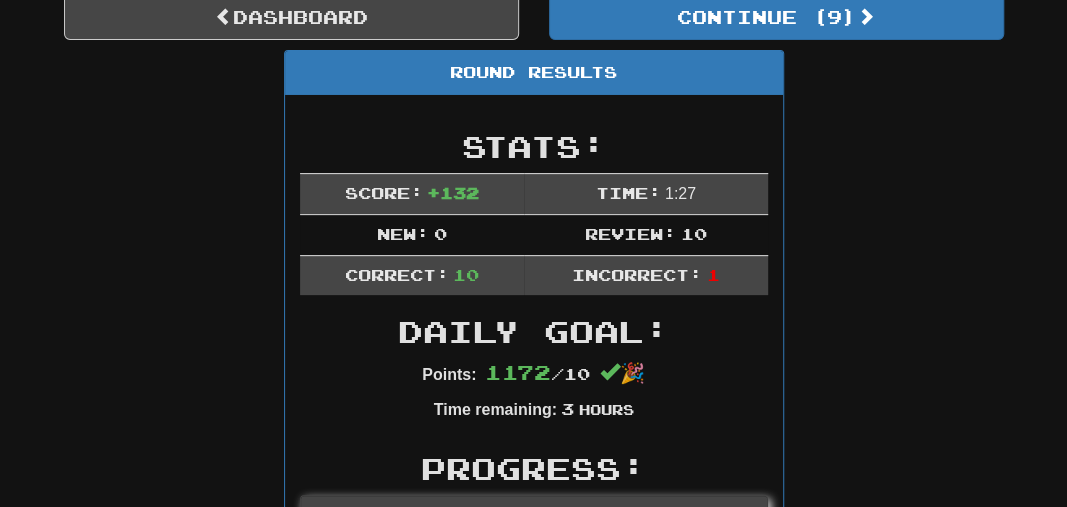 scroll, scrollTop: 0, scrollLeft: 0, axis: both 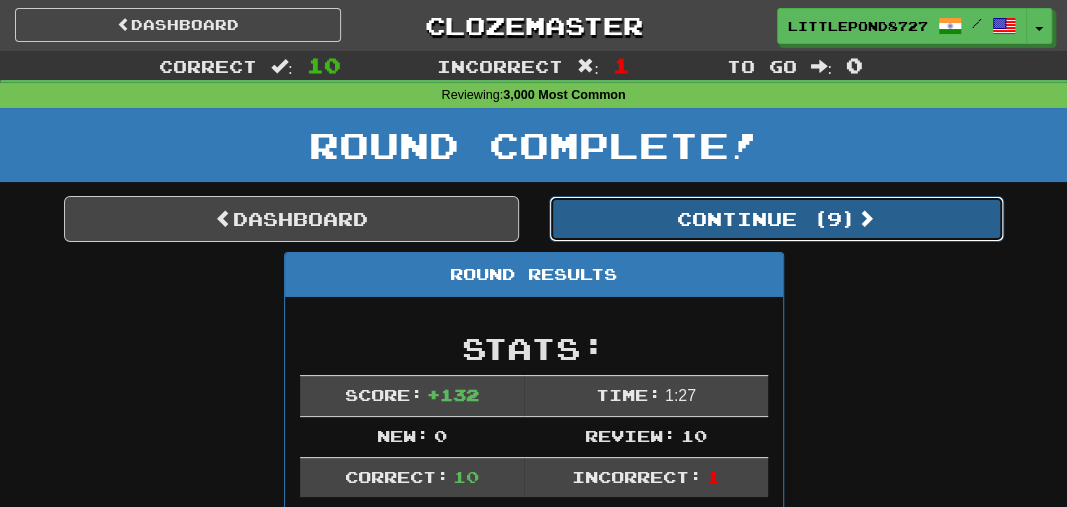 click on "Continue ( 9 )" at bounding box center [776, 219] 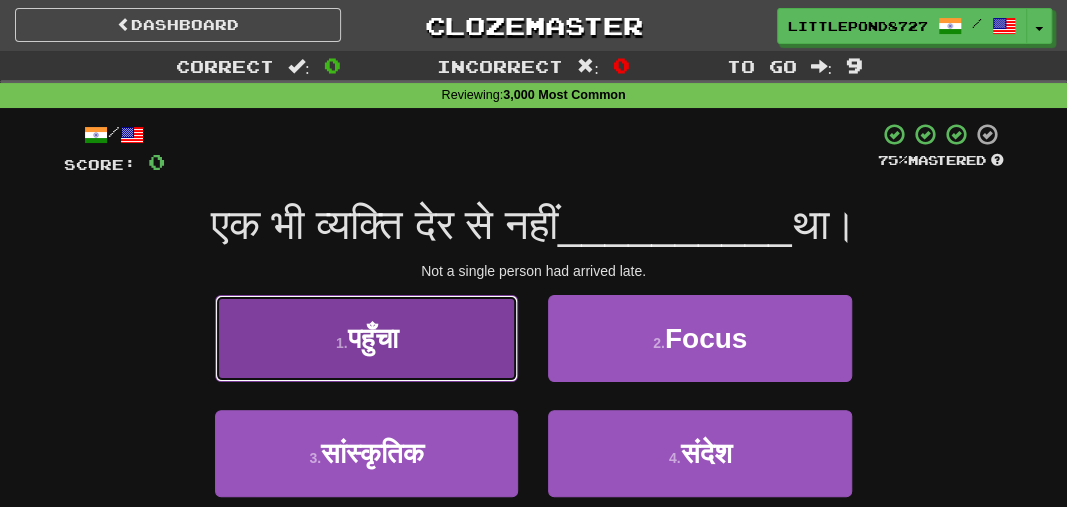 click on "1 .  पहुँचा" at bounding box center [366, 338] 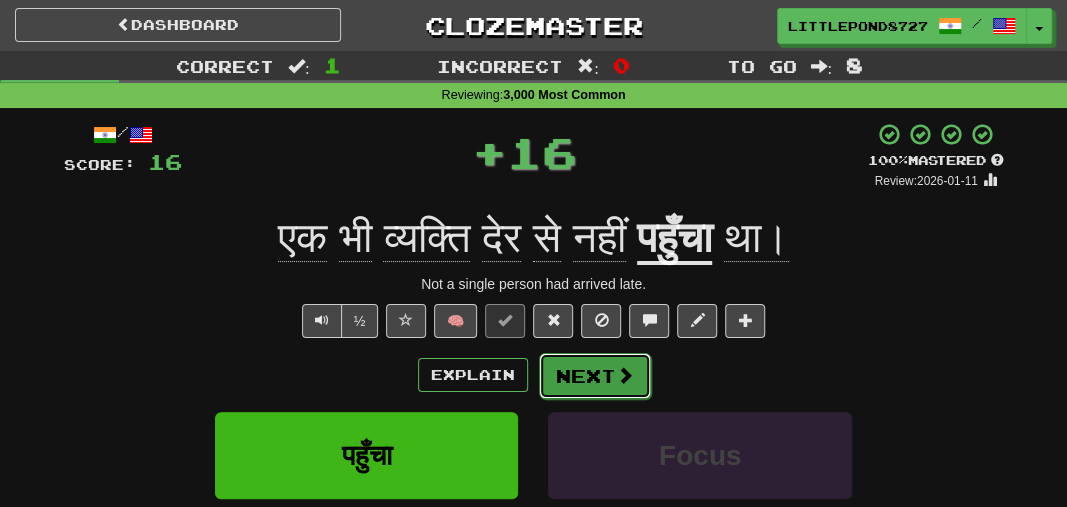 click at bounding box center [625, 375] 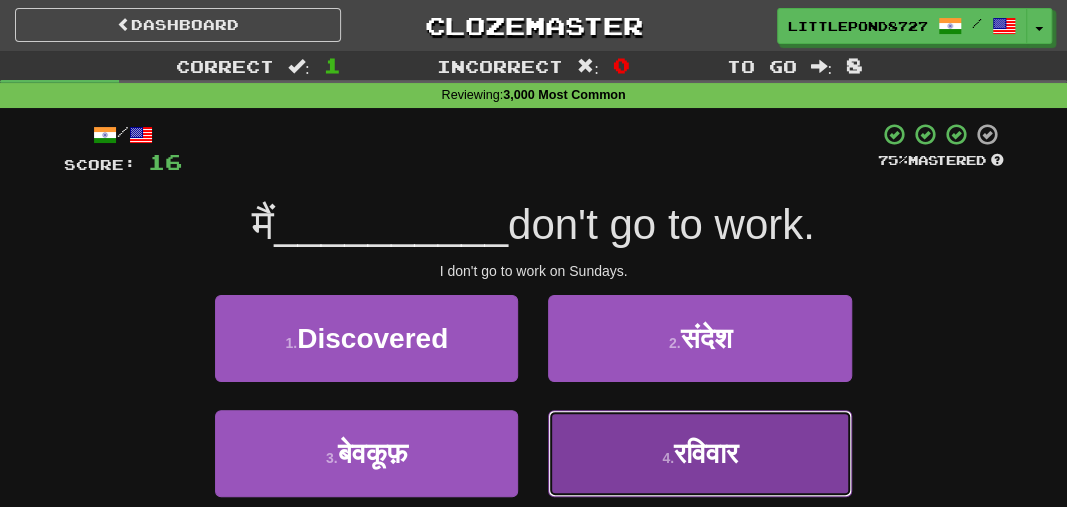 click on "रविवार" at bounding box center (706, 453) 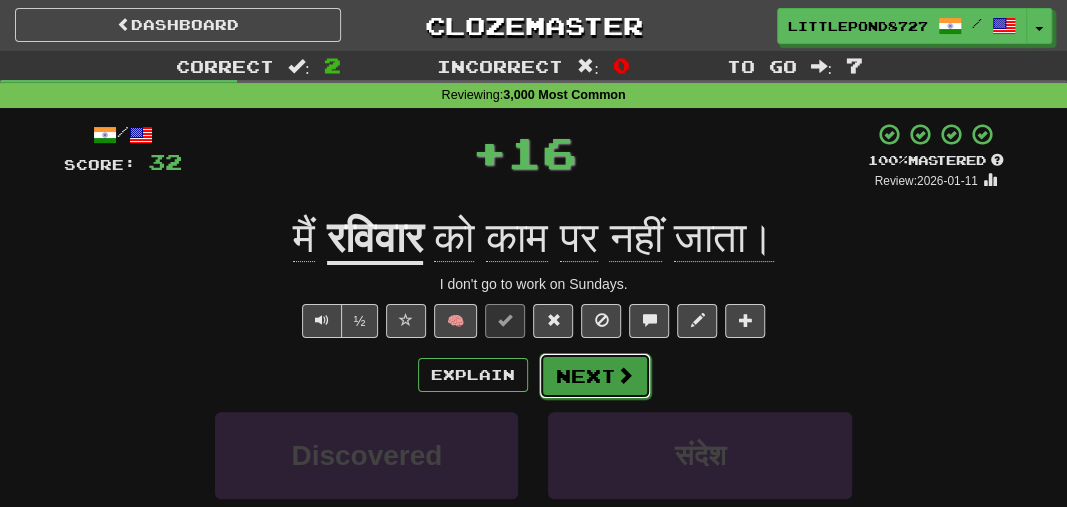 click on "Next" at bounding box center (595, 376) 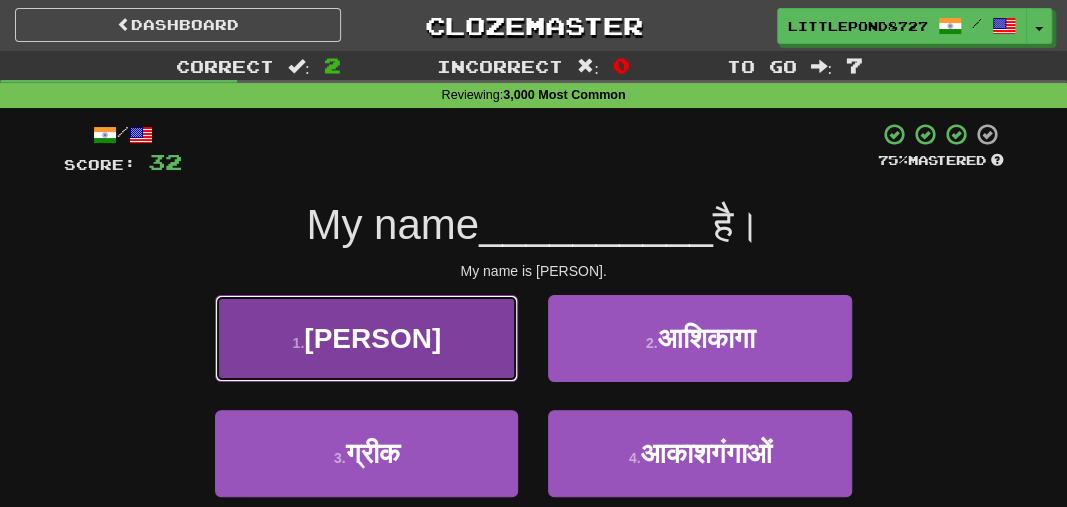 click on "1 .  साशा" at bounding box center (366, 338) 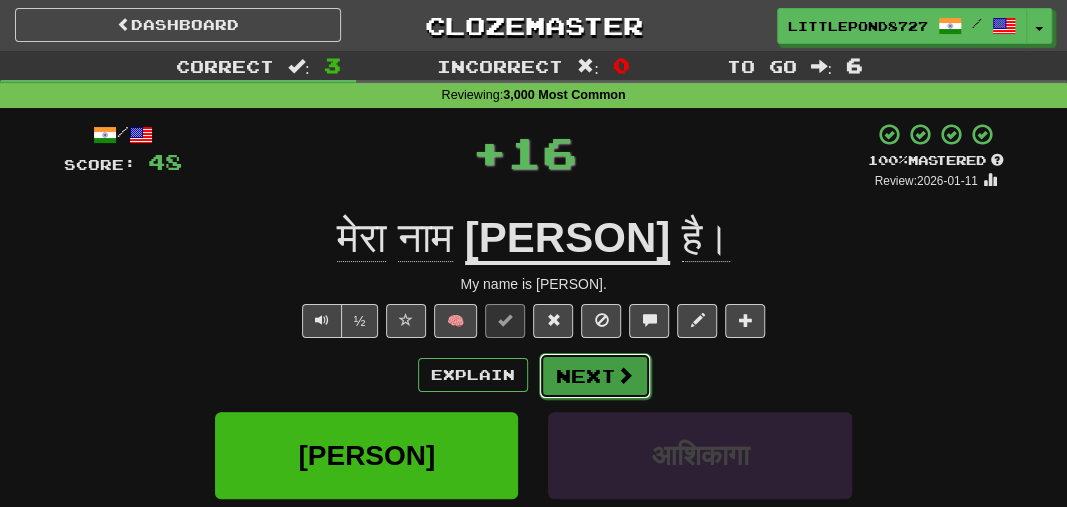 click on "Next" at bounding box center (595, 376) 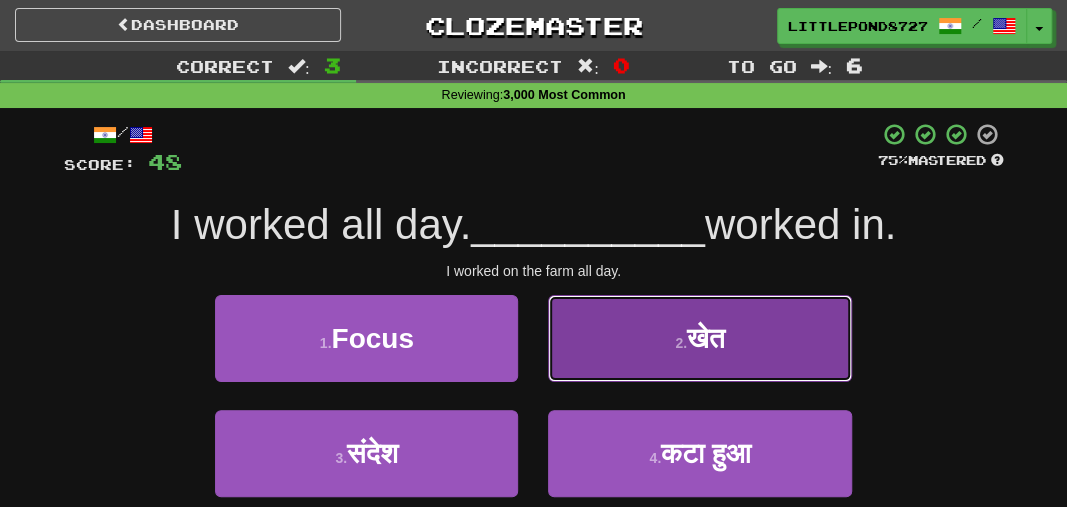 click on "2 .  खेत" at bounding box center (699, 338) 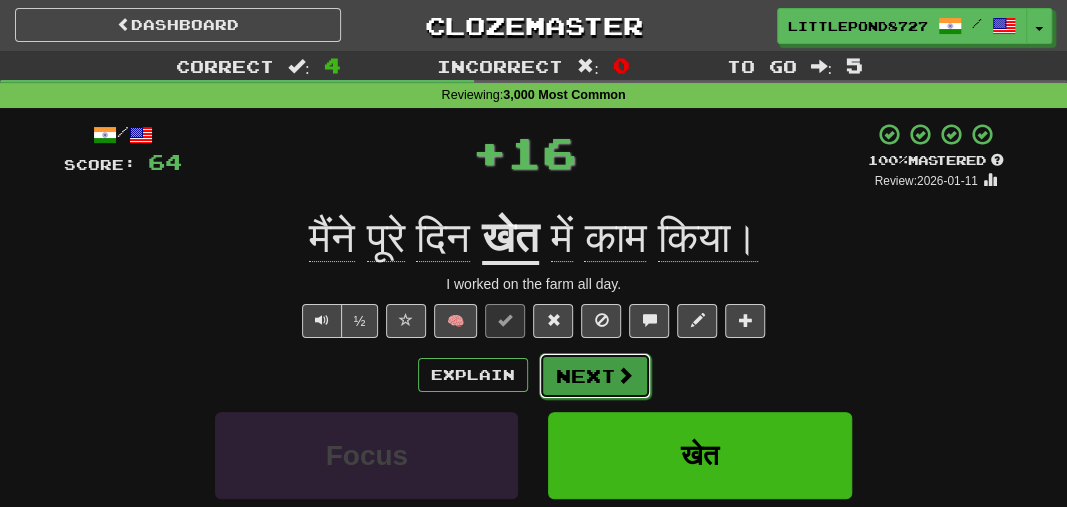 click at bounding box center (625, 375) 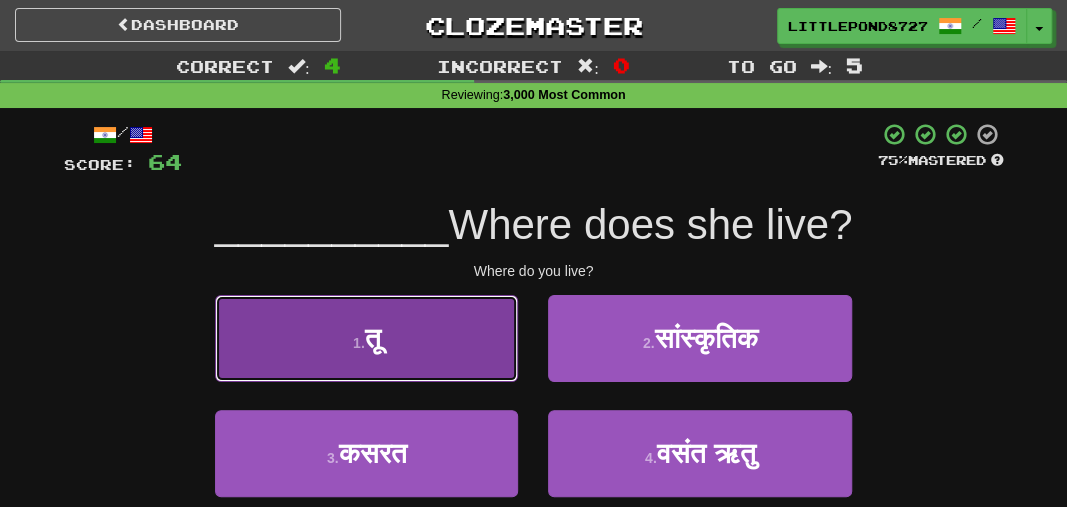 click on "1 .  तू" at bounding box center [366, 338] 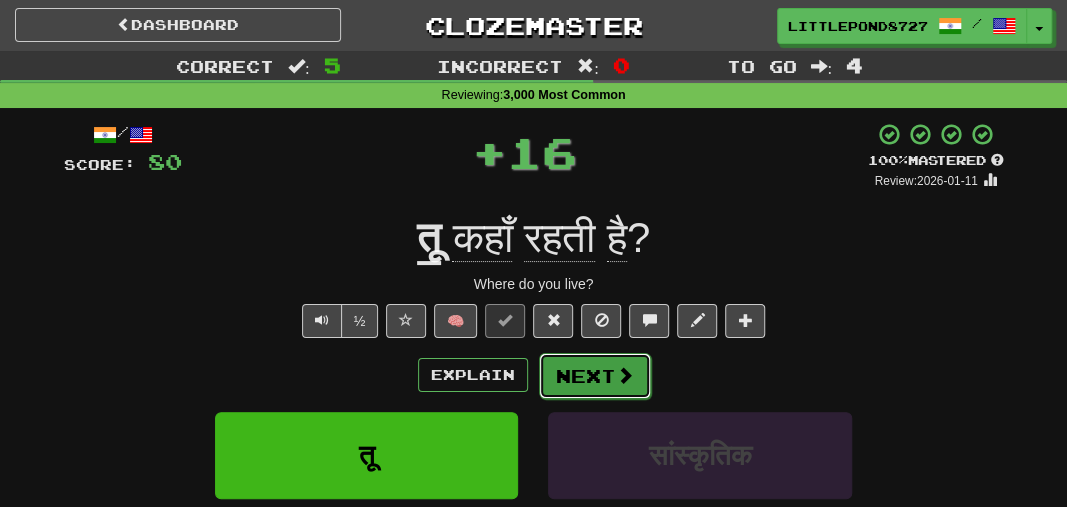 click on "Next" at bounding box center [595, 376] 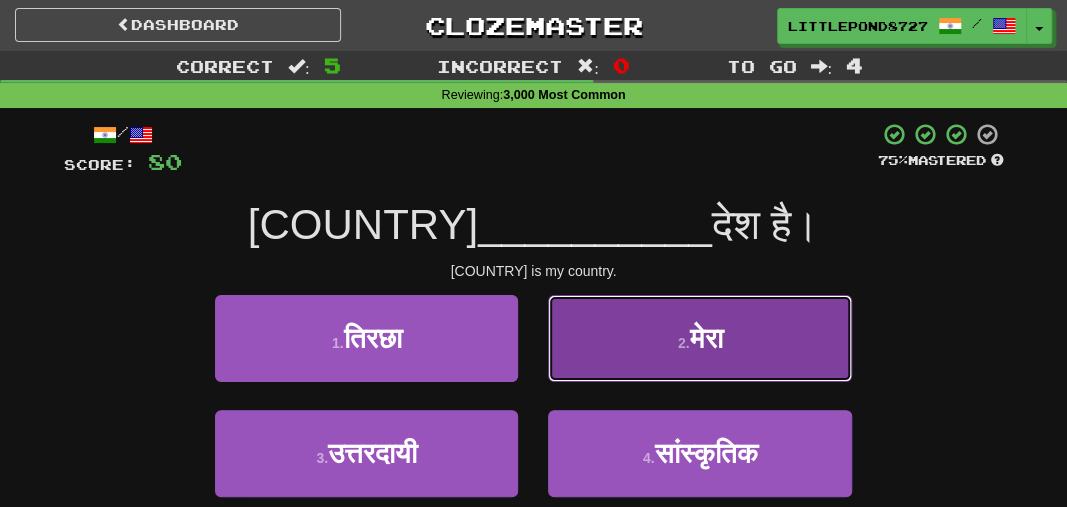 click on "2 .  मेरा" at bounding box center (699, 338) 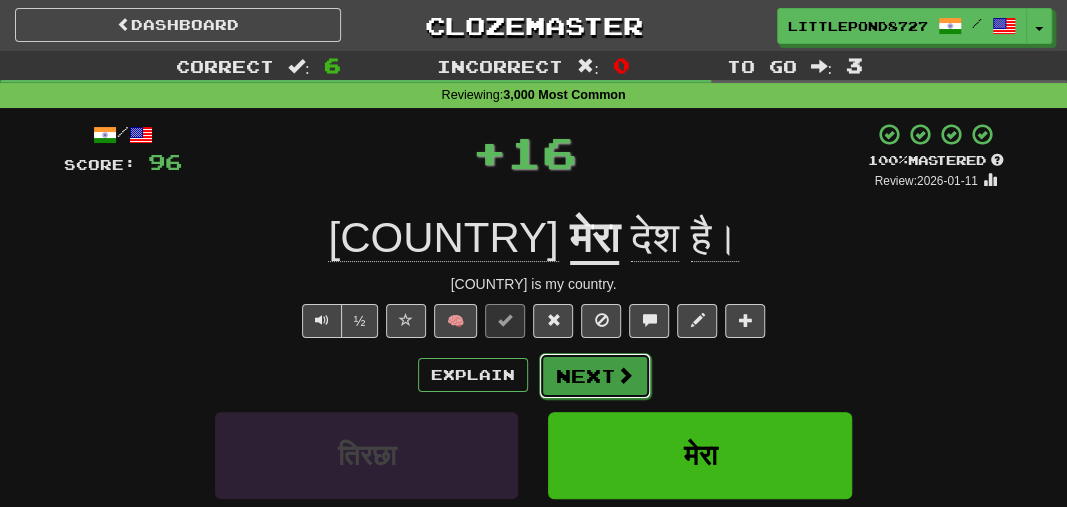 click on "Next" at bounding box center (595, 376) 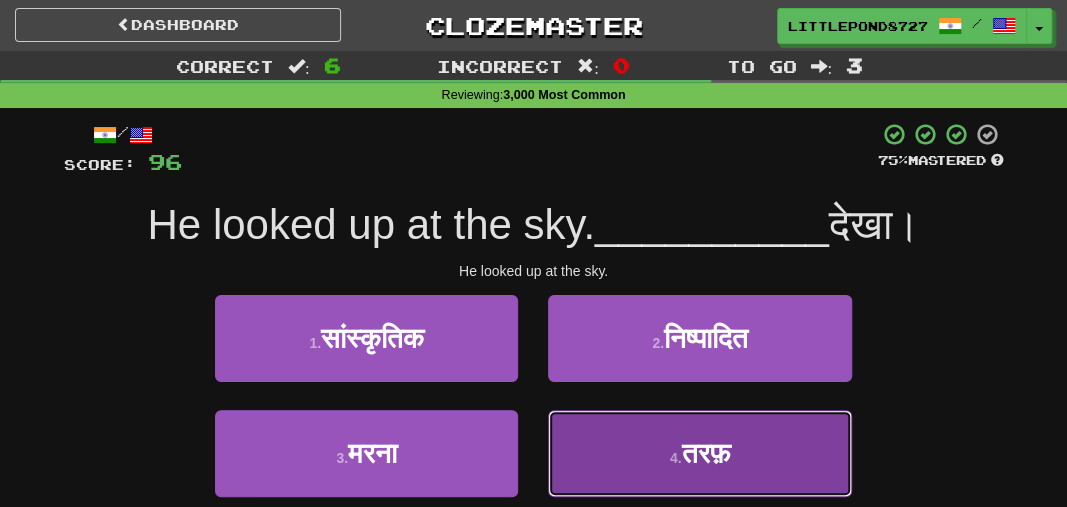 click on "4 .  तरफ़" at bounding box center (699, 453) 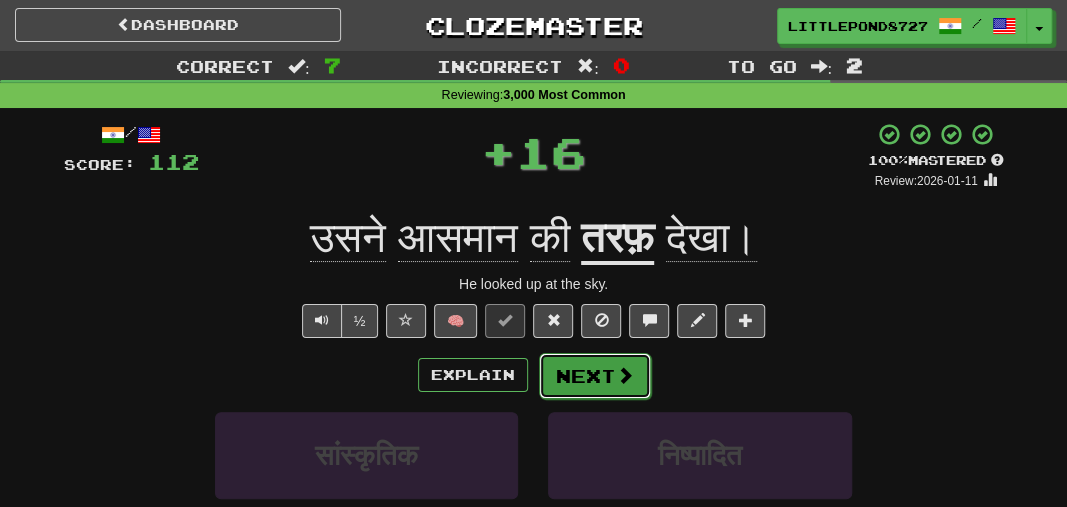 click at bounding box center [625, 375] 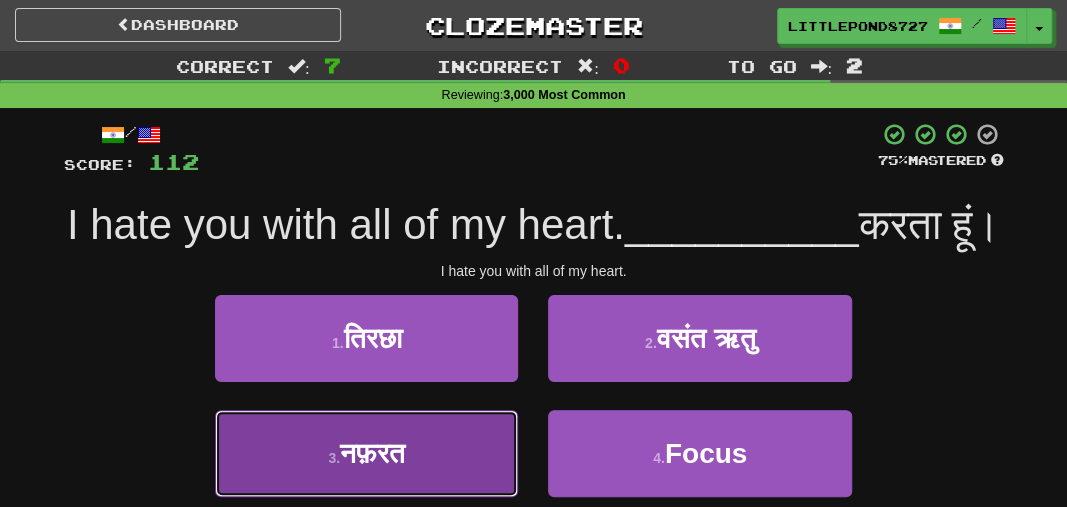 click on "3 .  नफ़रत" at bounding box center (366, 453) 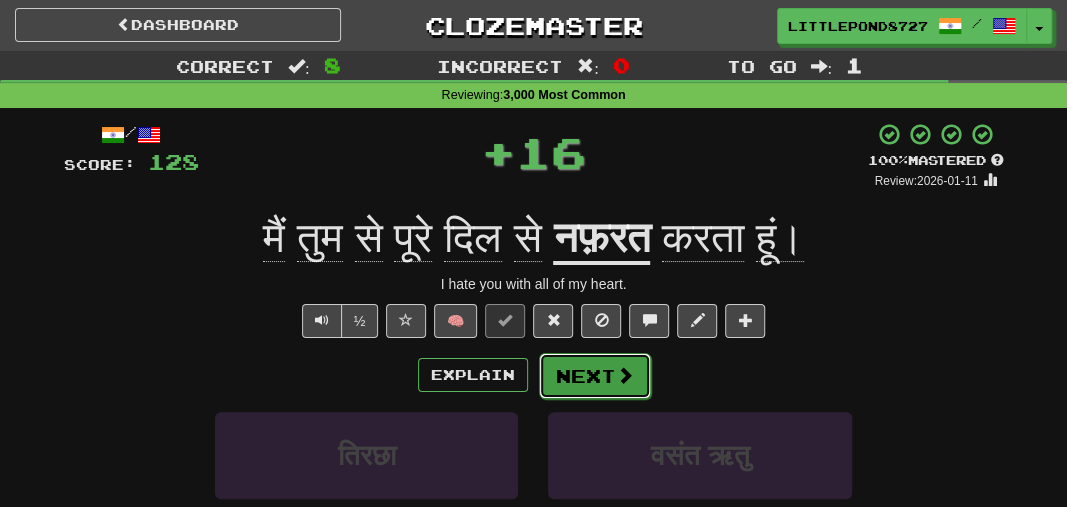 click at bounding box center [625, 375] 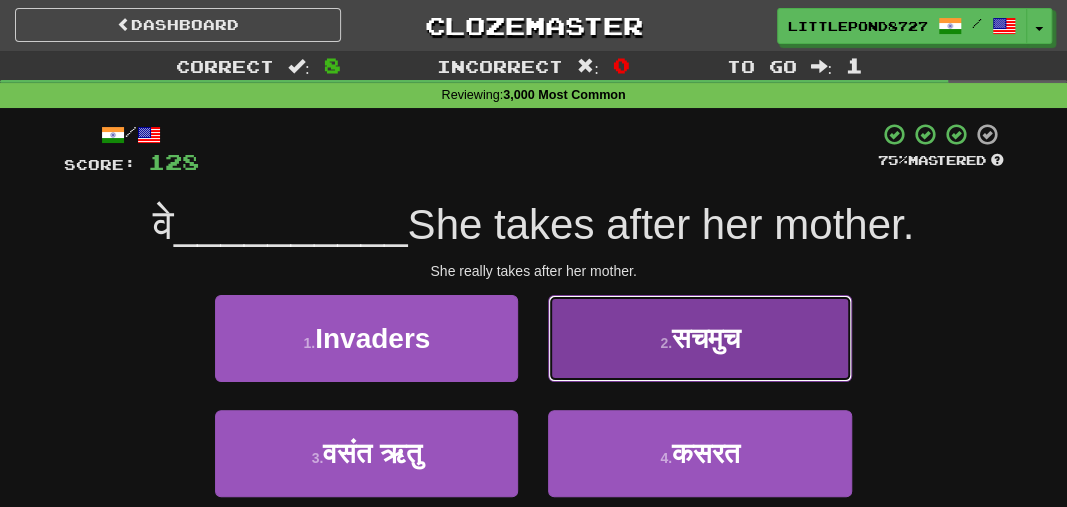 click on "2 .  सचमुच" at bounding box center (699, 338) 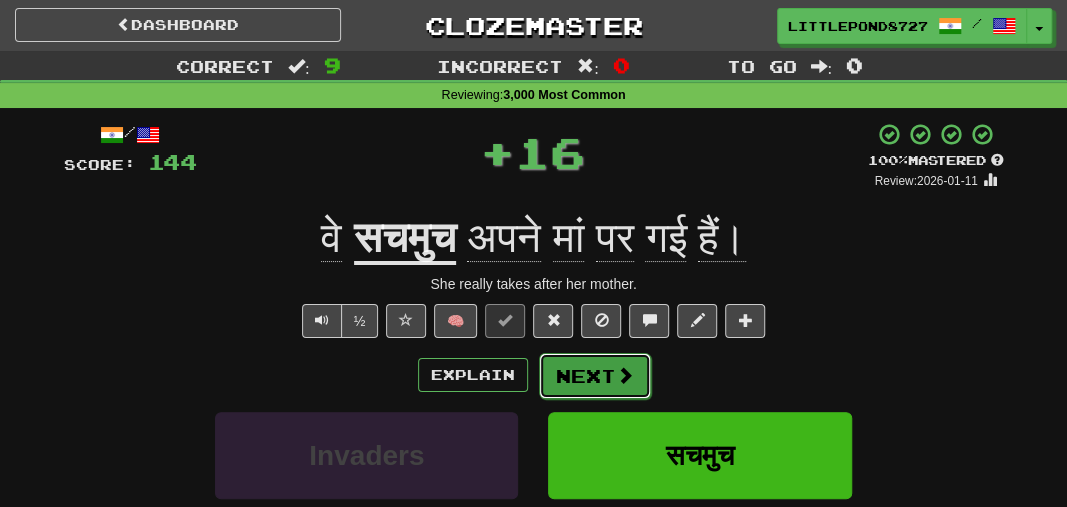 click on "Next" at bounding box center (595, 376) 